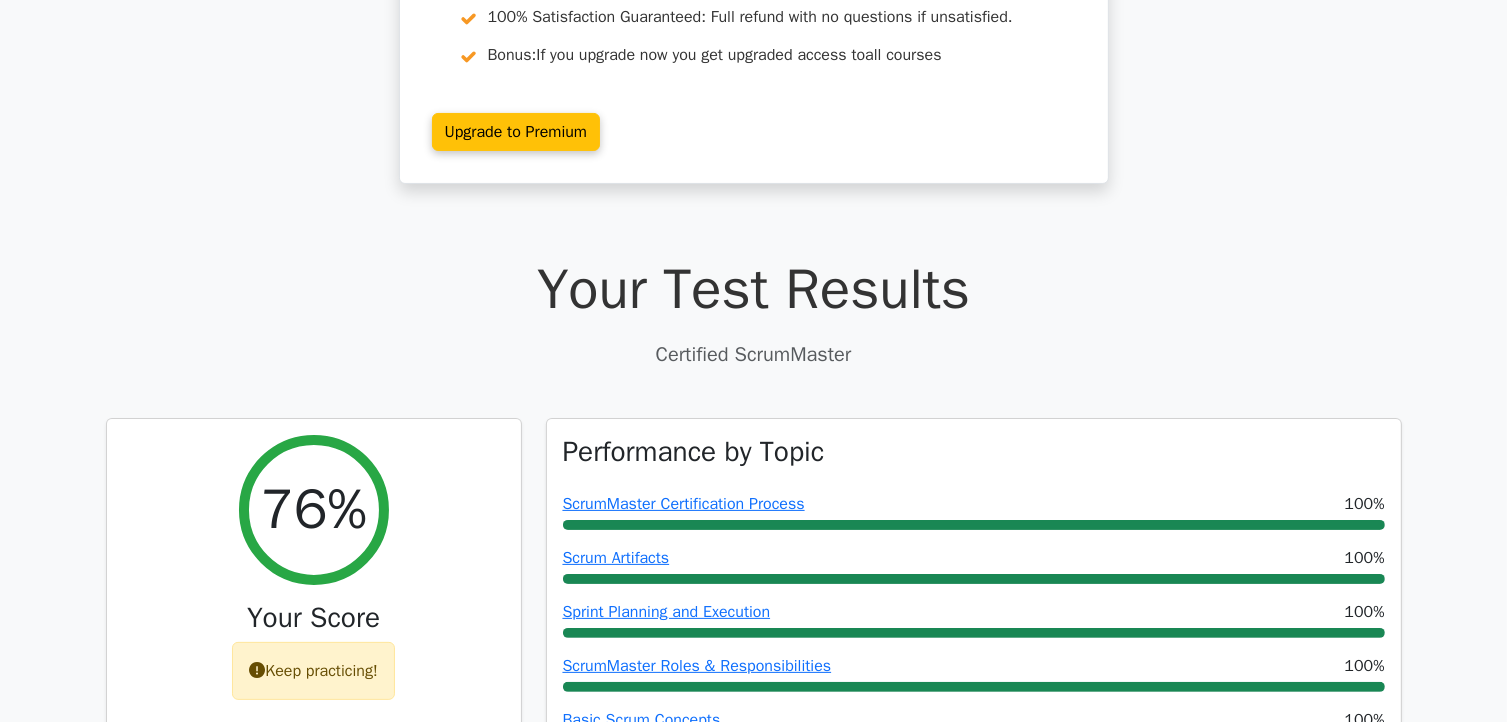 scroll, scrollTop: 483, scrollLeft: 0, axis: vertical 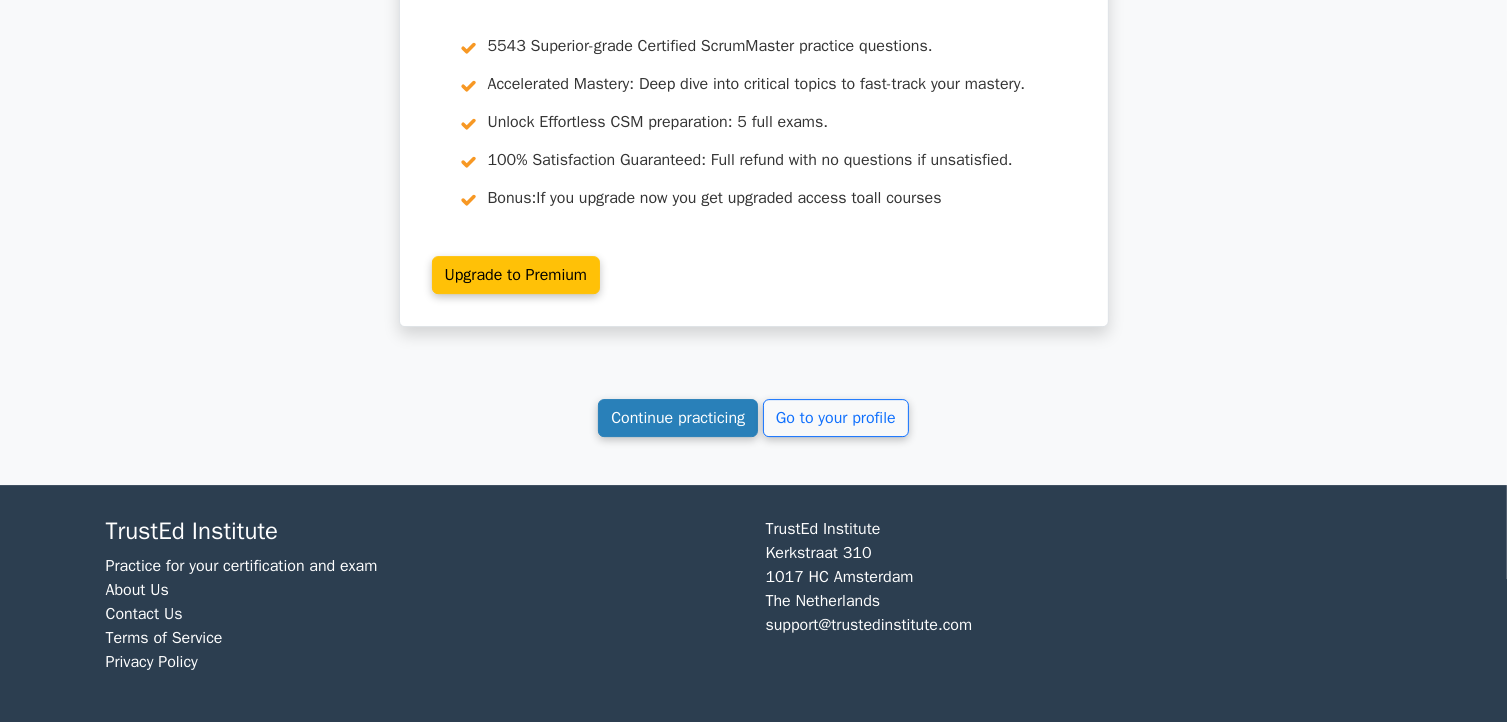 click on "Continue practicing" at bounding box center (678, 418) 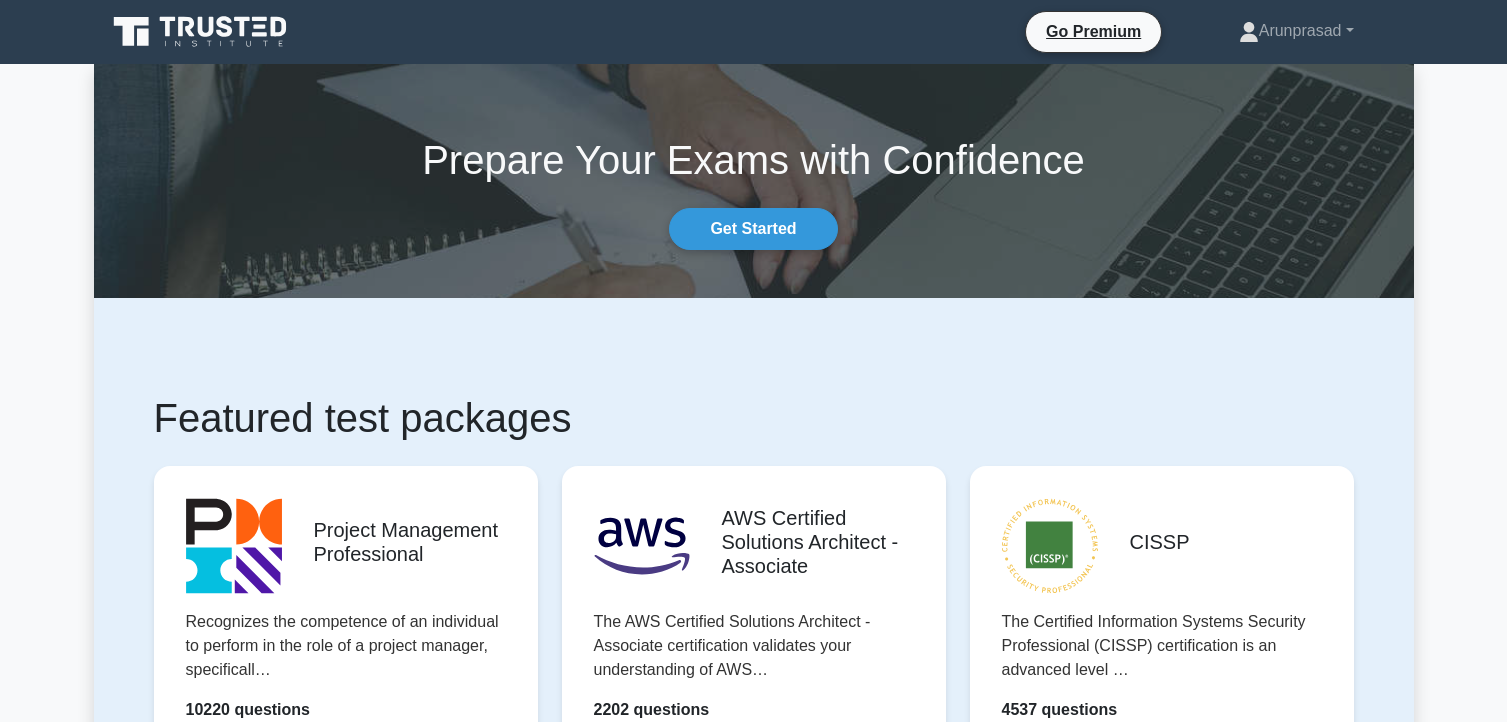 scroll, scrollTop: 0, scrollLeft: 0, axis: both 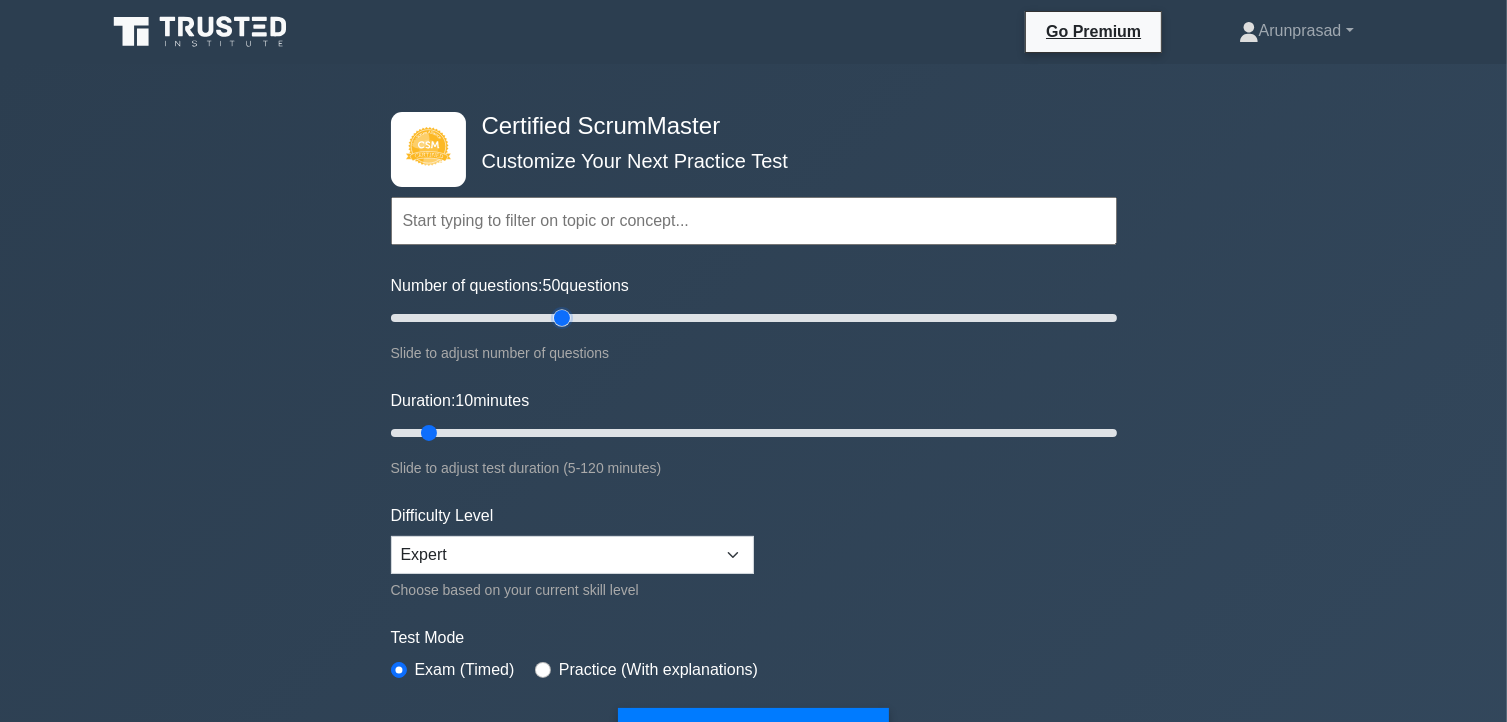 drag, startPoint x: 416, startPoint y: 318, endPoint x: 566, endPoint y: 336, distance: 151.07614 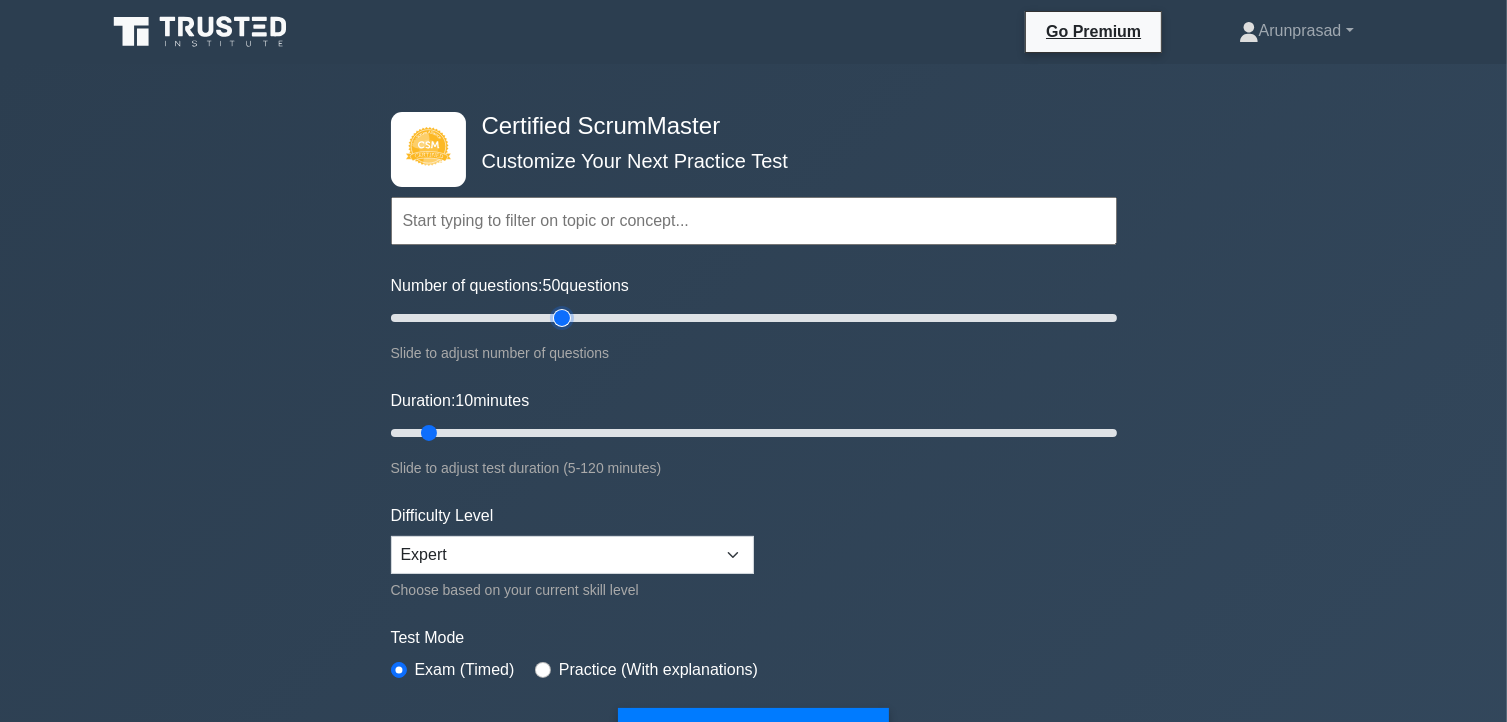 type on "50" 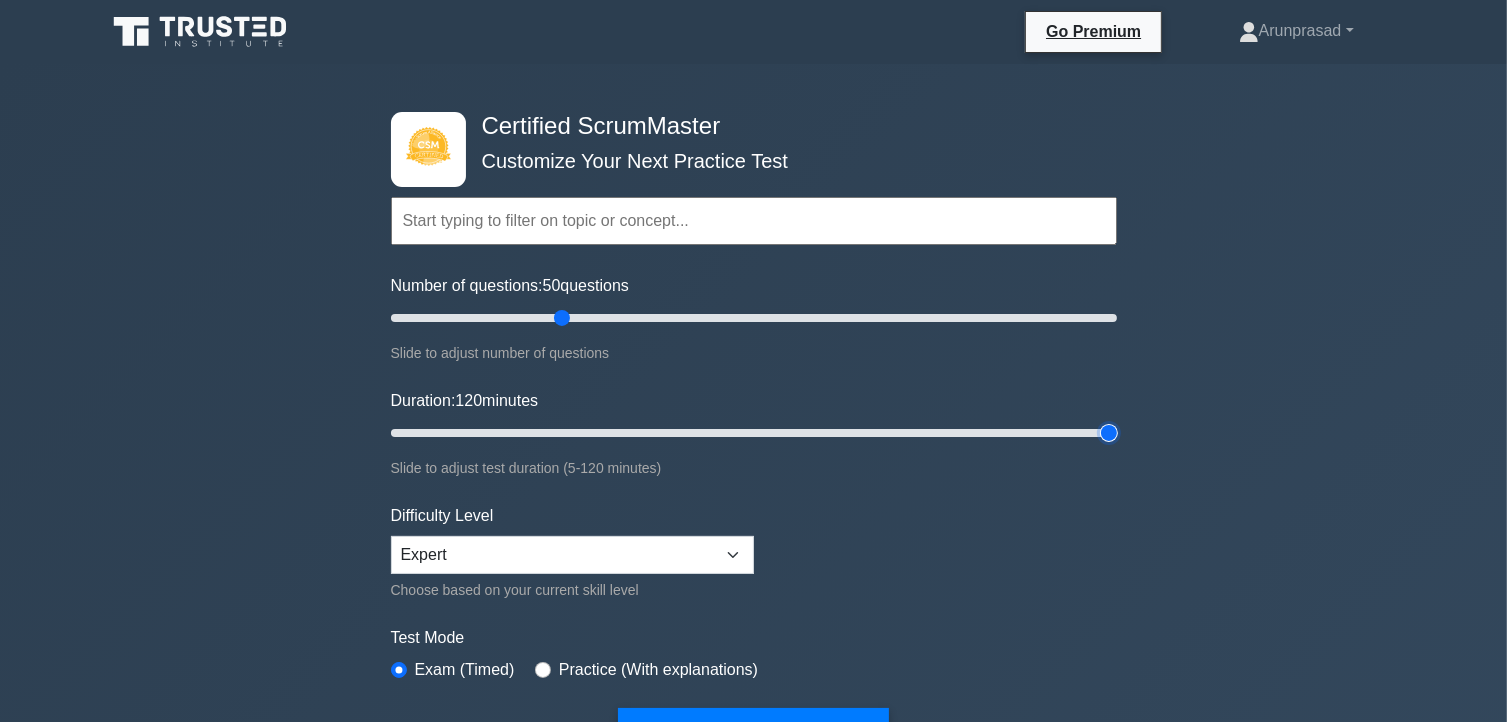 drag, startPoint x: 427, startPoint y: 426, endPoint x: 1254, endPoint y: 513, distance: 831.5636 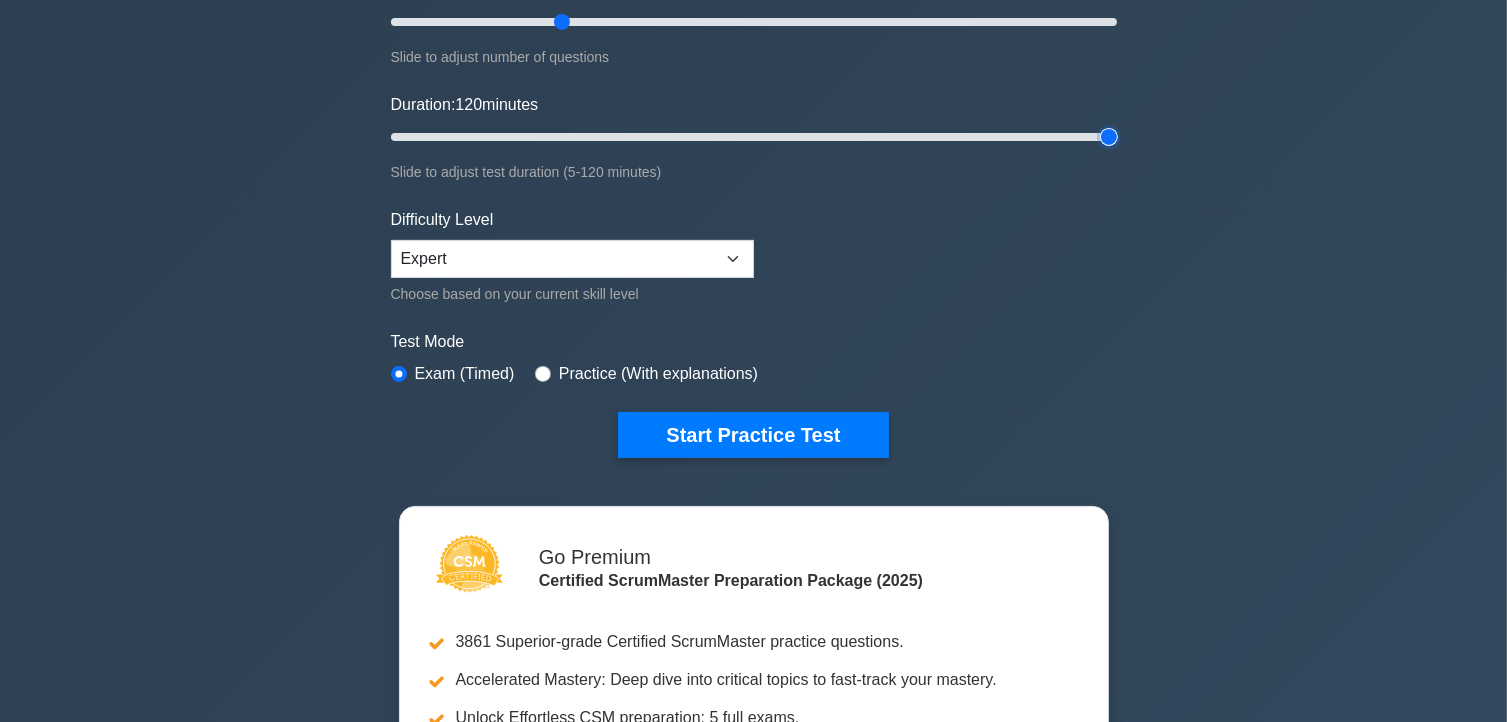scroll, scrollTop: 306, scrollLeft: 0, axis: vertical 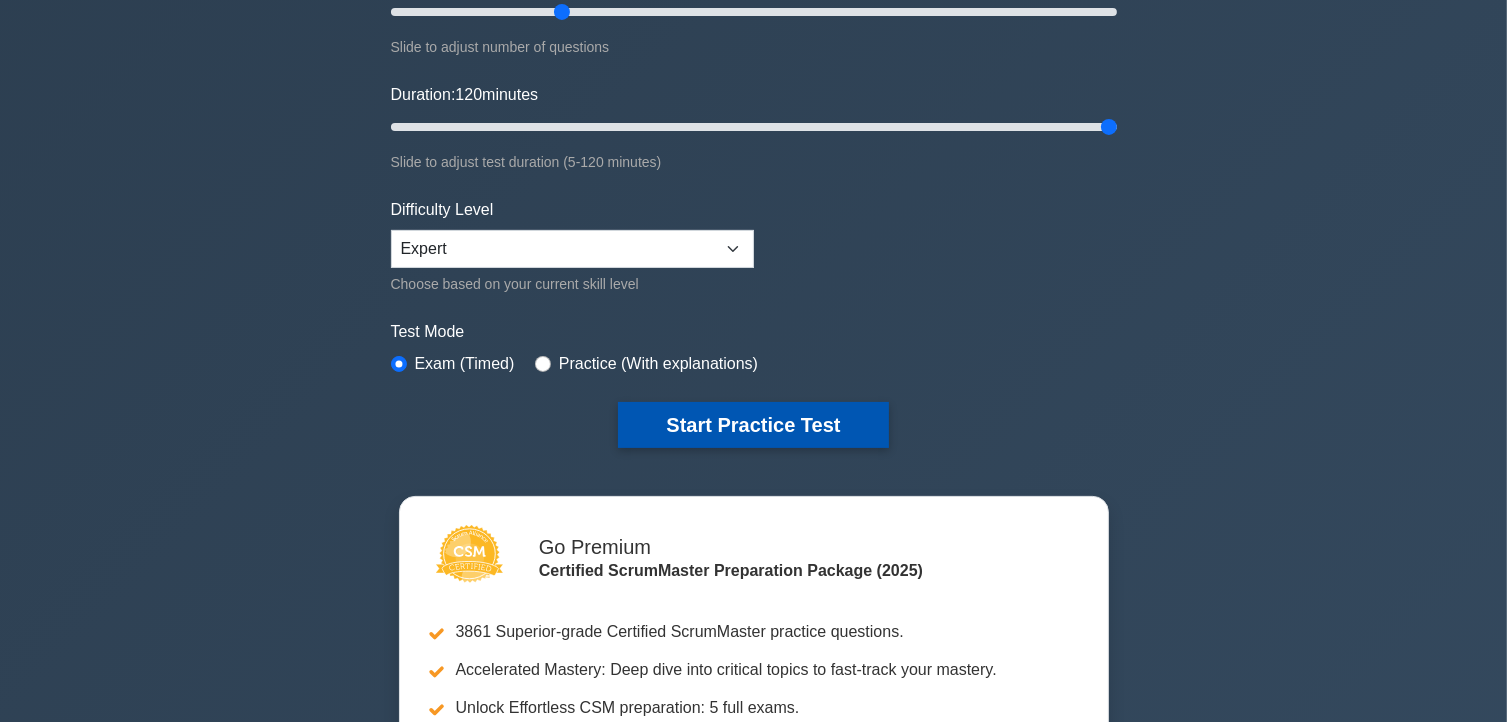 click on "Start Practice Test" at bounding box center [753, 425] 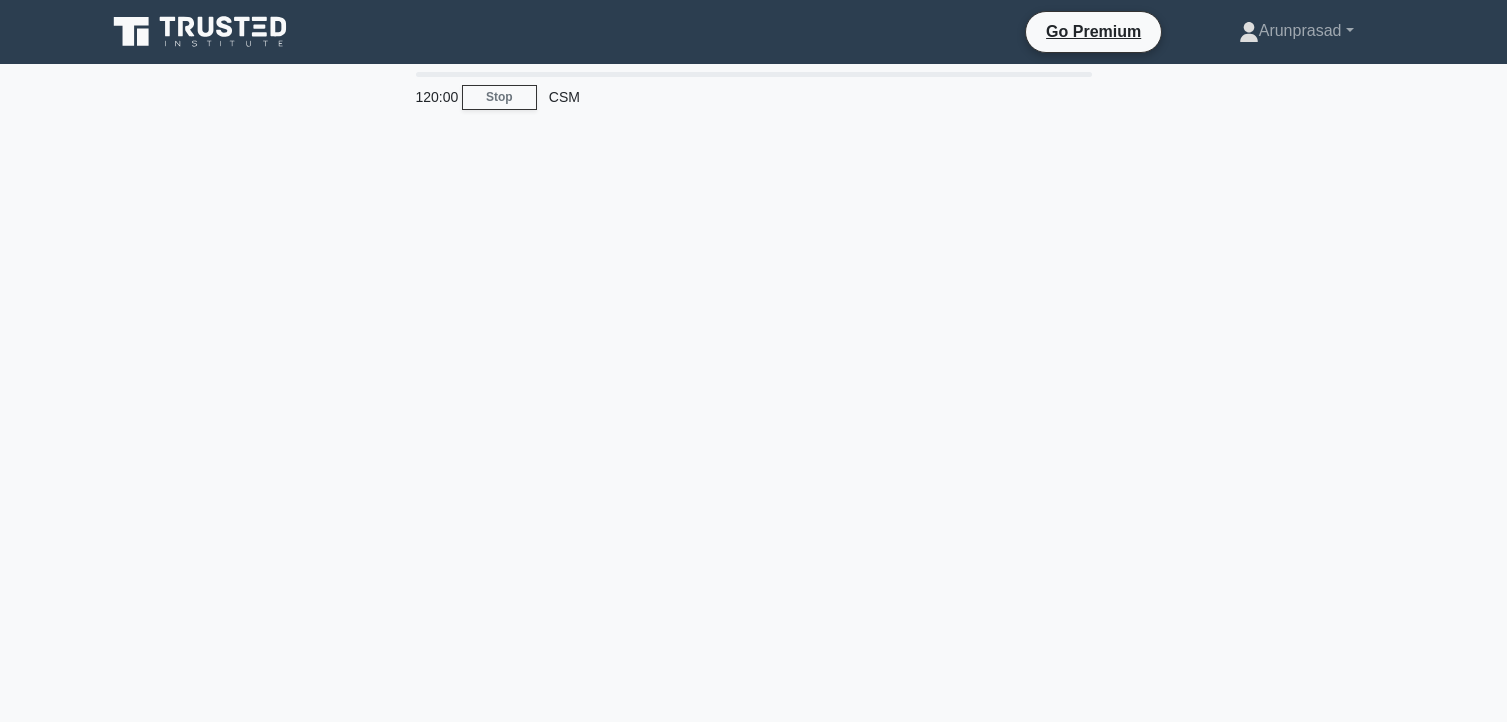 scroll, scrollTop: 0, scrollLeft: 0, axis: both 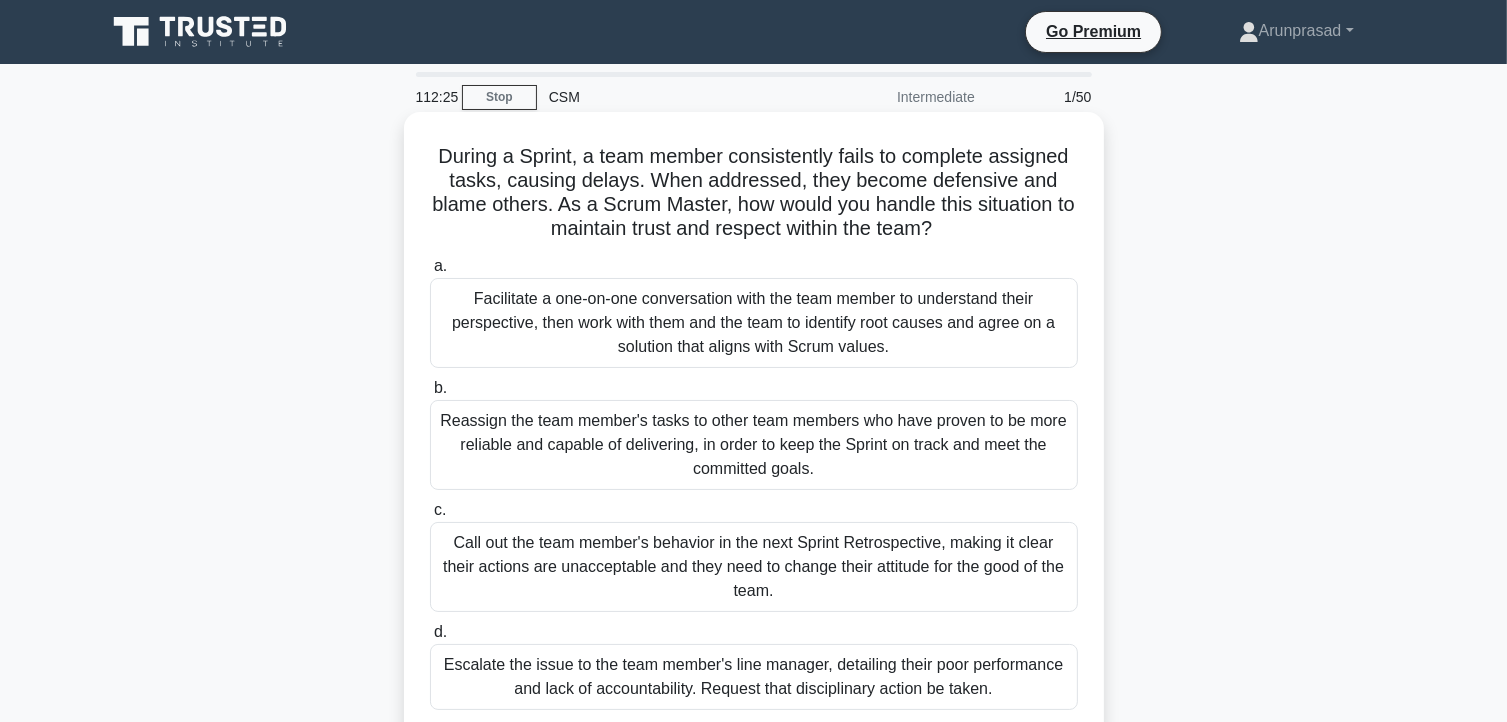 click on "Facilitate a one-on-one conversation with the team member to understand their perspective, then work with them and the team to identify root causes and agree on a solution that aligns with Scrum values." at bounding box center [754, 323] 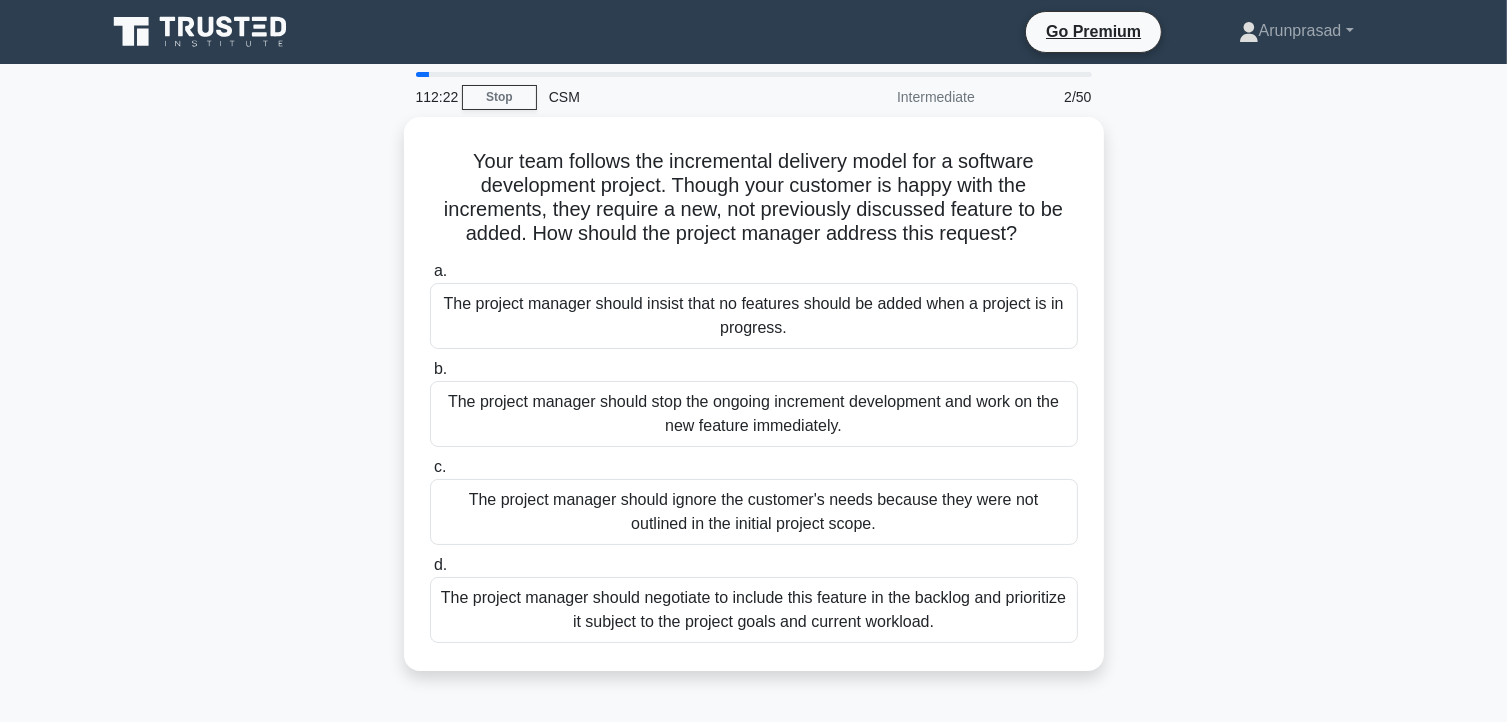 click on "The project manager should insist that no features should be added when a project is in progress." at bounding box center (754, 316) 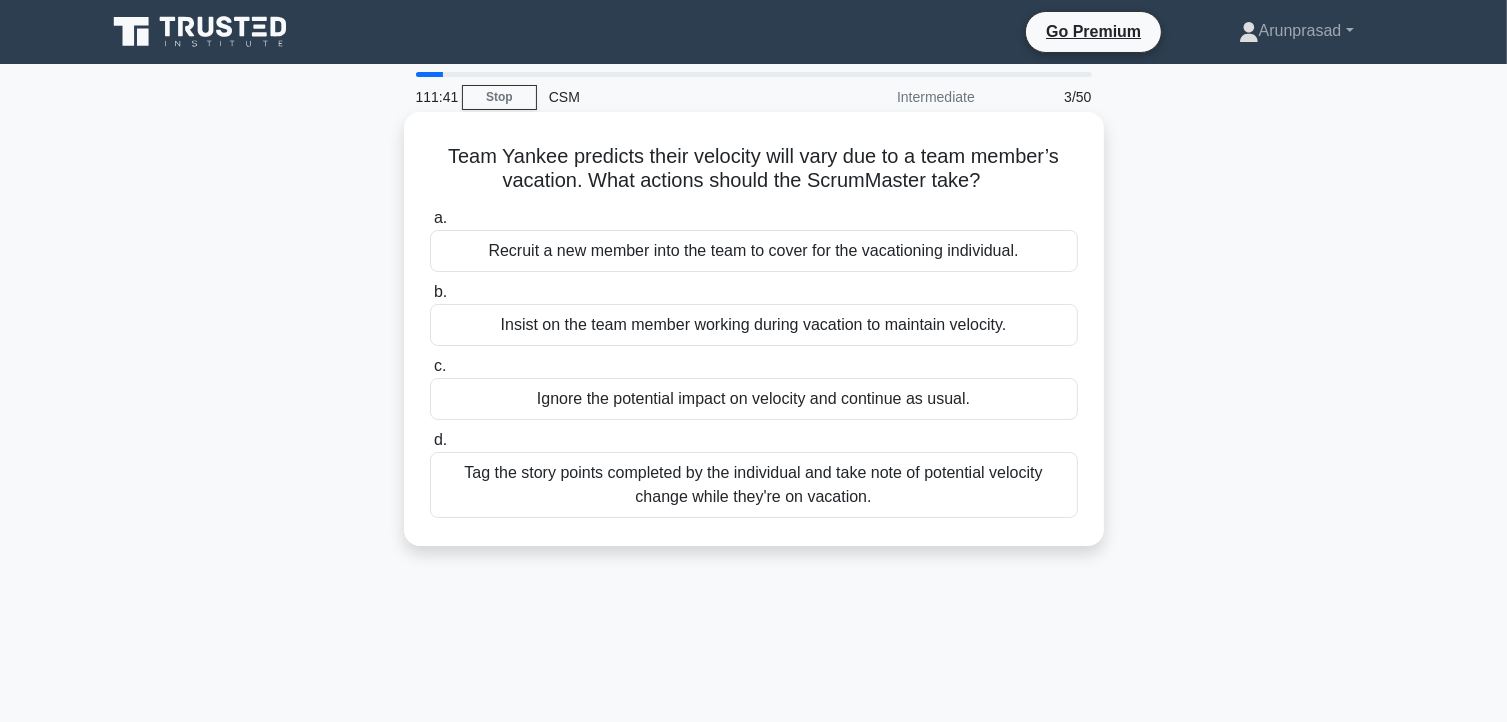 click on "Tag the story points completed by the individual and take note of potential velocity change while they're on vacation." at bounding box center [754, 485] 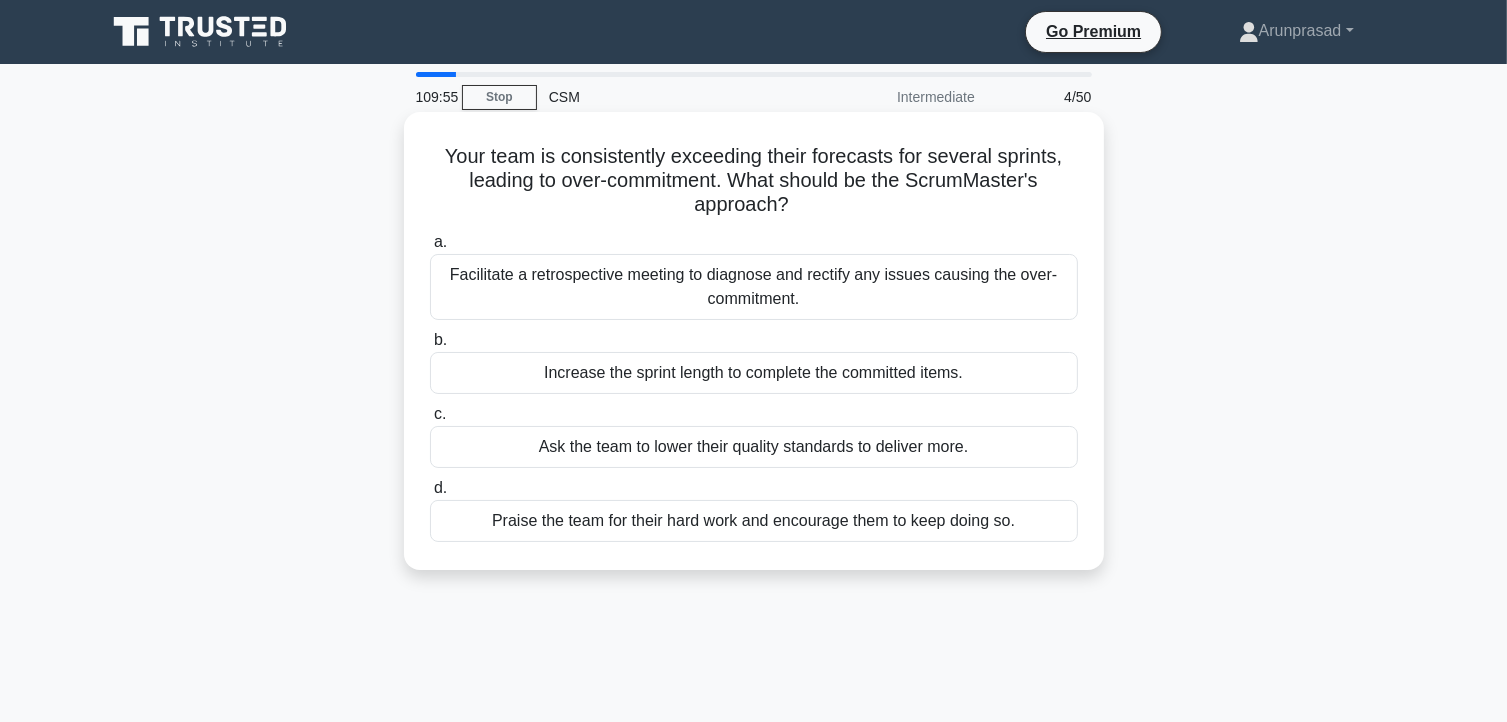 click on "Praise the team for their hard work and encourage them to keep doing so." at bounding box center (754, 521) 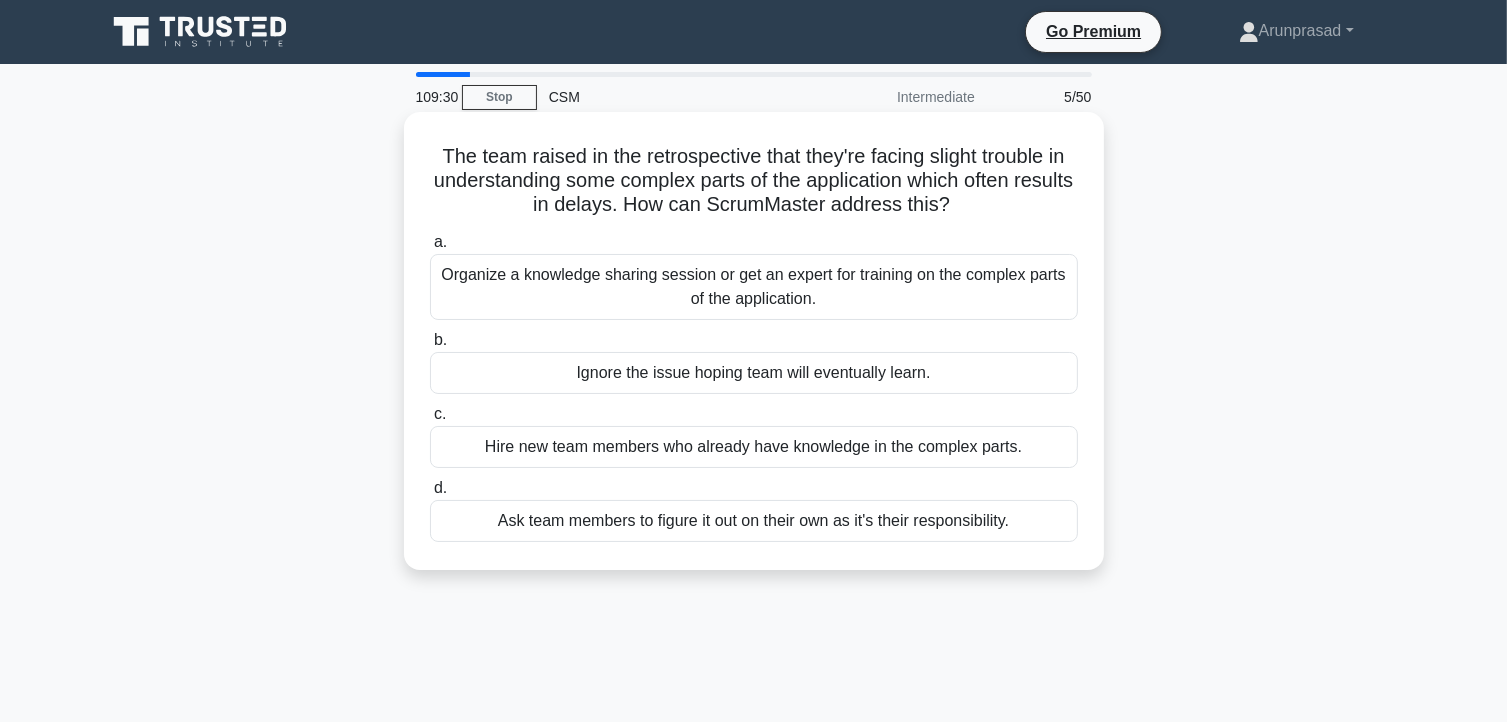 click on "Organize a knowledge sharing session or get an expert for training on the complex parts of the application." at bounding box center (754, 287) 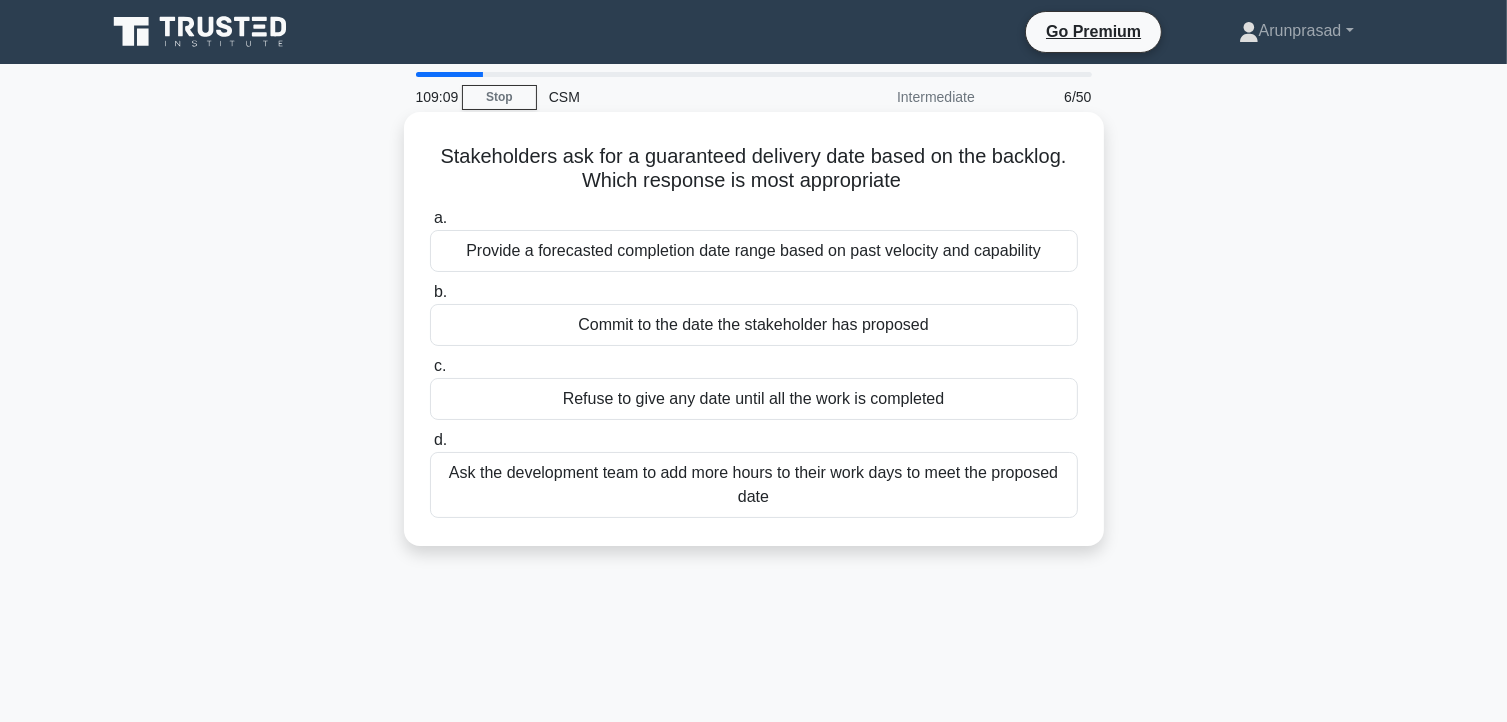 click on "Provide a forecasted completion date range based on past velocity and capability" at bounding box center [754, 251] 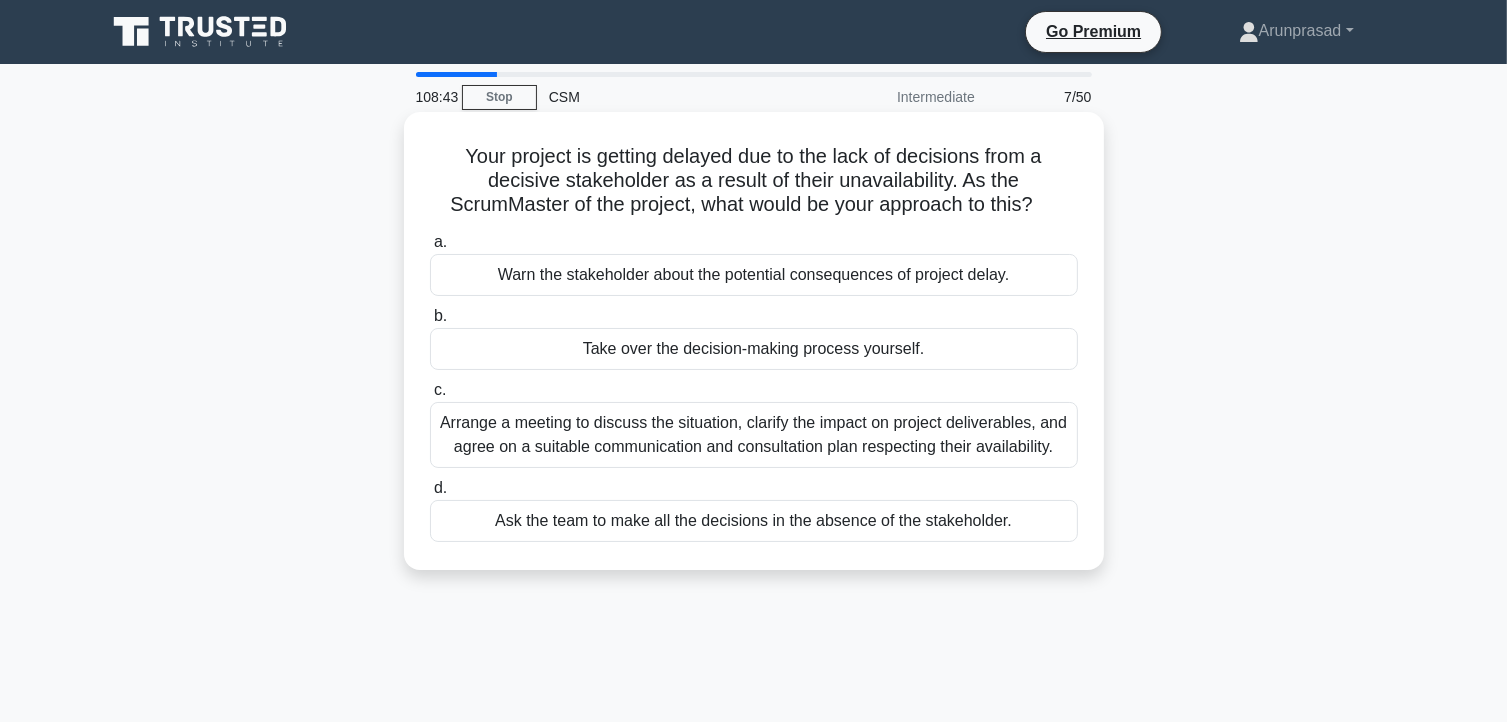 click on "Arrange a meeting to discuss the situation, clarify the impact on project deliverables, and agree on a suitable communication and consultation plan respecting their availability." at bounding box center [754, 435] 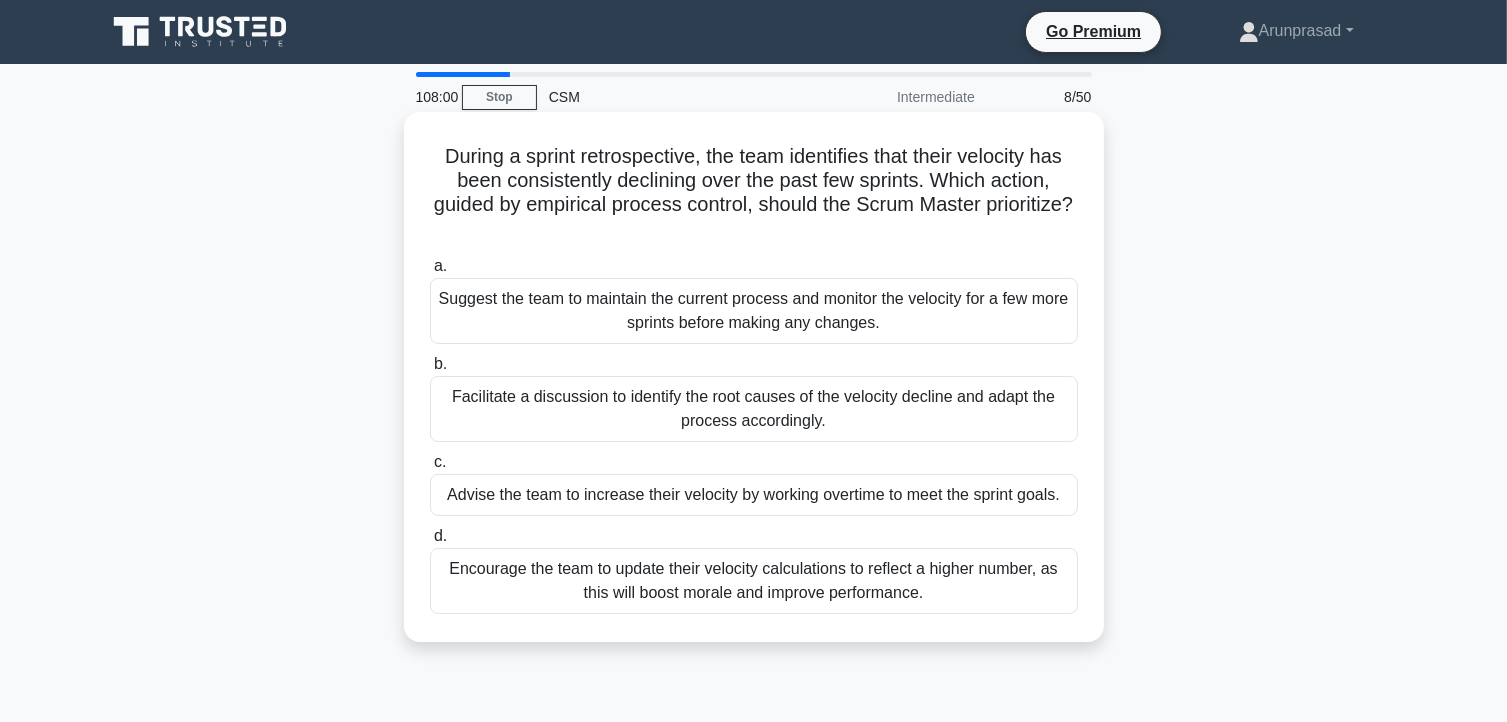 click on "Facilitate a discussion to identify the root causes of the velocity decline and adapt the process accordingly." at bounding box center (754, 409) 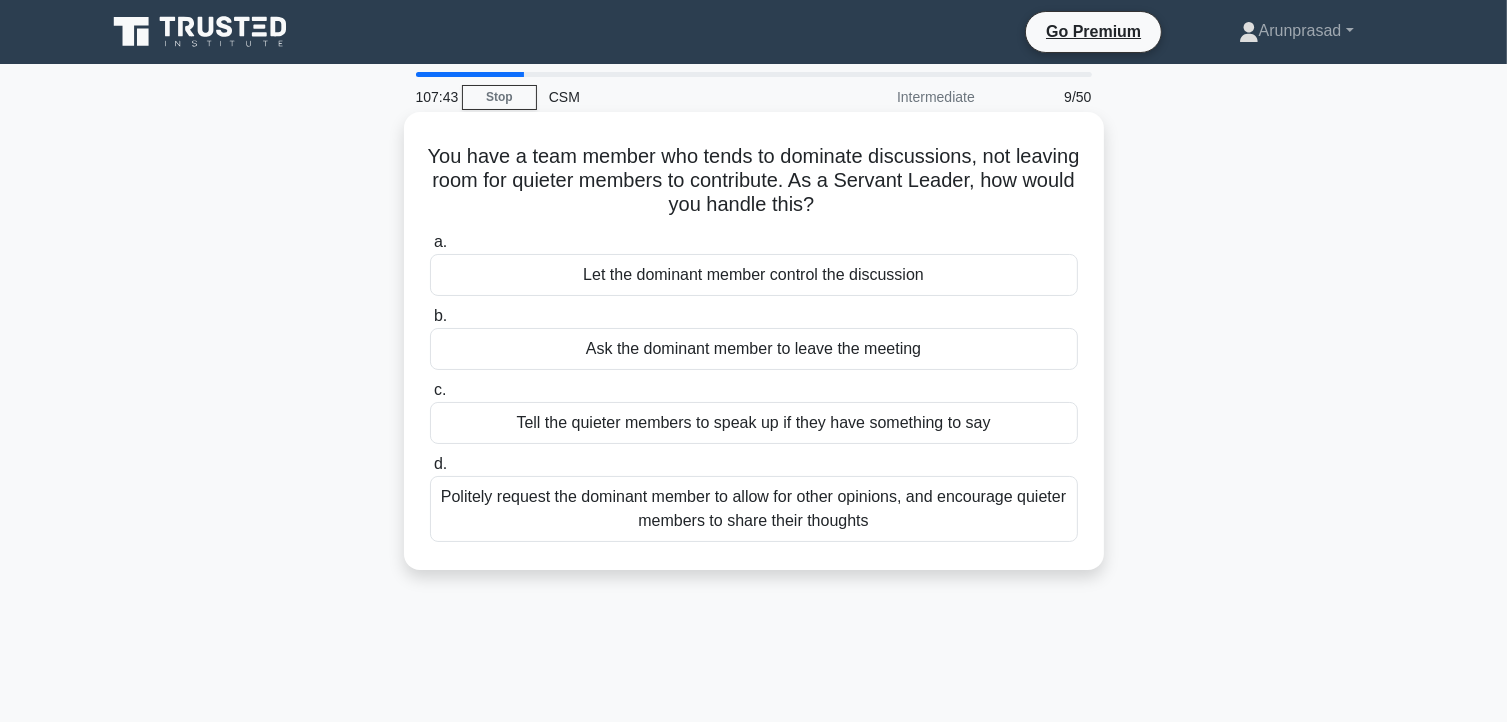 click on "Politely request the dominant member to allow for other opinions, and encourage quieter members to share their thoughts" at bounding box center (754, 509) 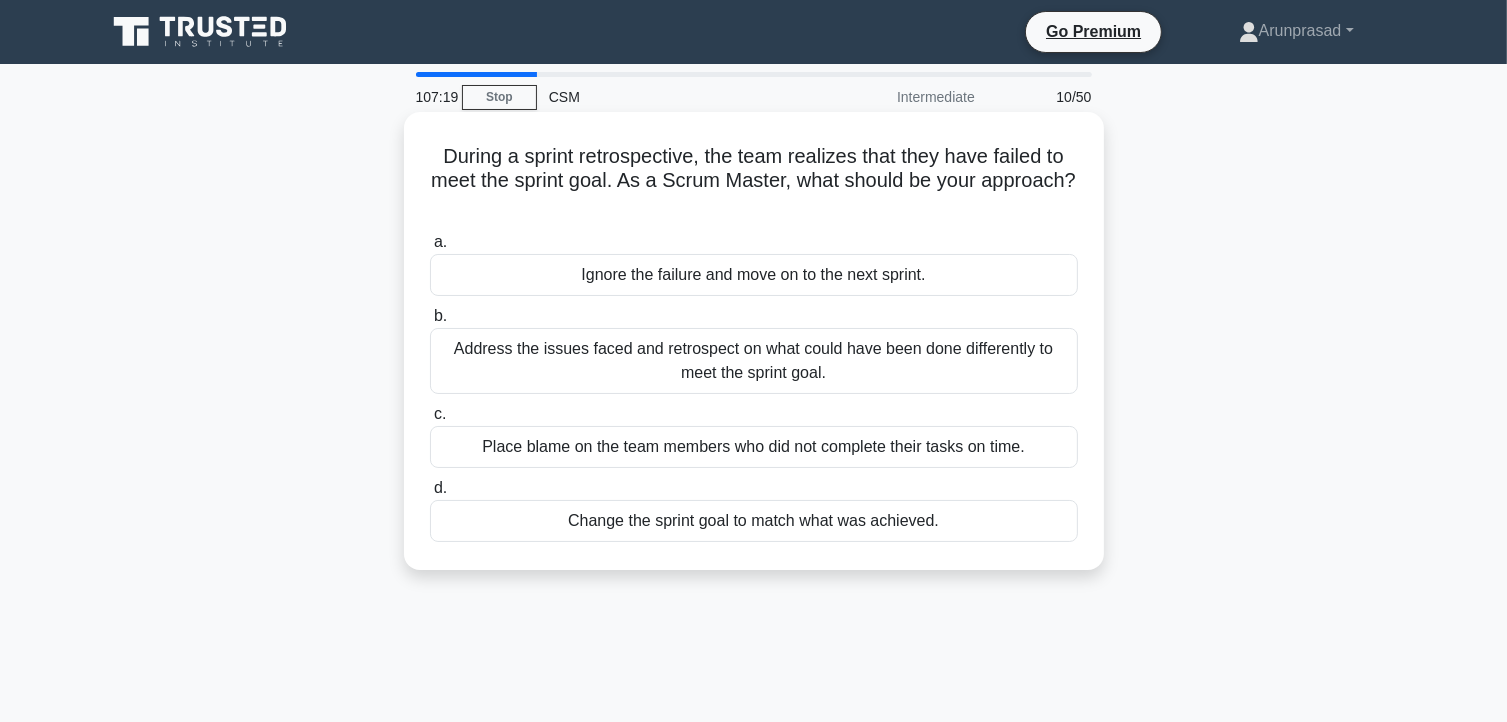 click on "Address the issues faced and retrospect on what could have been done differently to meet the sprint goal." at bounding box center (754, 361) 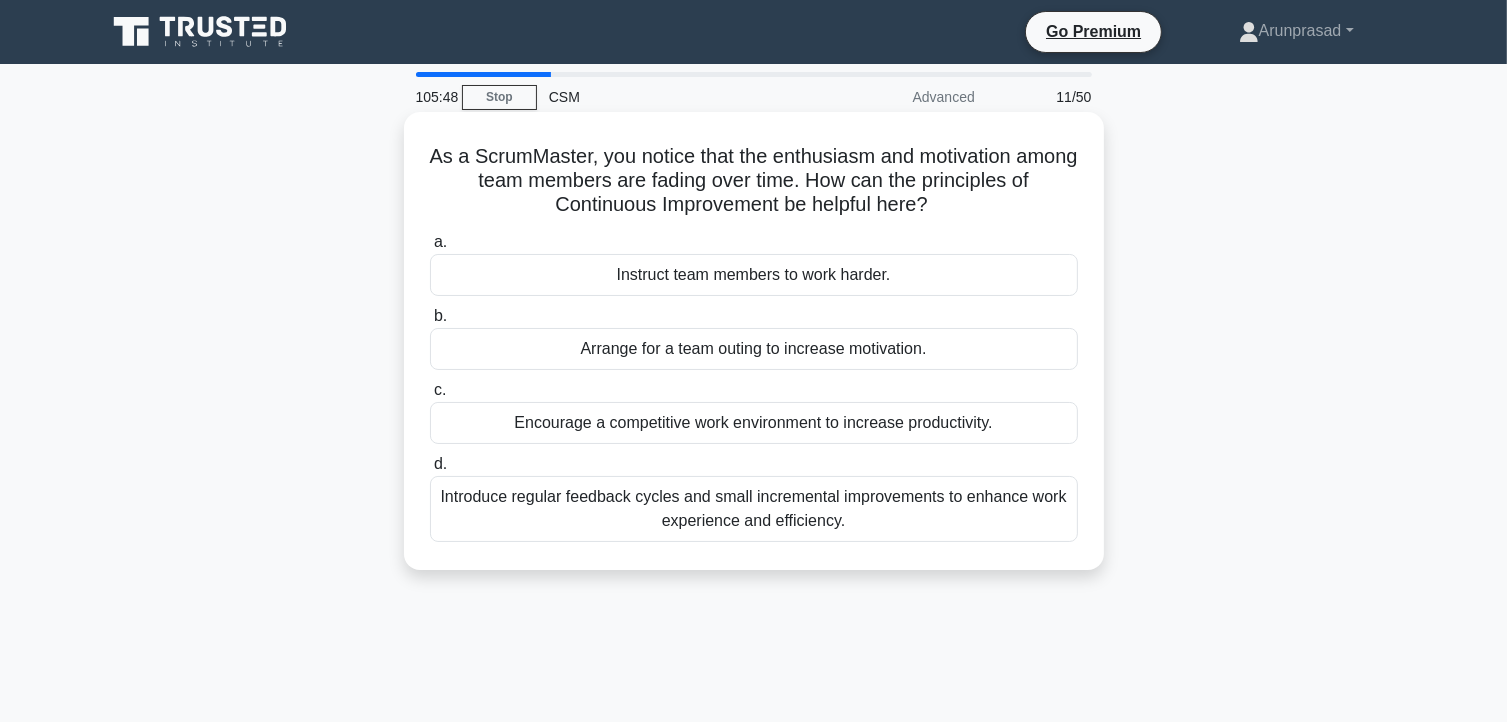click on "Arrange for a team outing to increase motivation." at bounding box center (754, 349) 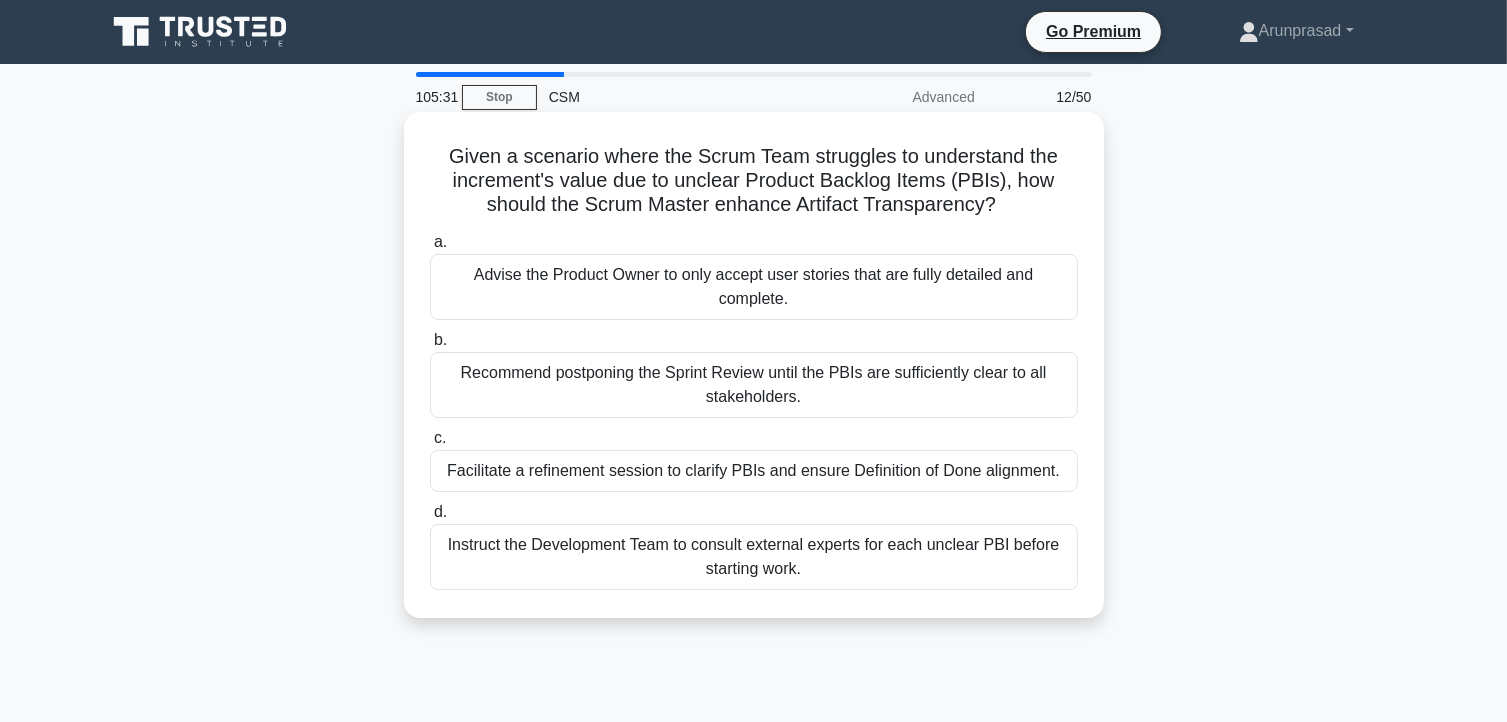 click on "Facilitate a refinement session to clarify PBIs and ensure Definition of Done alignment." at bounding box center [754, 471] 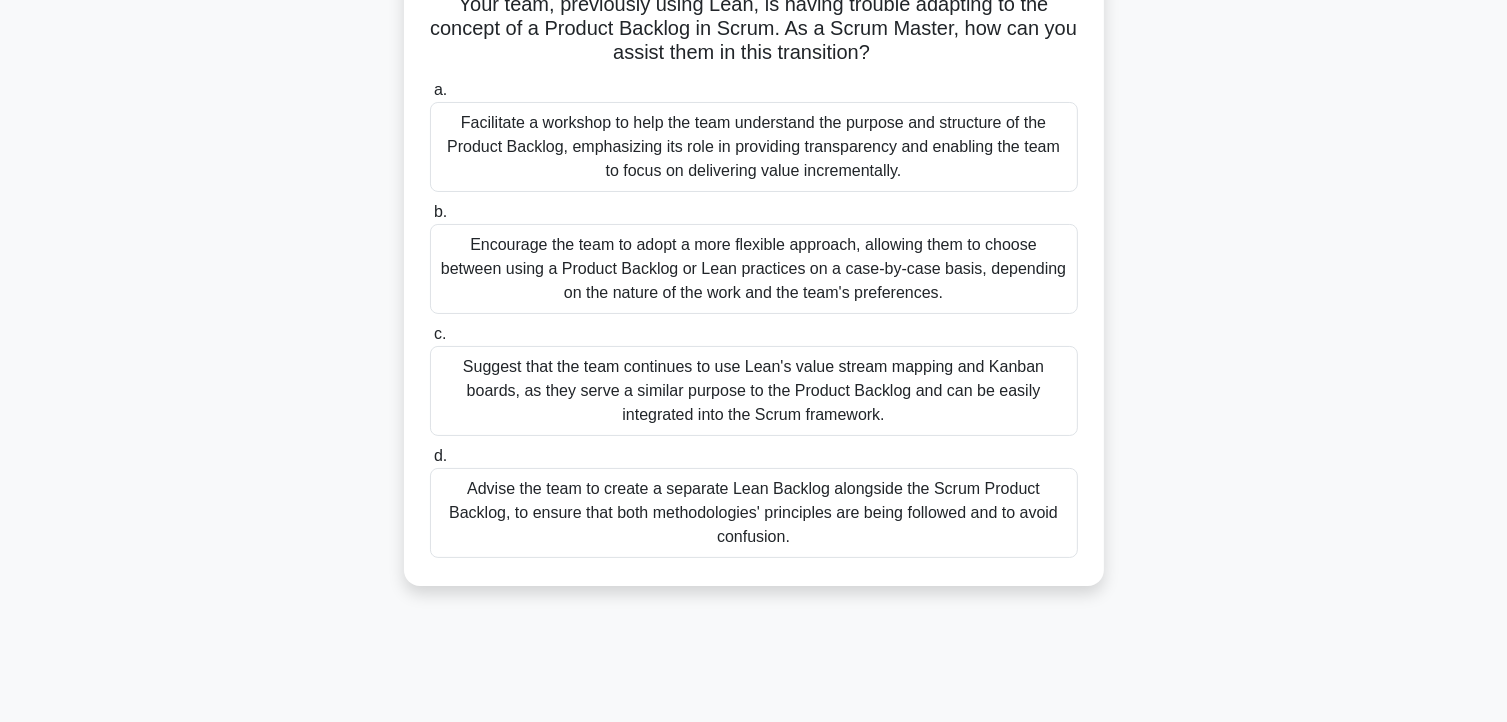 scroll, scrollTop: 172, scrollLeft: 0, axis: vertical 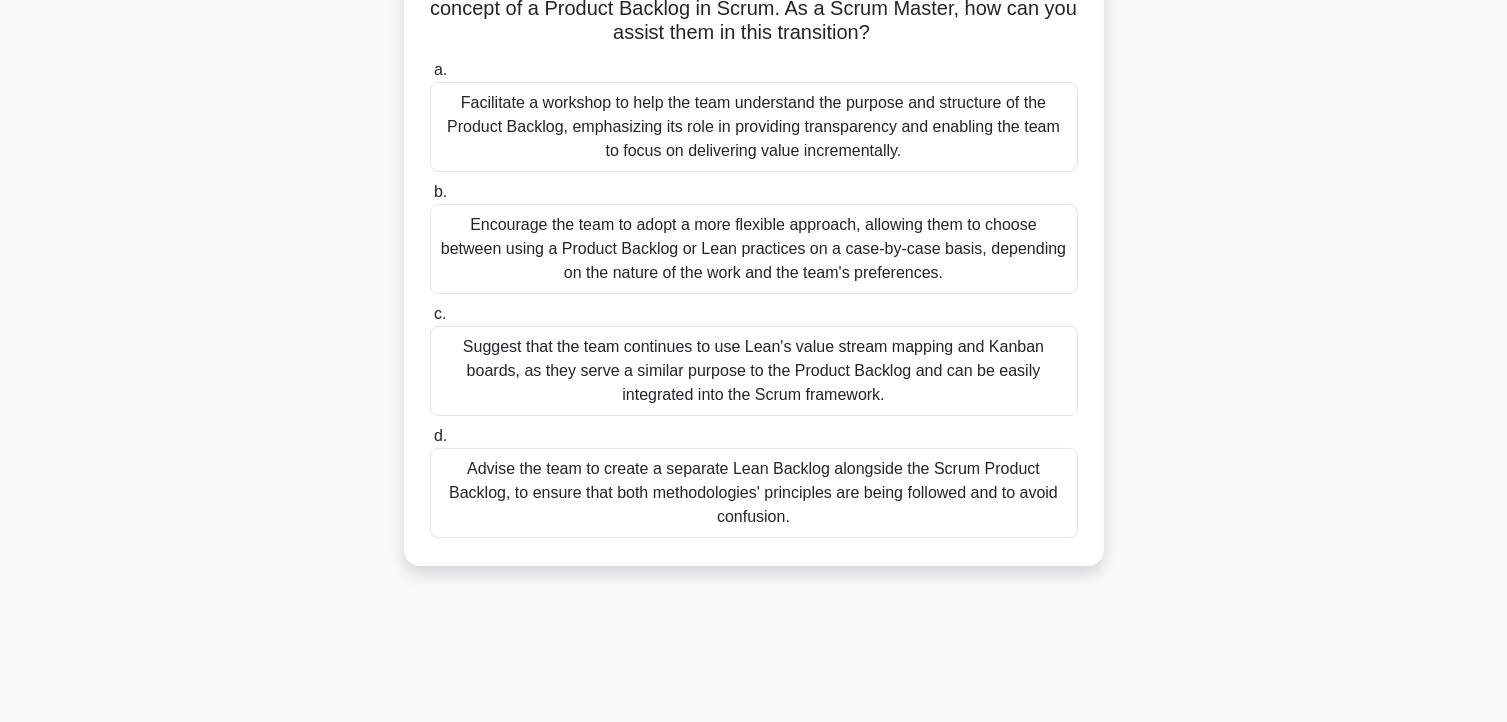 click on "Suggest that the team continues to use Lean's value stream mapping and Kanban boards, as they serve a similar purpose to the Product Backlog and can be easily integrated into the Scrum framework." at bounding box center (754, 371) 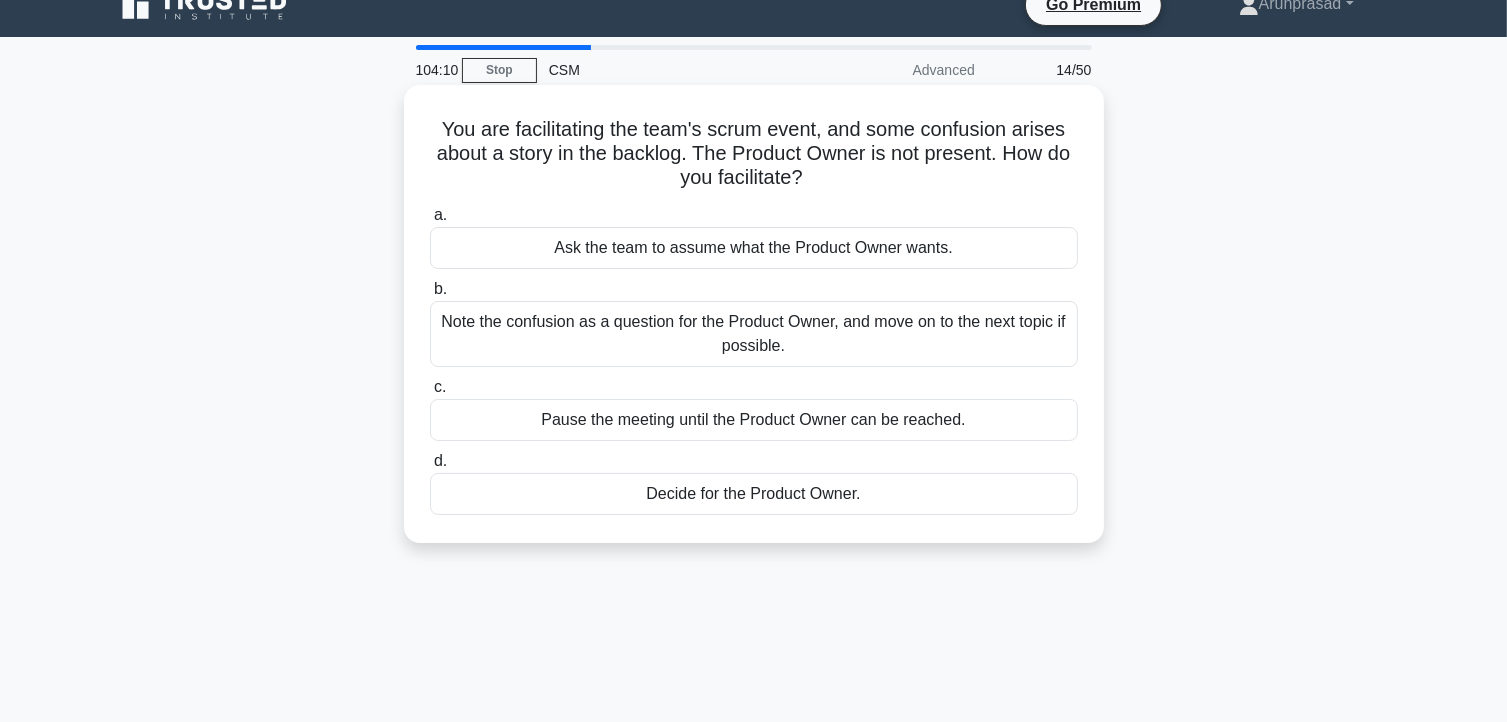 scroll, scrollTop: 0, scrollLeft: 0, axis: both 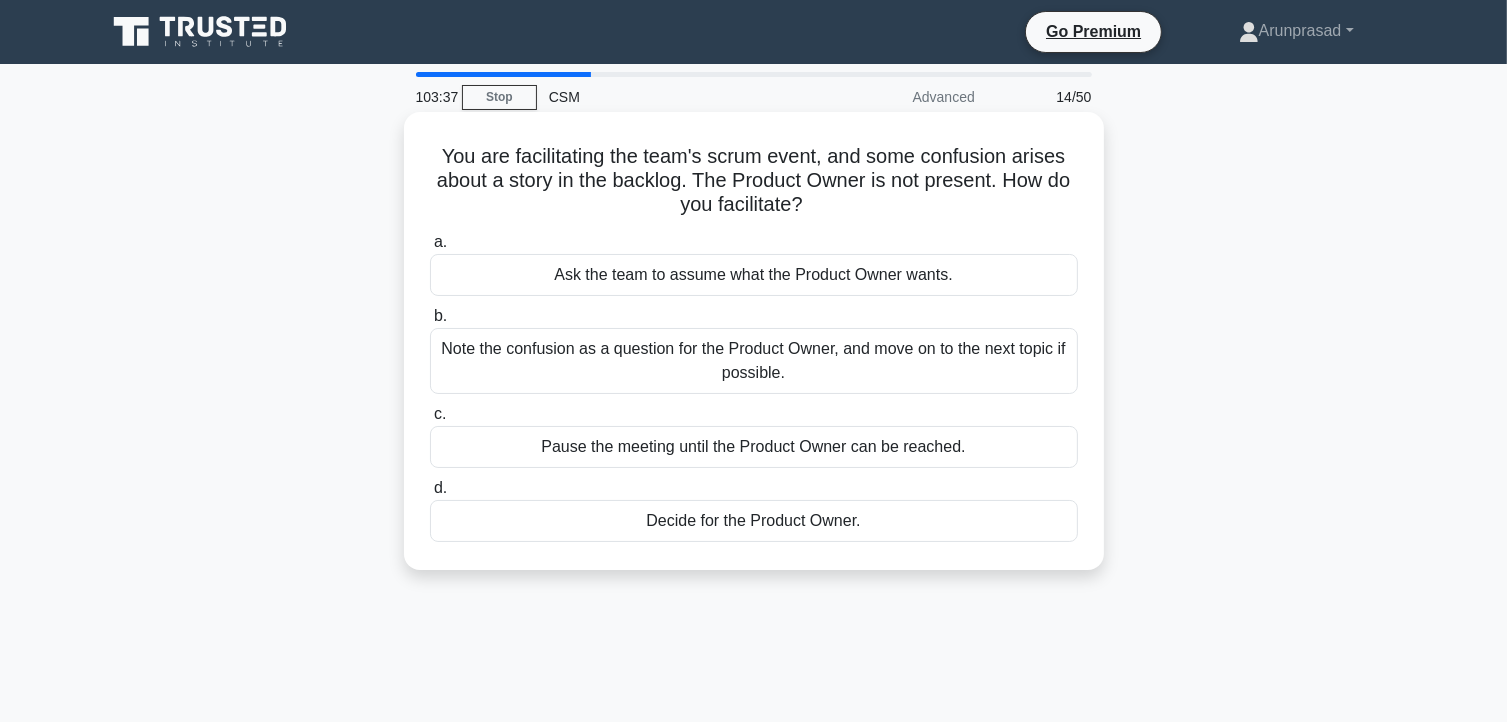 click on "Ask the team to assume what the Product Owner wants." at bounding box center [754, 275] 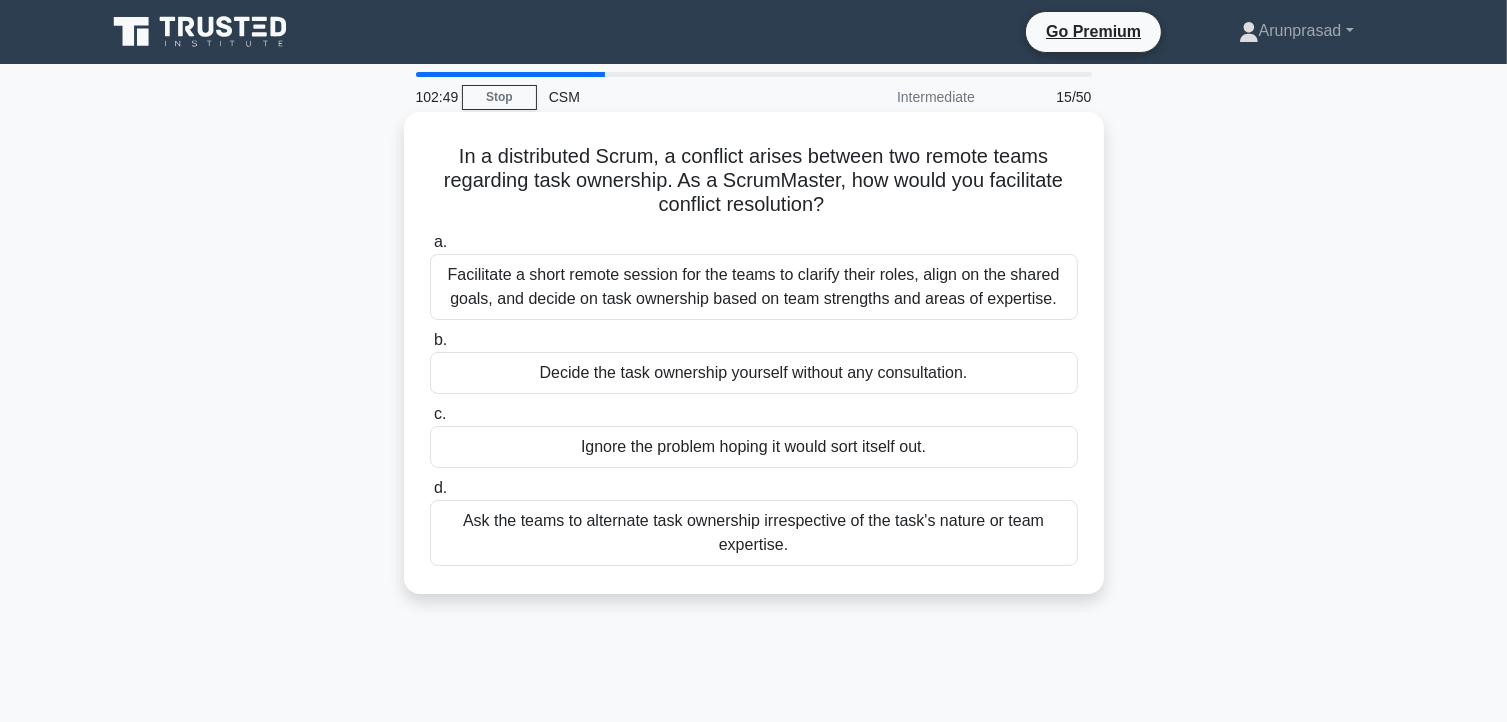 click on "Facilitate a short remote session for the teams to clarify their roles, align on the shared goals, and decide on task ownership based on team strengths and areas of expertise." at bounding box center (754, 287) 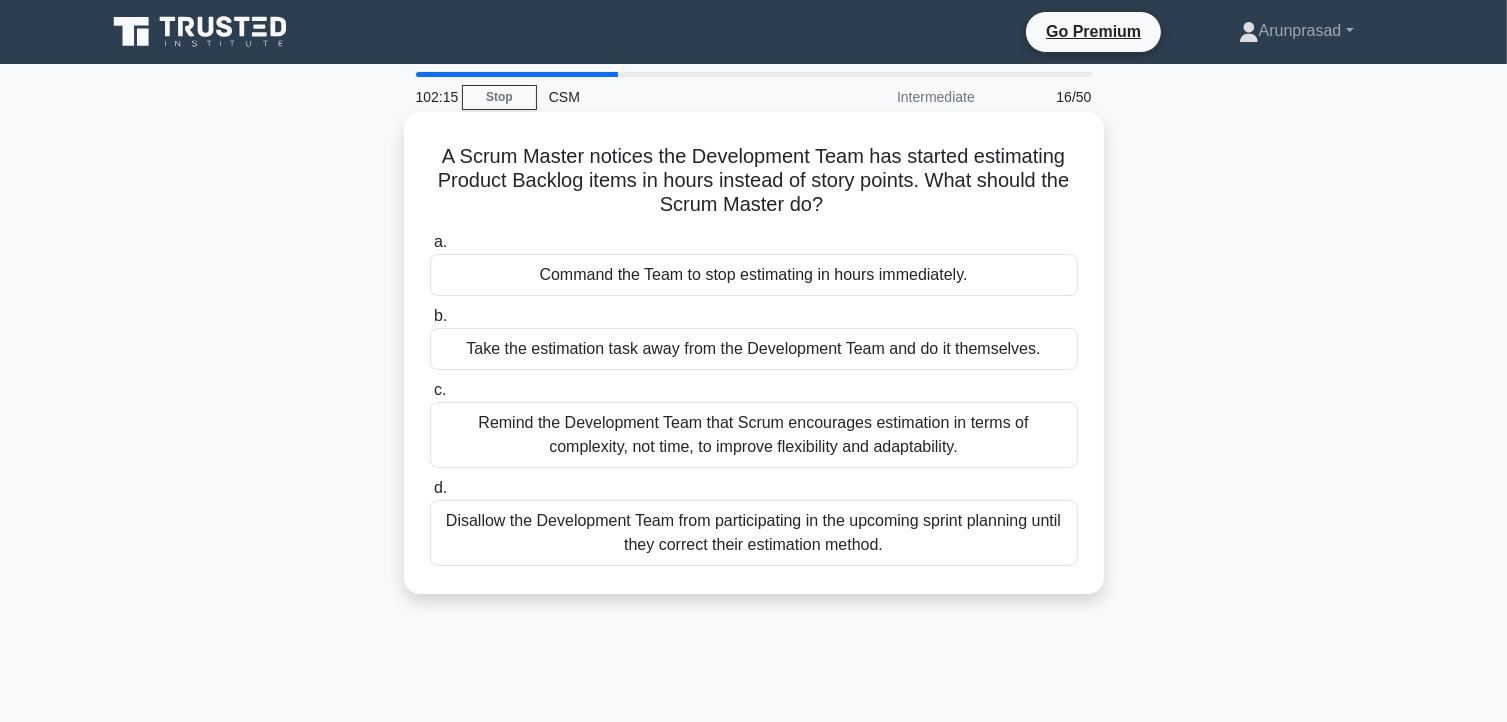 click on "Remind the Development Team that Scrum encourages estimation in terms of complexity, not time, to improve flexibility and adaptability." at bounding box center (754, 435) 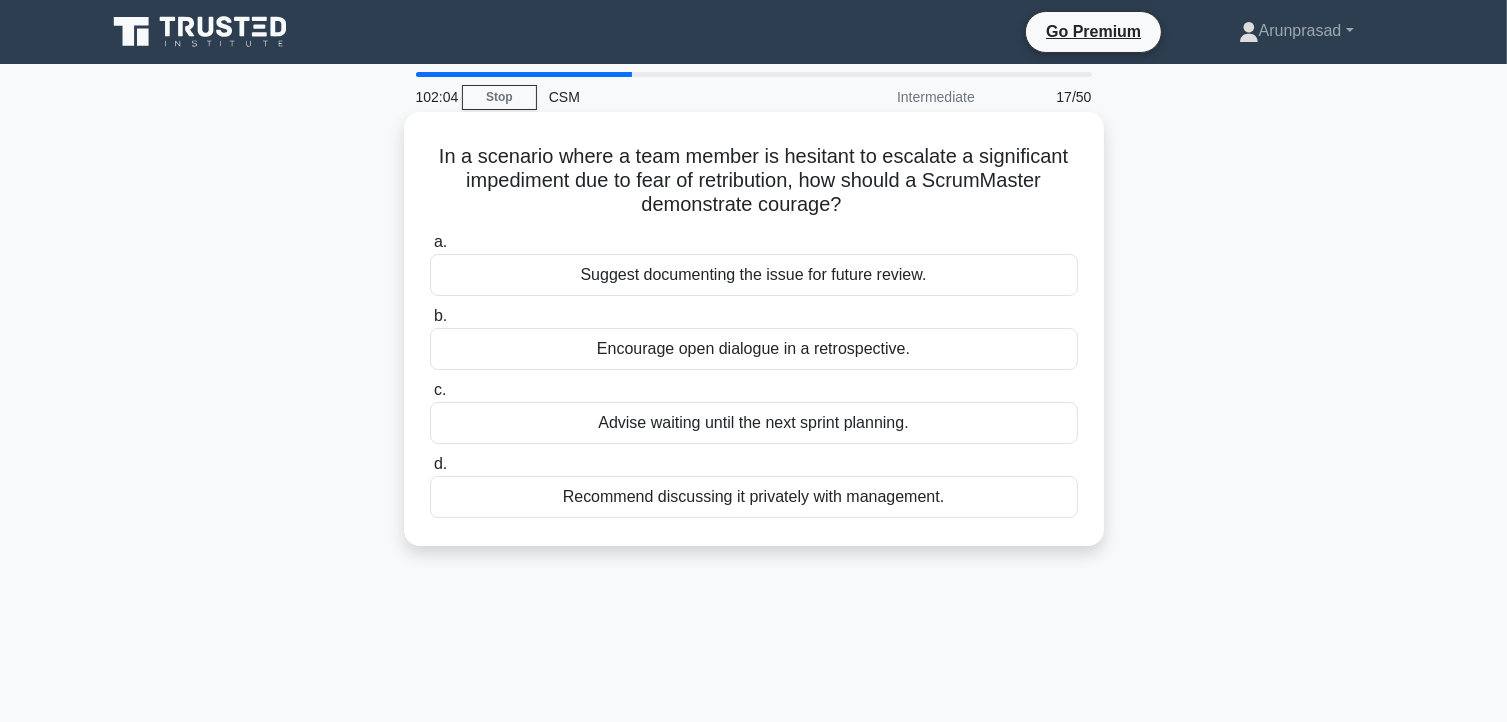 click on "Encourage open dialogue in a retrospective." at bounding box center (754, 349) 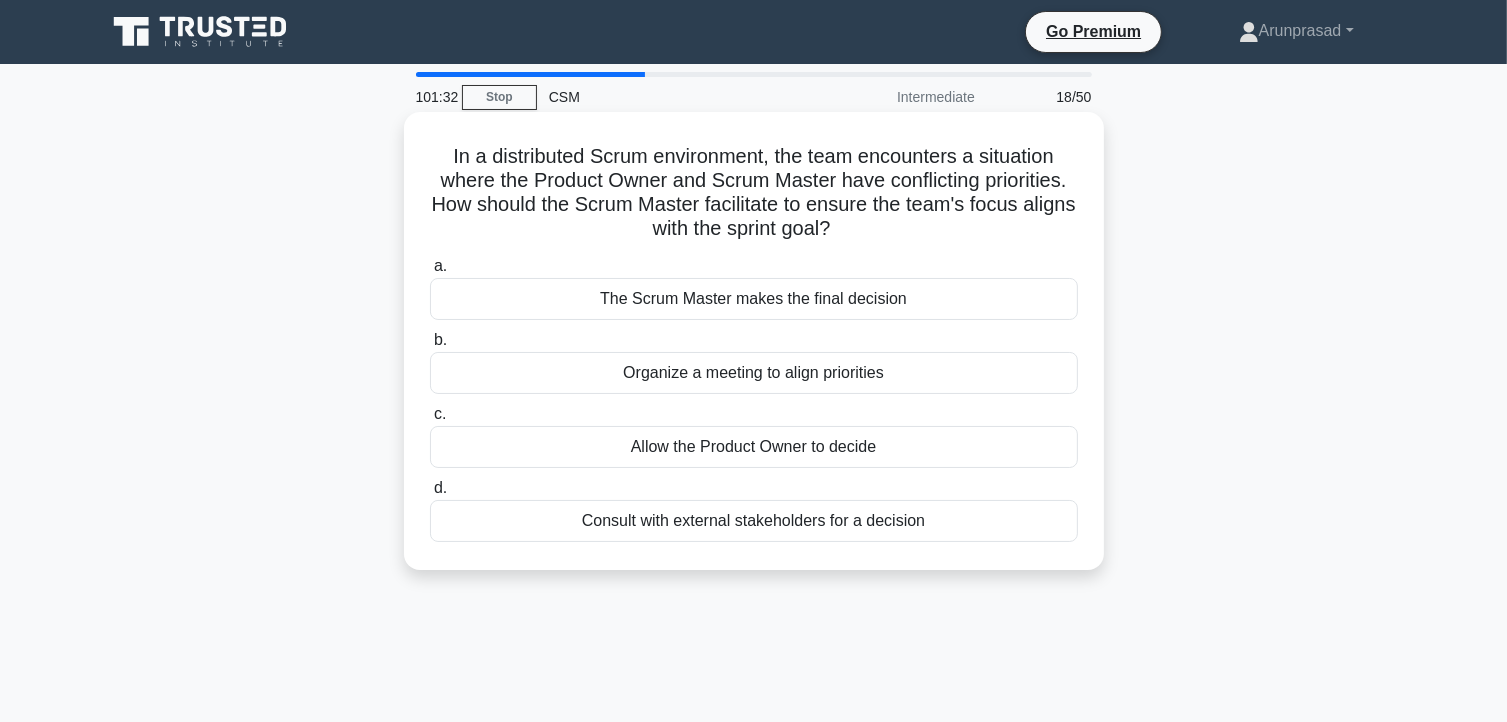 click on "Organize a meeting to align priorities" at bounding box center (754, 373) 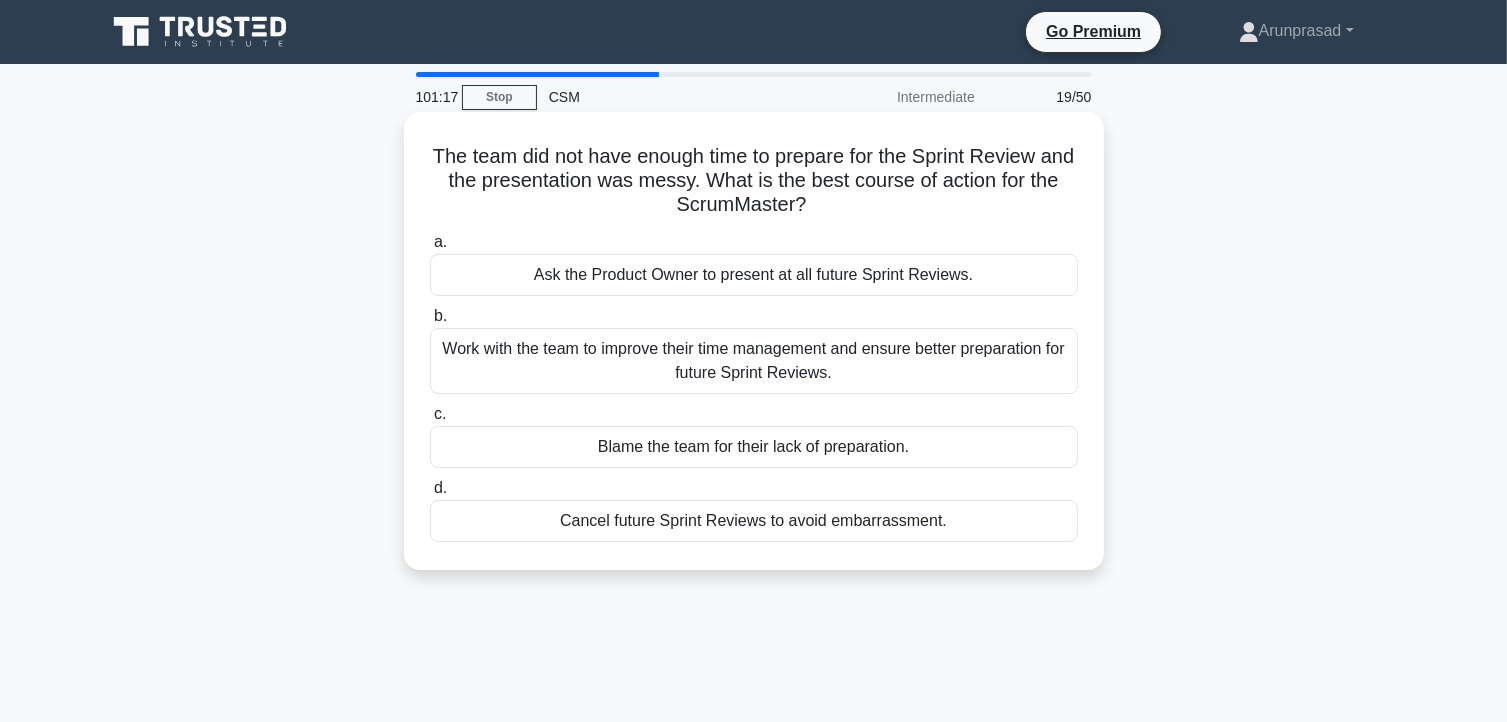 click on "Work with the team to improve their time management and ensure better preparation for future Sprint Reviews." at bounding box center [754, 361] 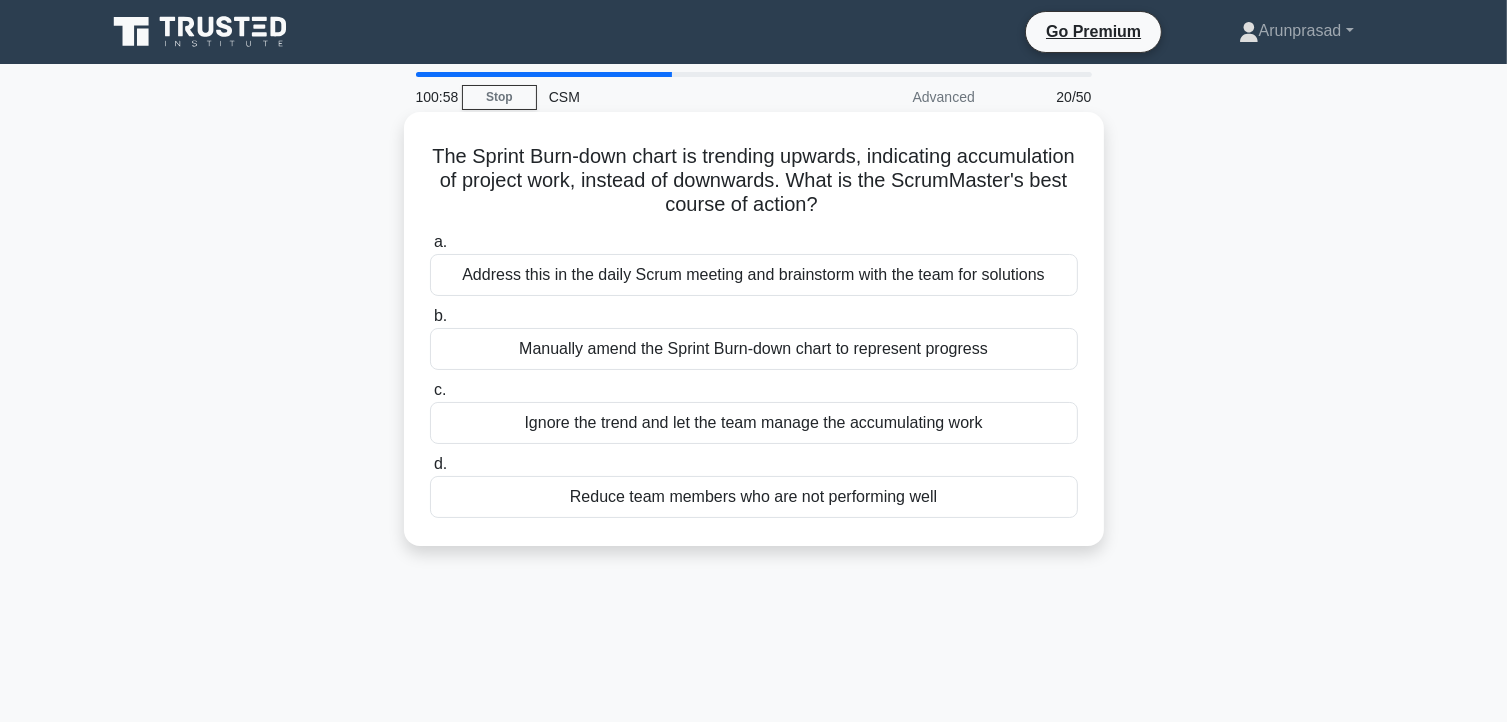 click on "Address this in the daily Scrum meeting and brainstorm with the team for solutions" at bounding box center (754, 275) 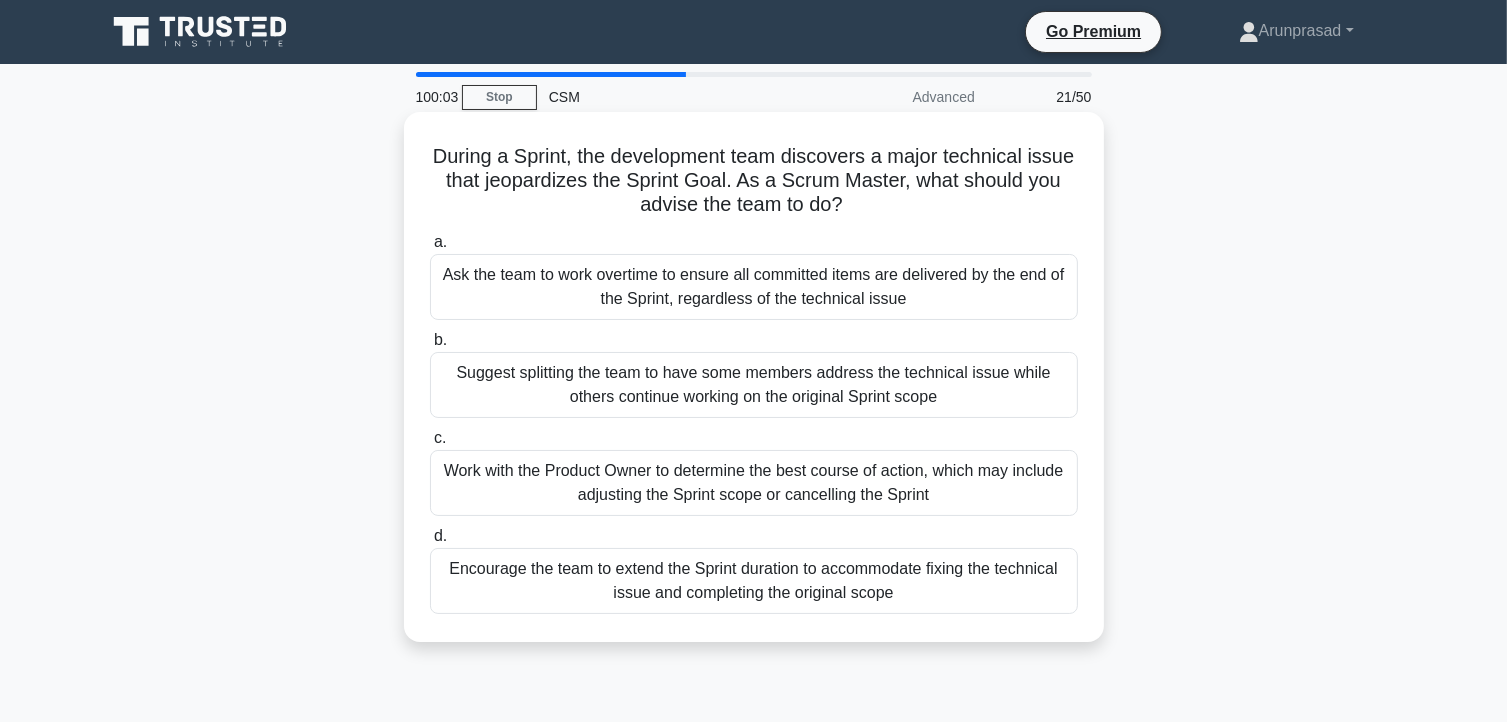 click on "Work with the Product Owner to determine the best course of action, which may include adjusting the Sprint scope or cancelling the Sprint" at bounding box center (754, 483) 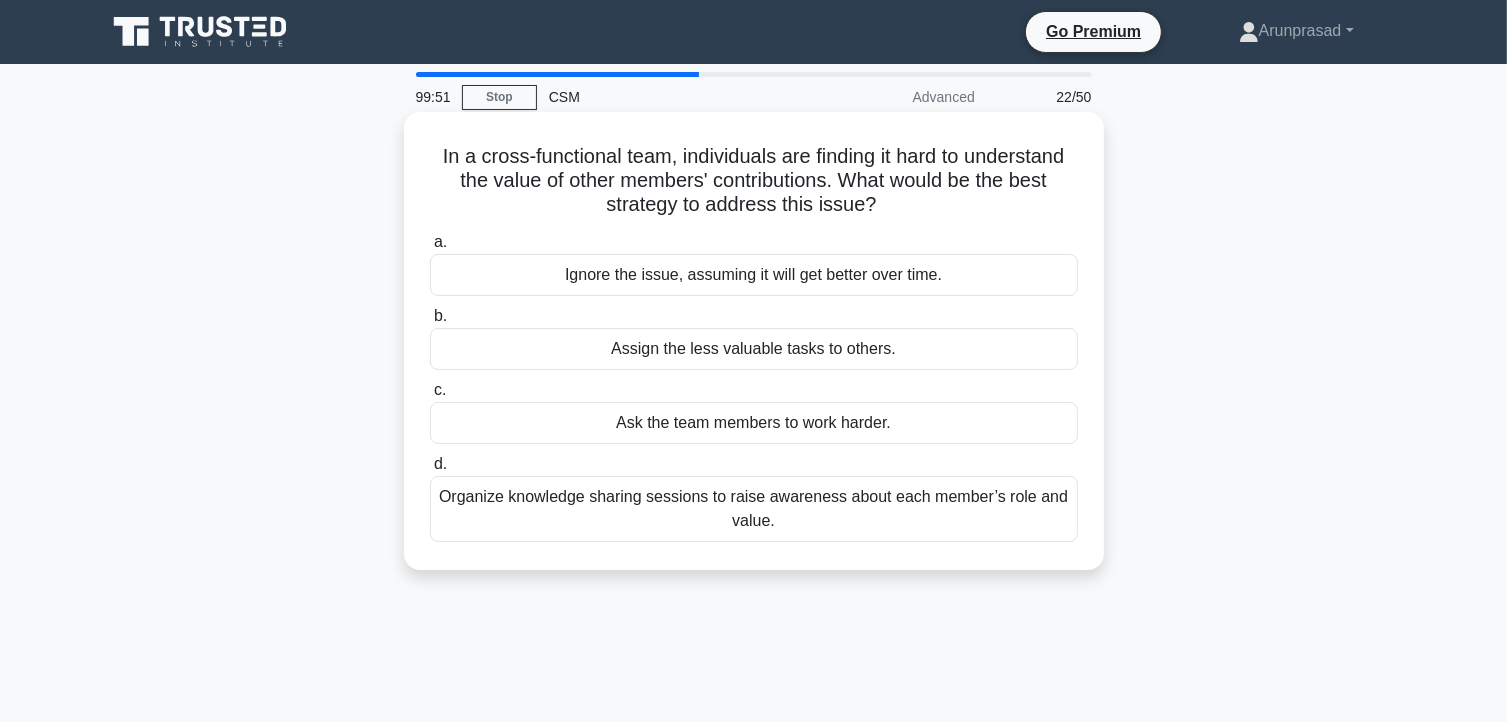 click on "Organize knowledge sharing sessions to raise awareness about each member’s role and value." at bounding box center [754, 509] 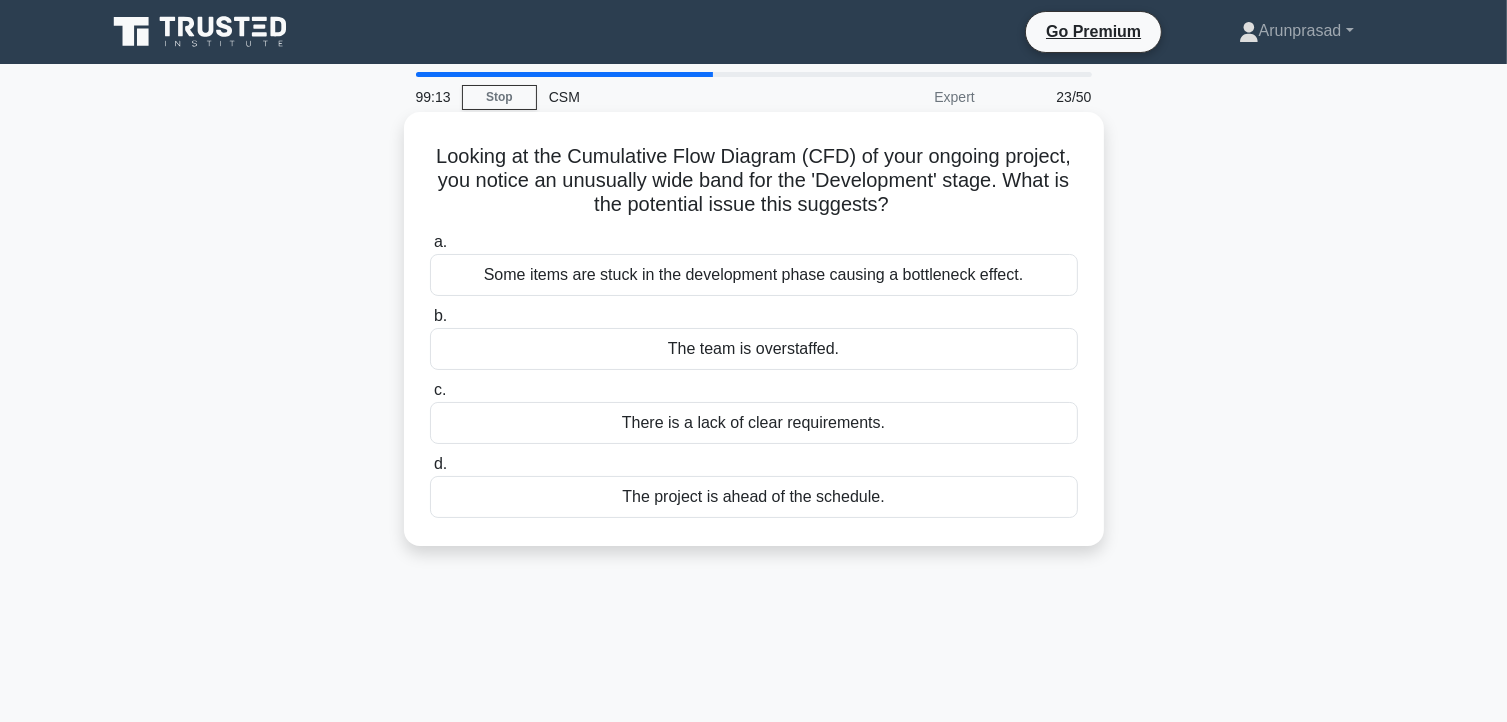 click on "Some items are stuck in the development phase causing a bottleneck effect." at bounding box center (754, 275) 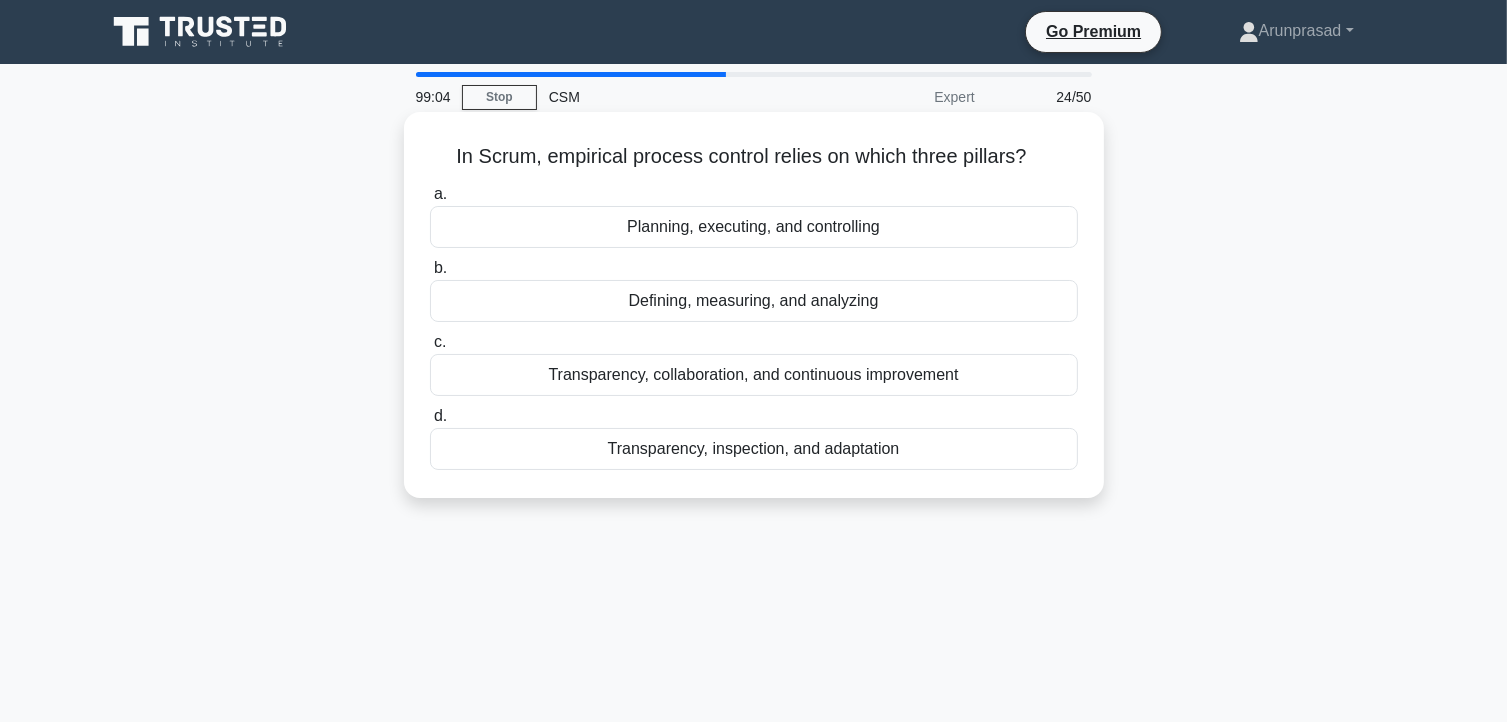 click on "Transparency, inspection, and adaptation" at bounding box center [754, 449] 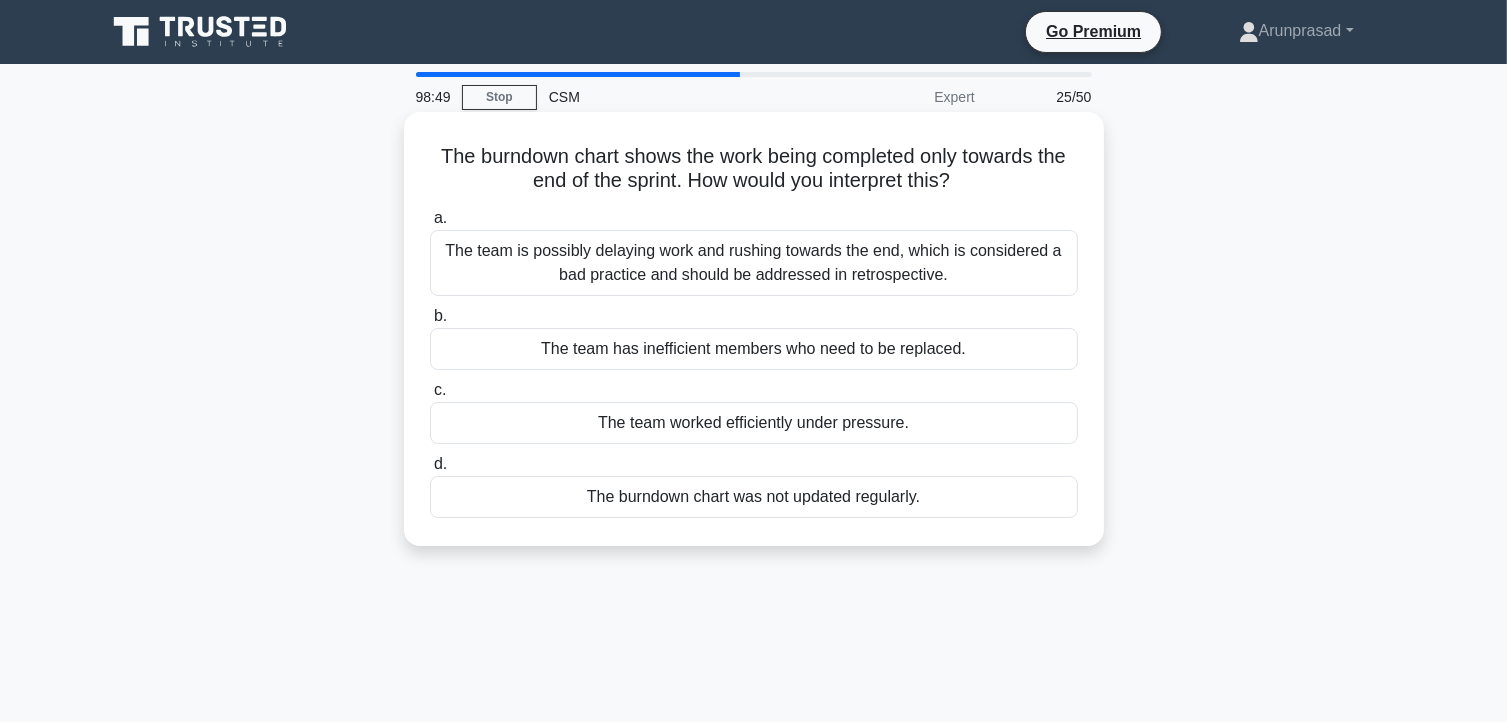click on "The team is possibly delaying work and rushing towards the end, which is considered a bad practice and should be addressed in retrospective." at bounding box center [754, 263] 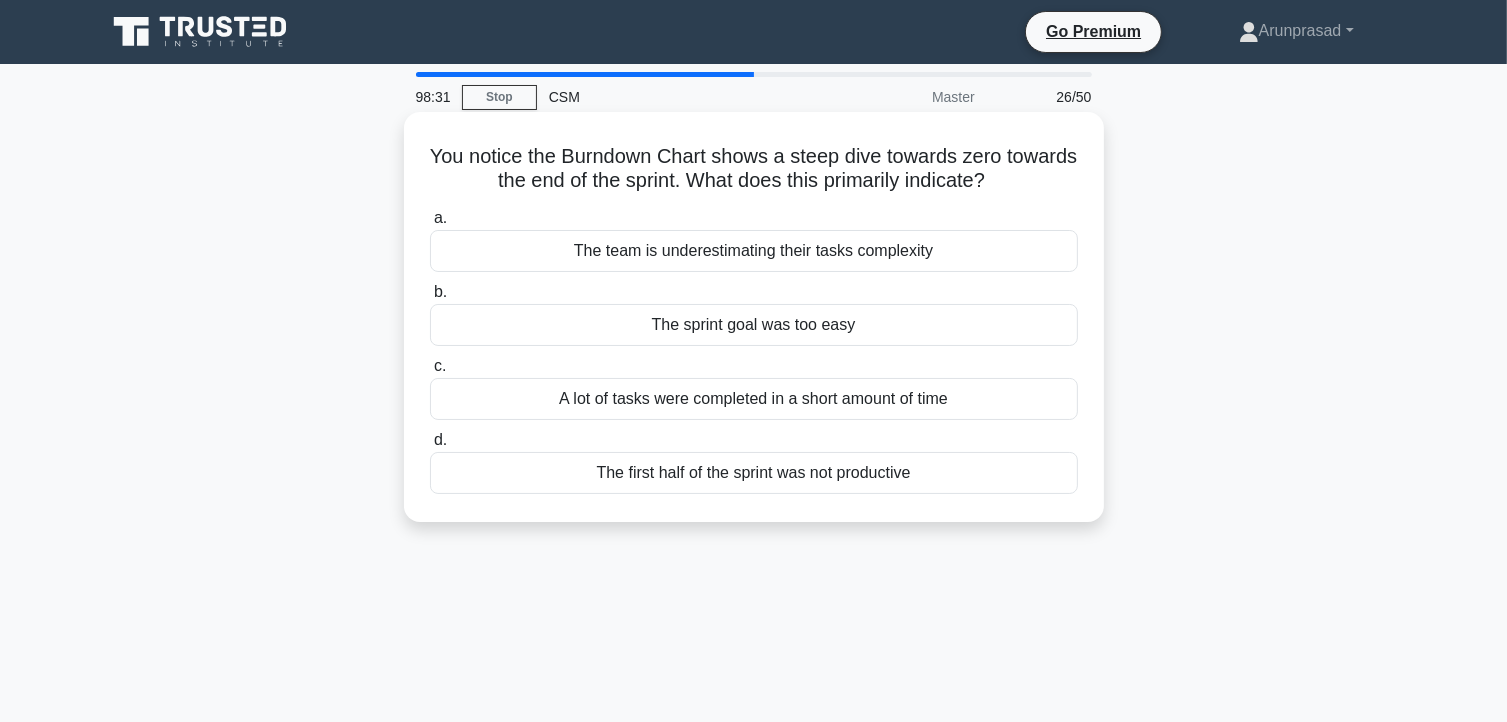 click on "A lot of tasks were completed in a short amount of time" at bounding box center (754, 399) 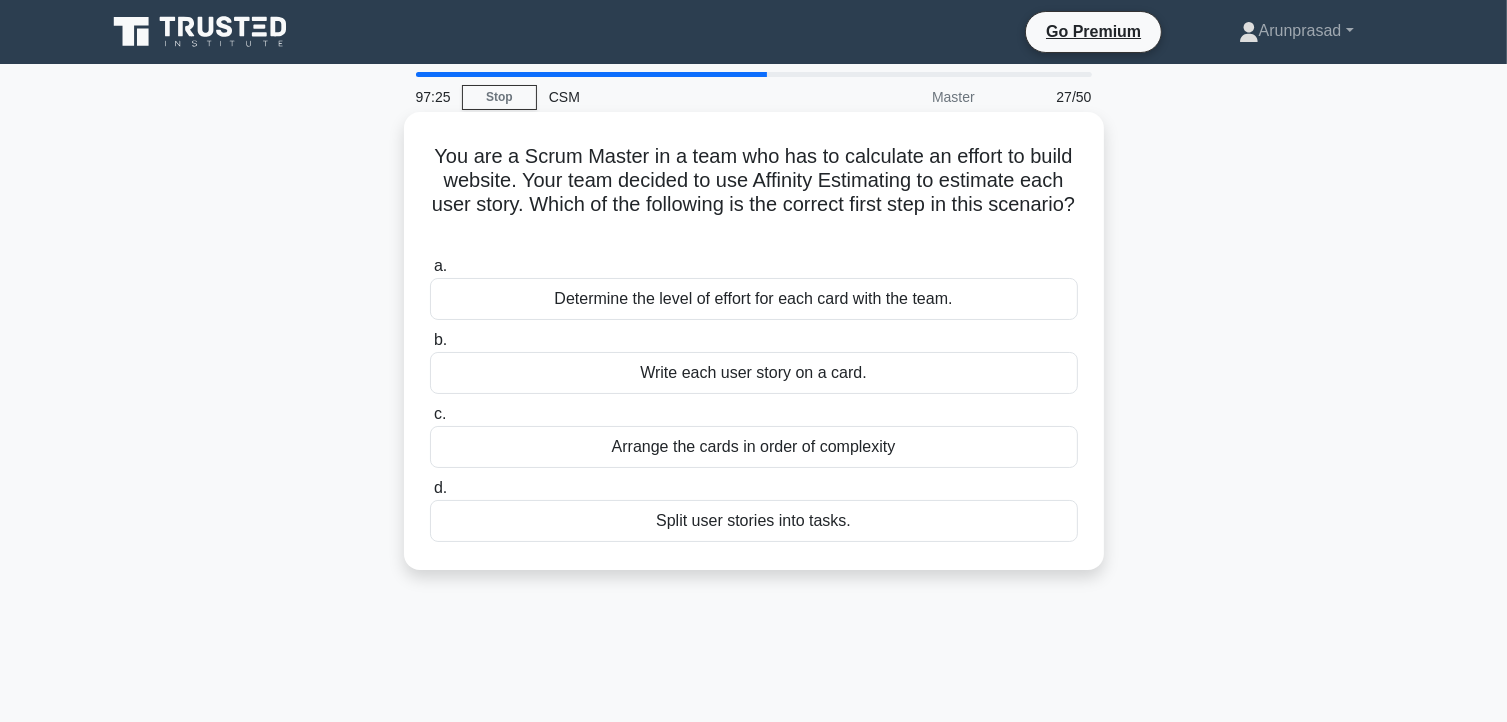 click on "Write each user story on a card." at bounding box center (754, 373) 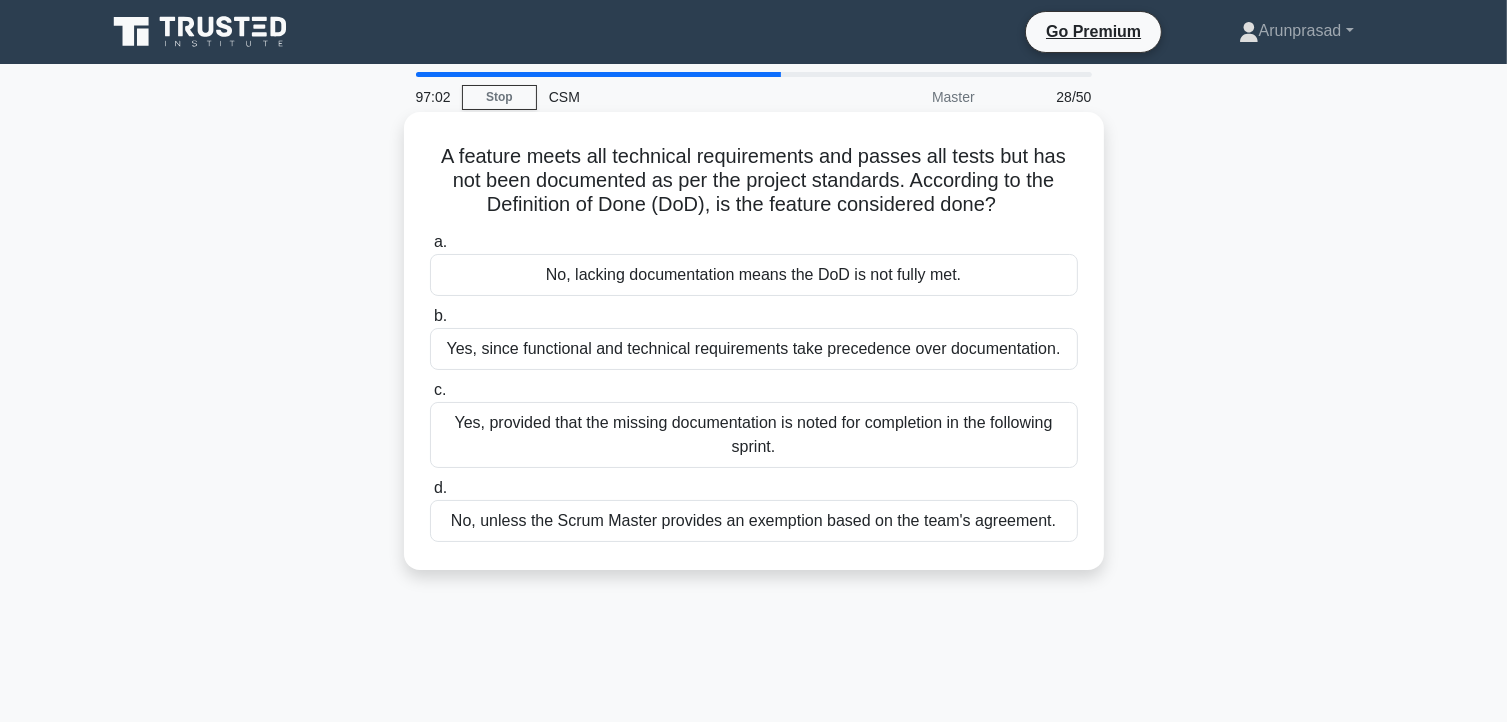 click on "Yes, since functional and technical requirements take precedence over documentation." at bounding box center [754, 349] 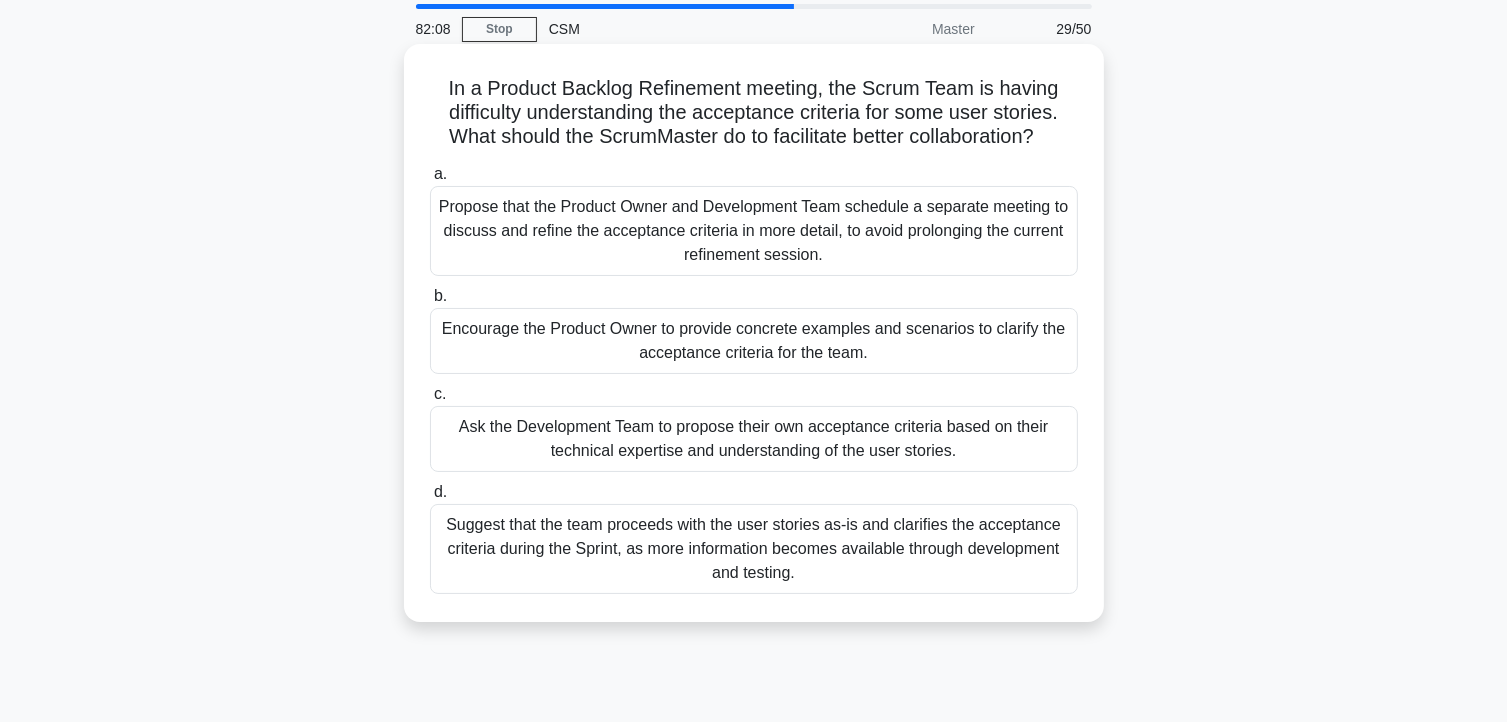 scroll, scrollTop: 68, scrollLeft: 0, axis: vertical 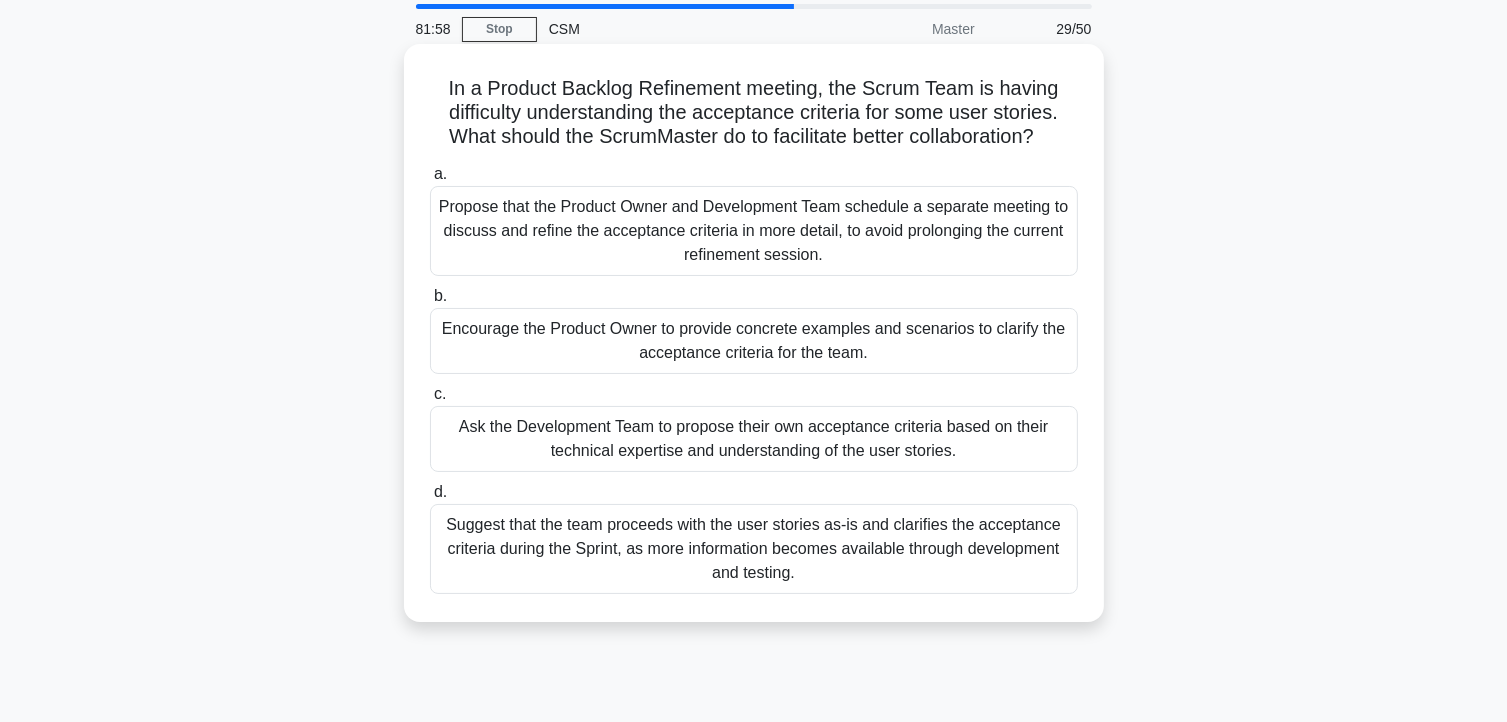 click on "Encourage the Product Owner to provide concrete examples and scenarios to clarify the acceptance criteria for the team." at bounding box center (754, 341) 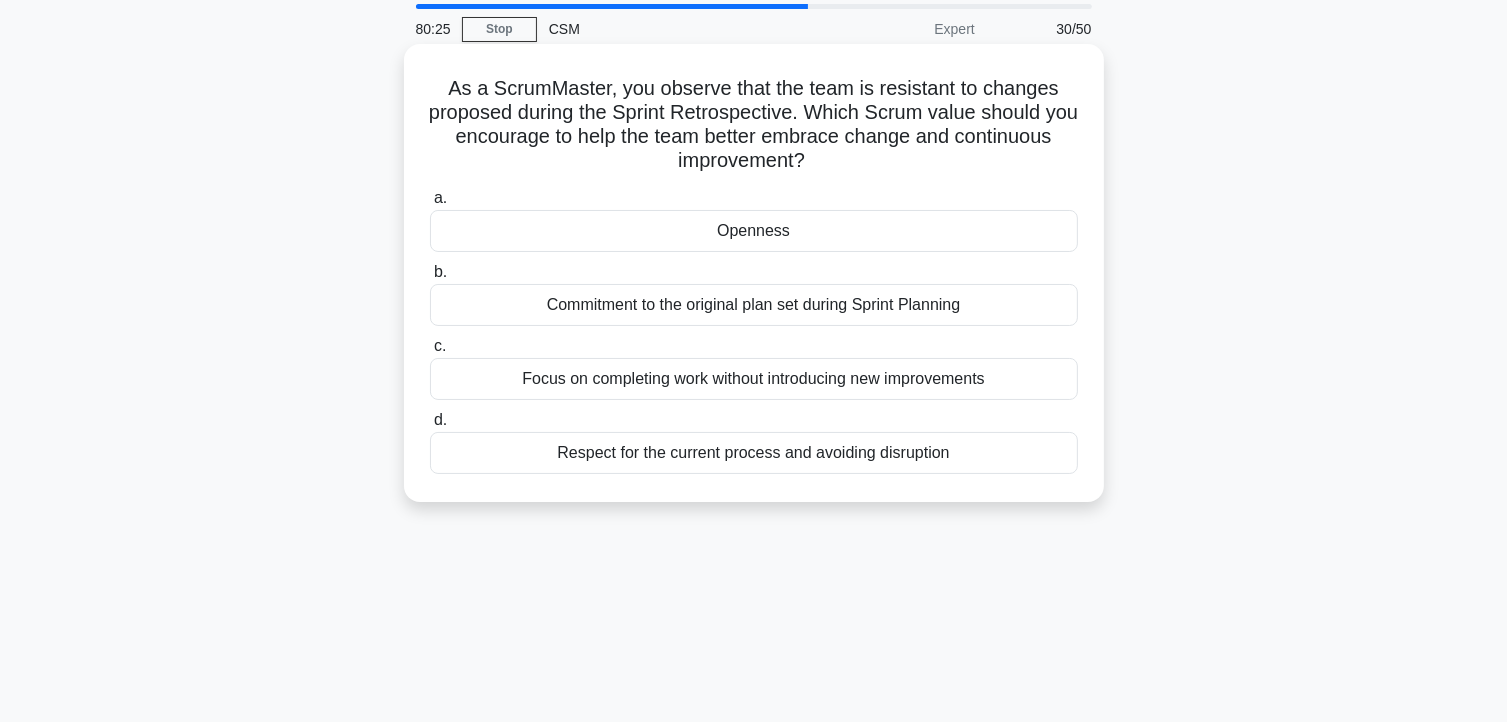 scroll, scrollTop: 75, scrollLeft: 0, axis: vertical 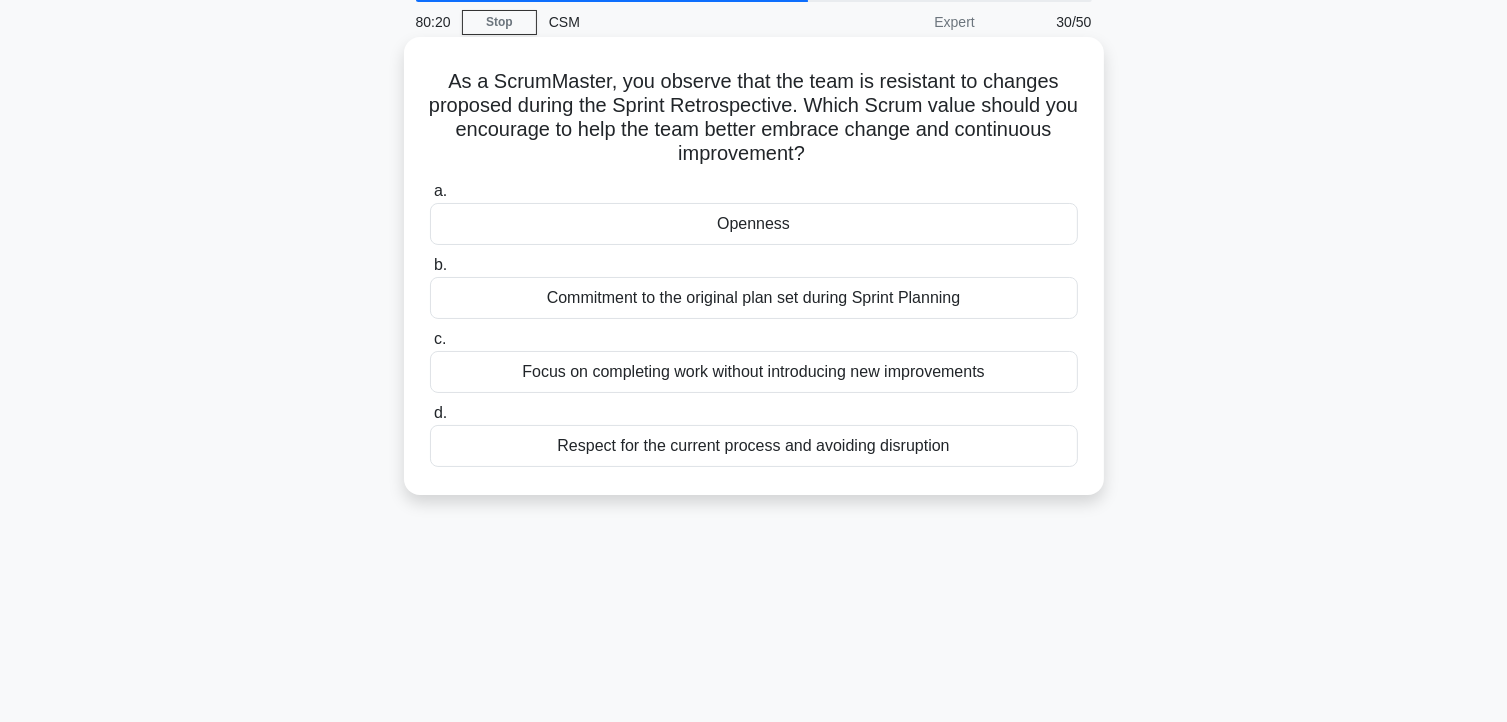 click on "Openness" at bounding box center (754, 224) 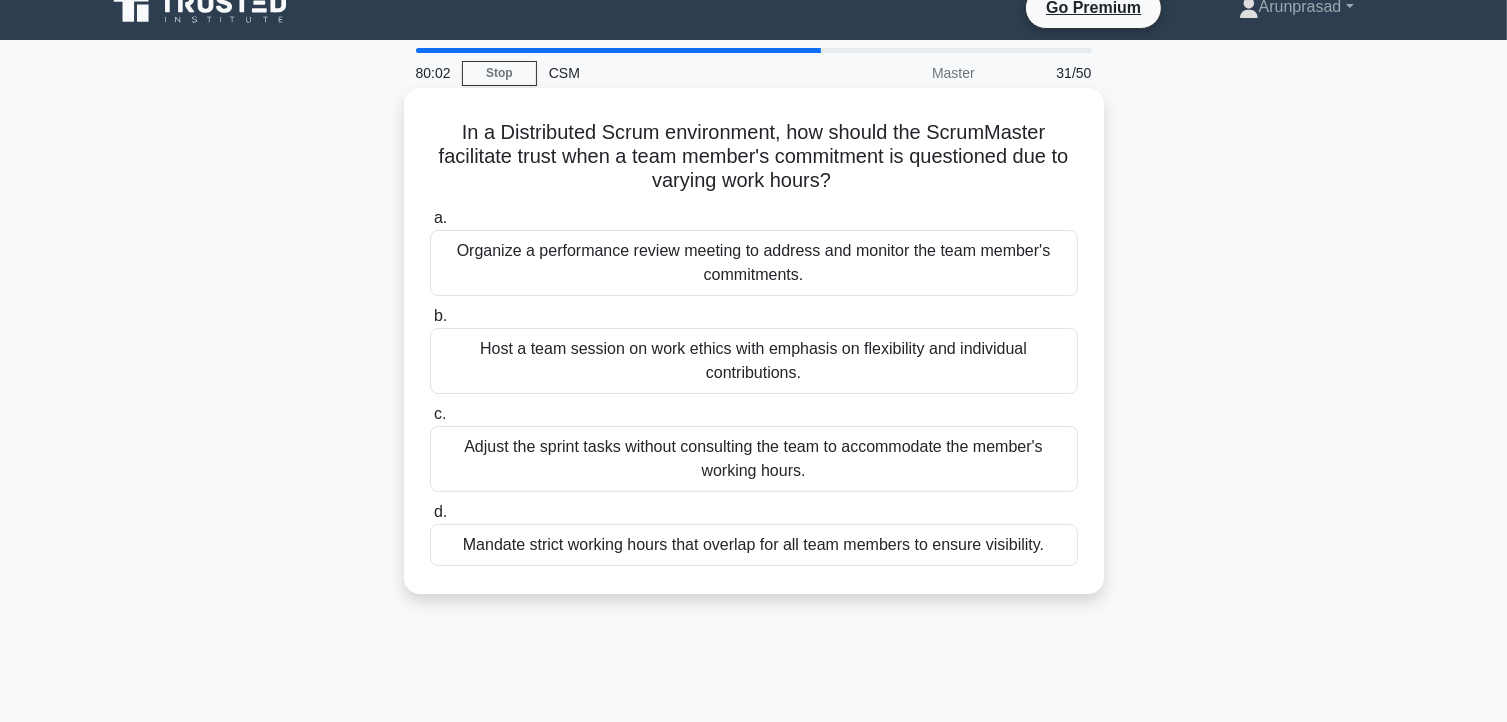 scroll, scrollTop: 28, scrollLeft: 0, axis: vertical 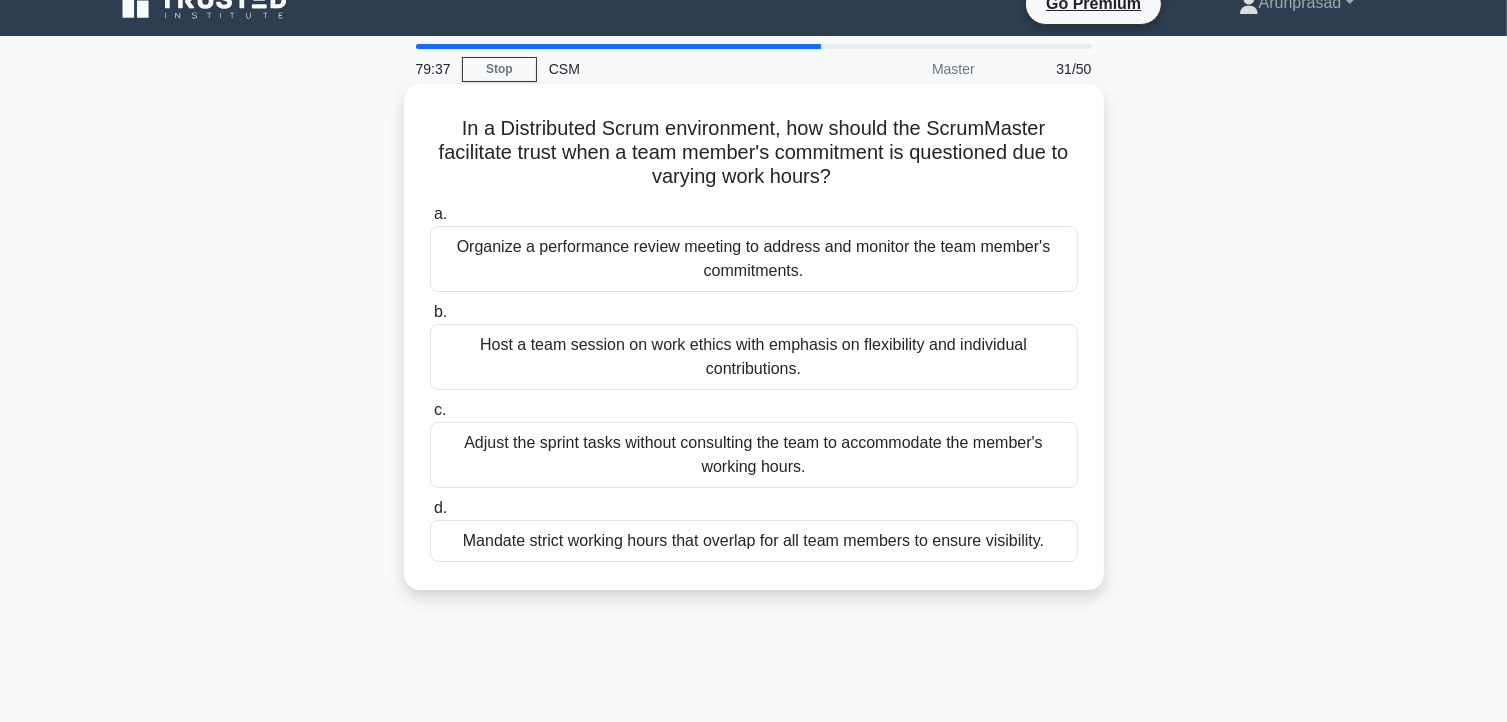 click on "Organize a performance review meeting to address and monitor the team member's commitments." at bounding box center (754, 259) 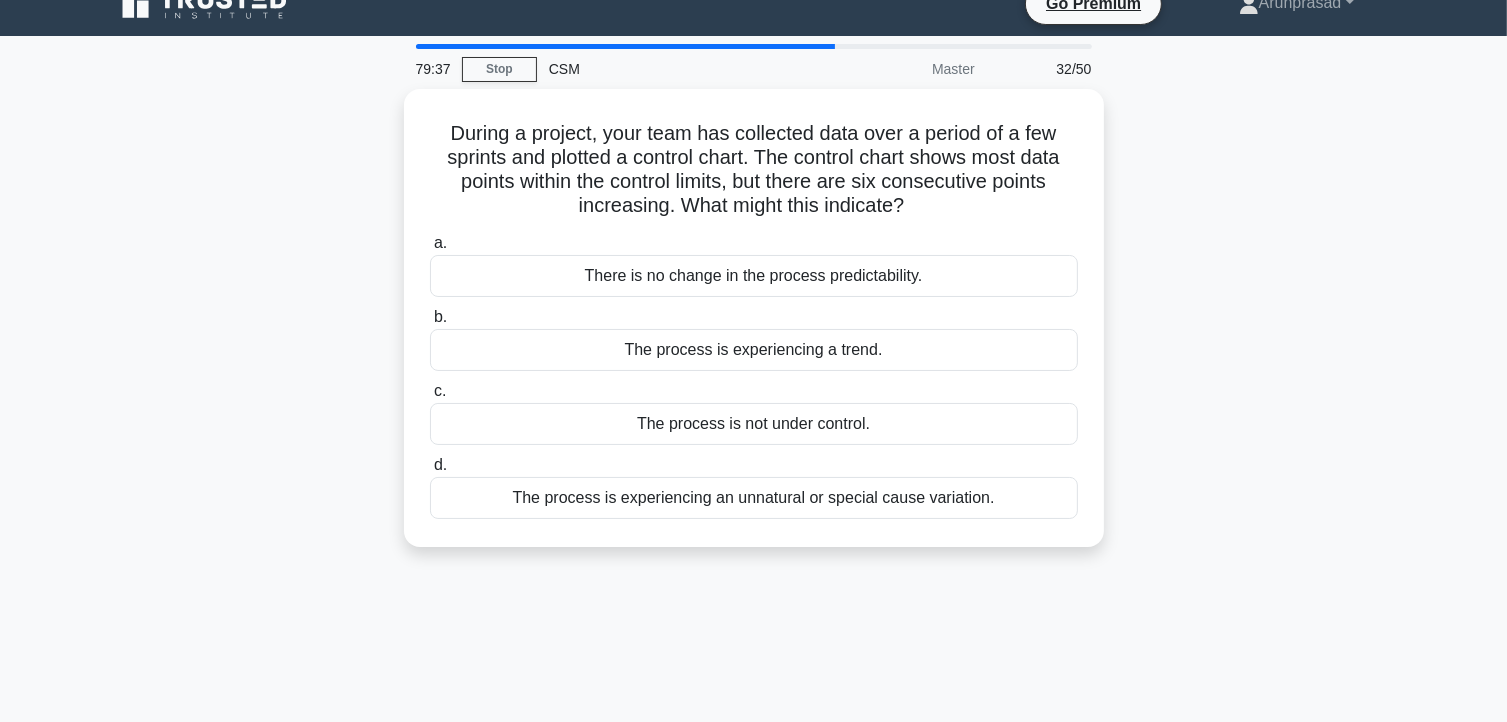 scroll, scrollTop: 0, scrollLeft: 0, axis: both 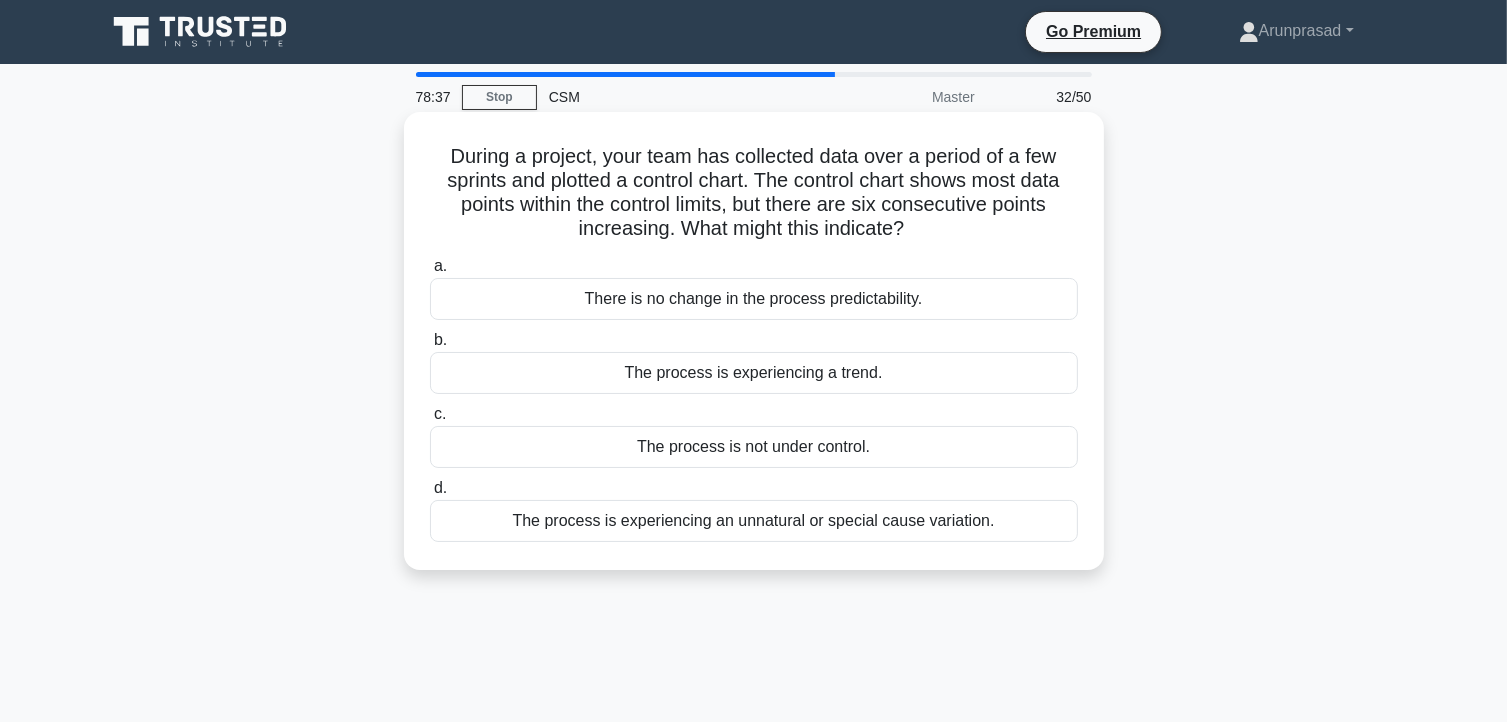 click on "The process is experiencing a trend." at bounding box center [754, 373] 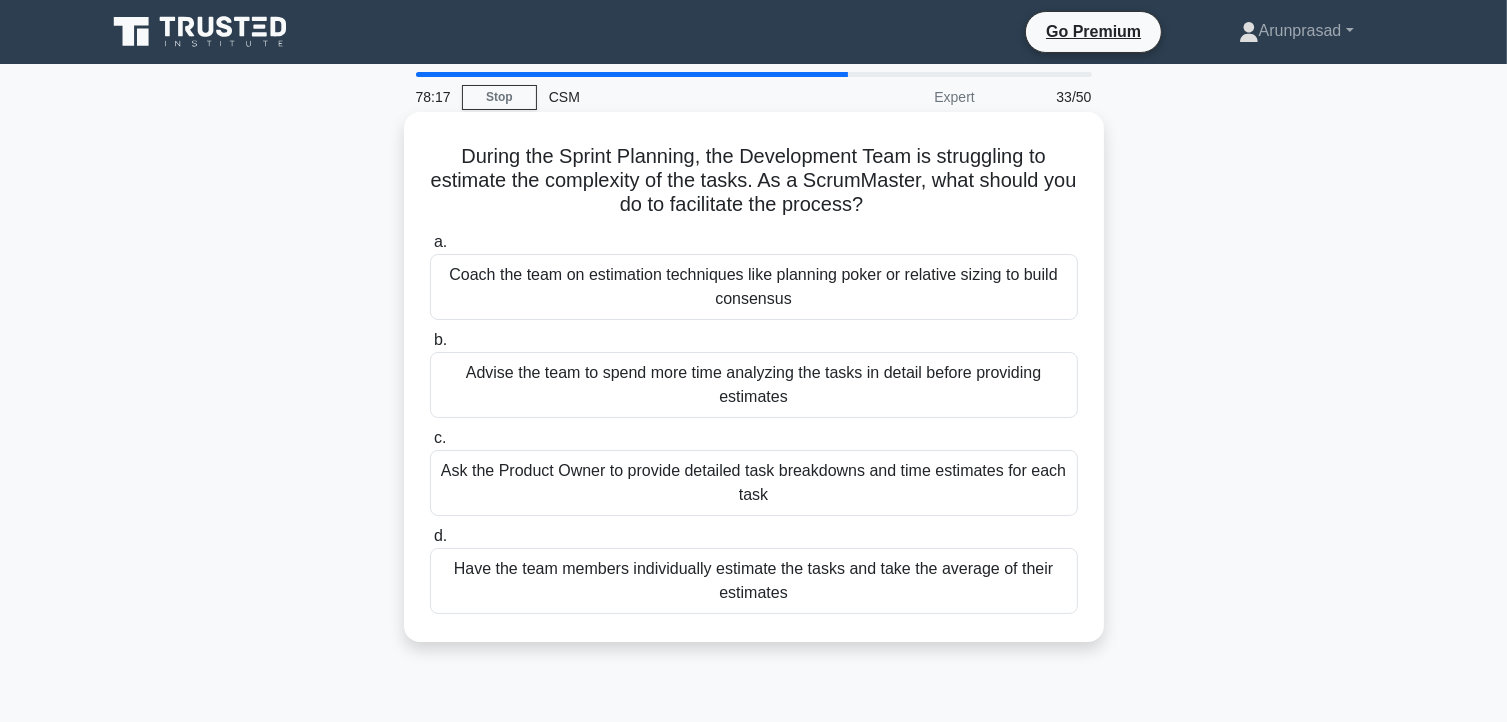 click on "Have the team members individually estimate the tasks and take the average of their estimates" at bounding box center [754, 581] 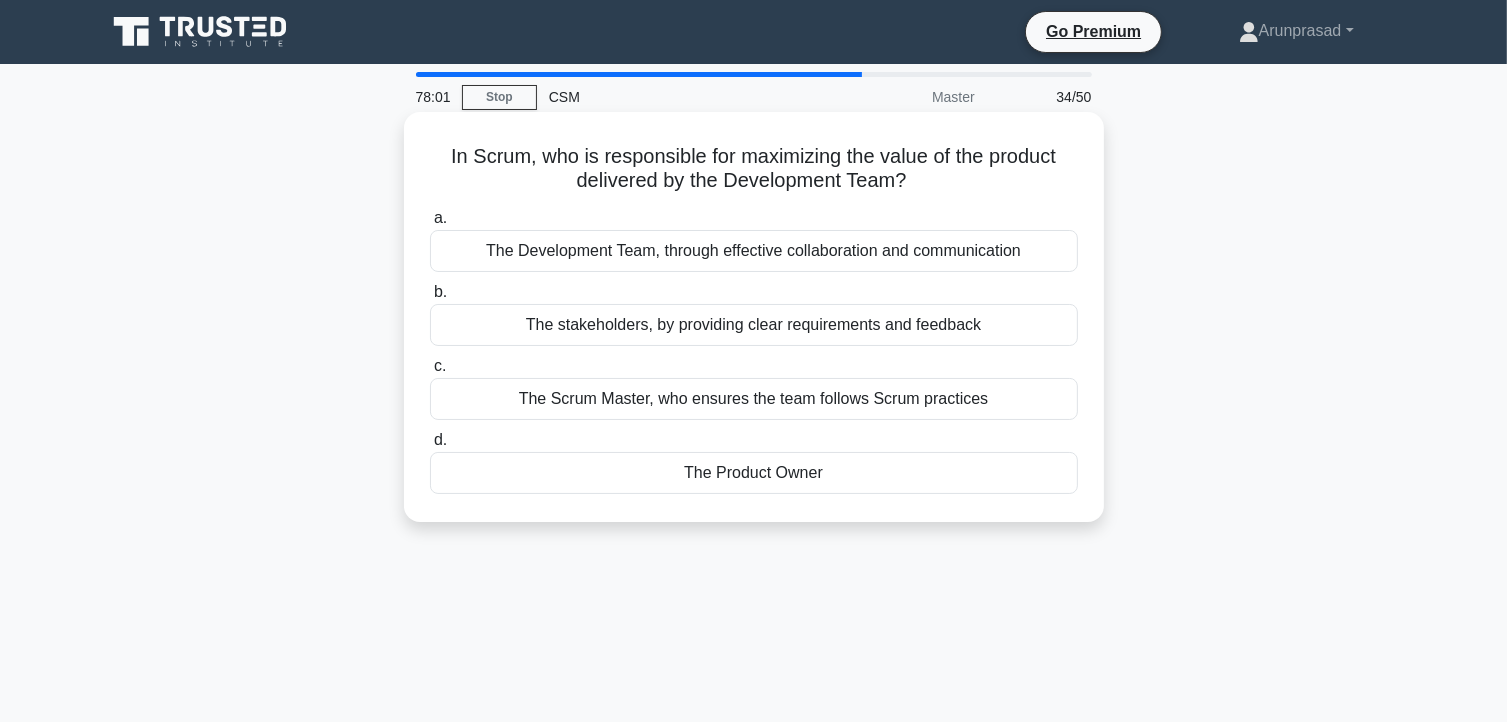 click on "The Scrum Master, who ensures the team follows Scrum practices" at bounding box center (754, 399) 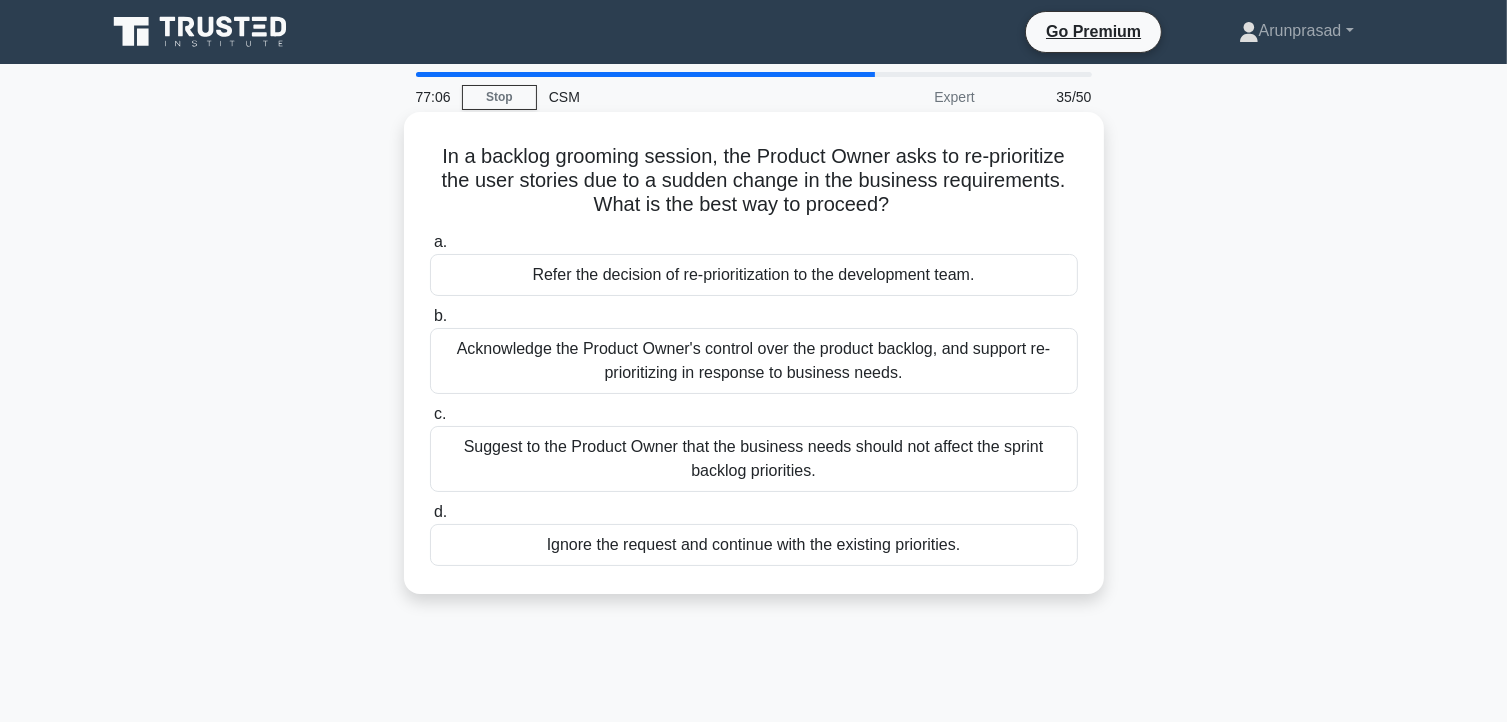 click on "Suggest to the Product Owner that the business needs should not affect the sprint backlog priorities." at bounding box center (754, 459) 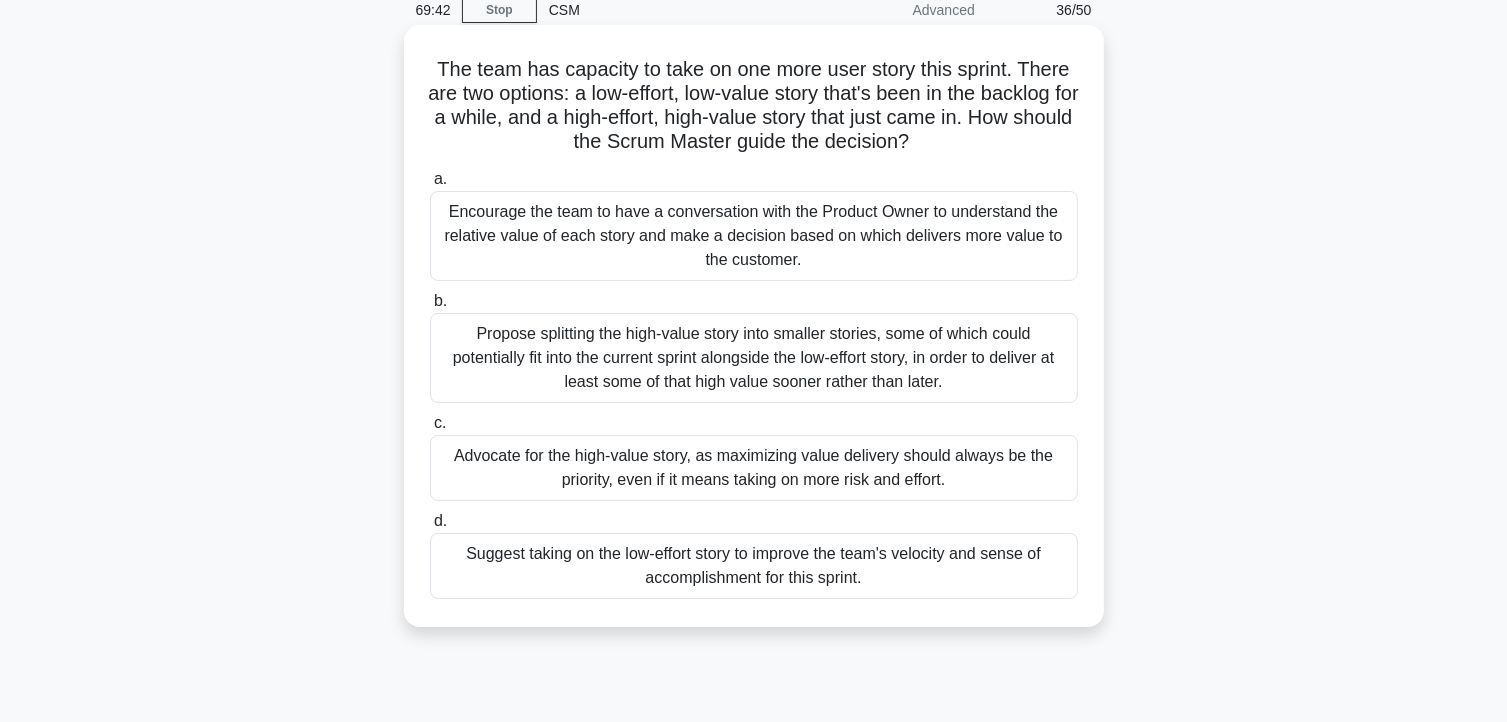 scroll, scrollTop: 92, scrollLeft: 0, axis: vertical 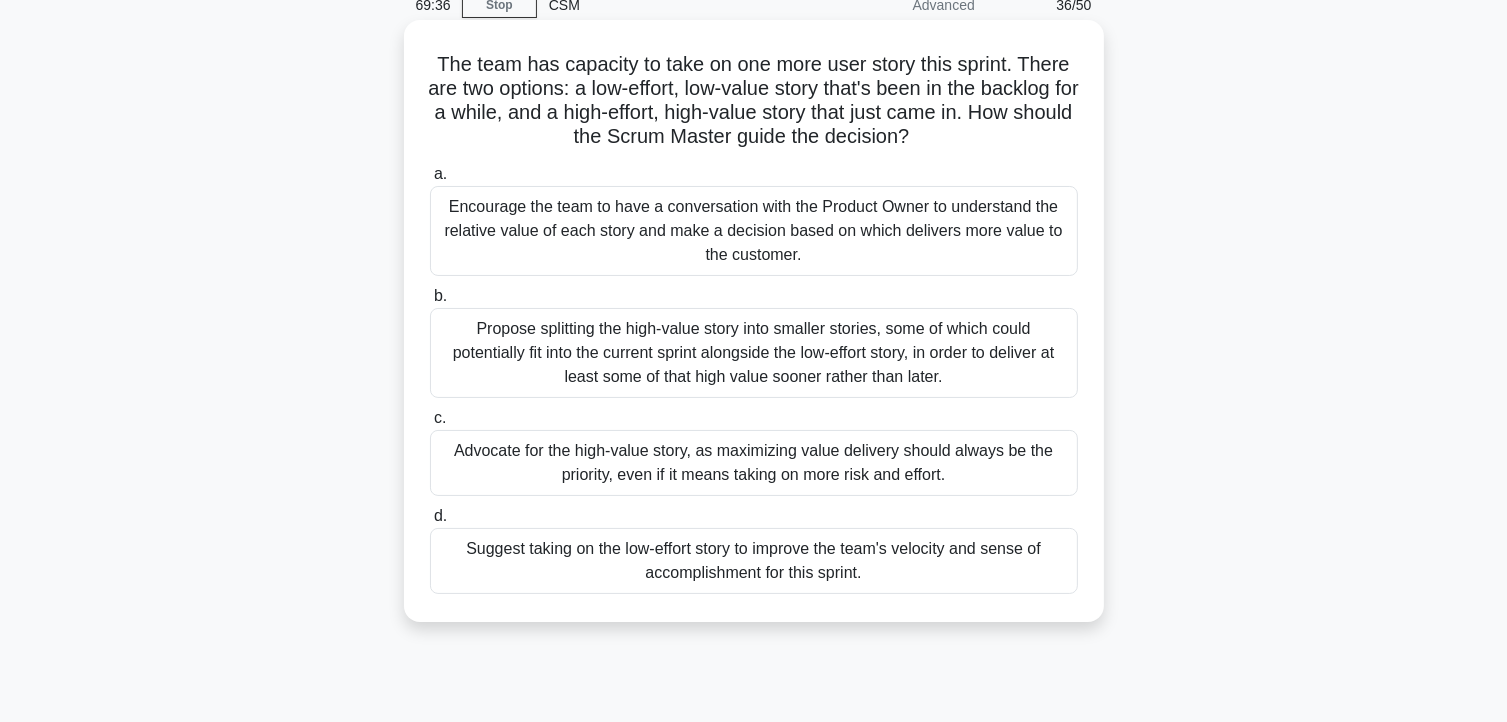 click on "Encourage the team to have a conversation with the Product Owner to understand the relative value of each story and make a decision based on which delivers more value to the customer." at bounding box center [754, 231] 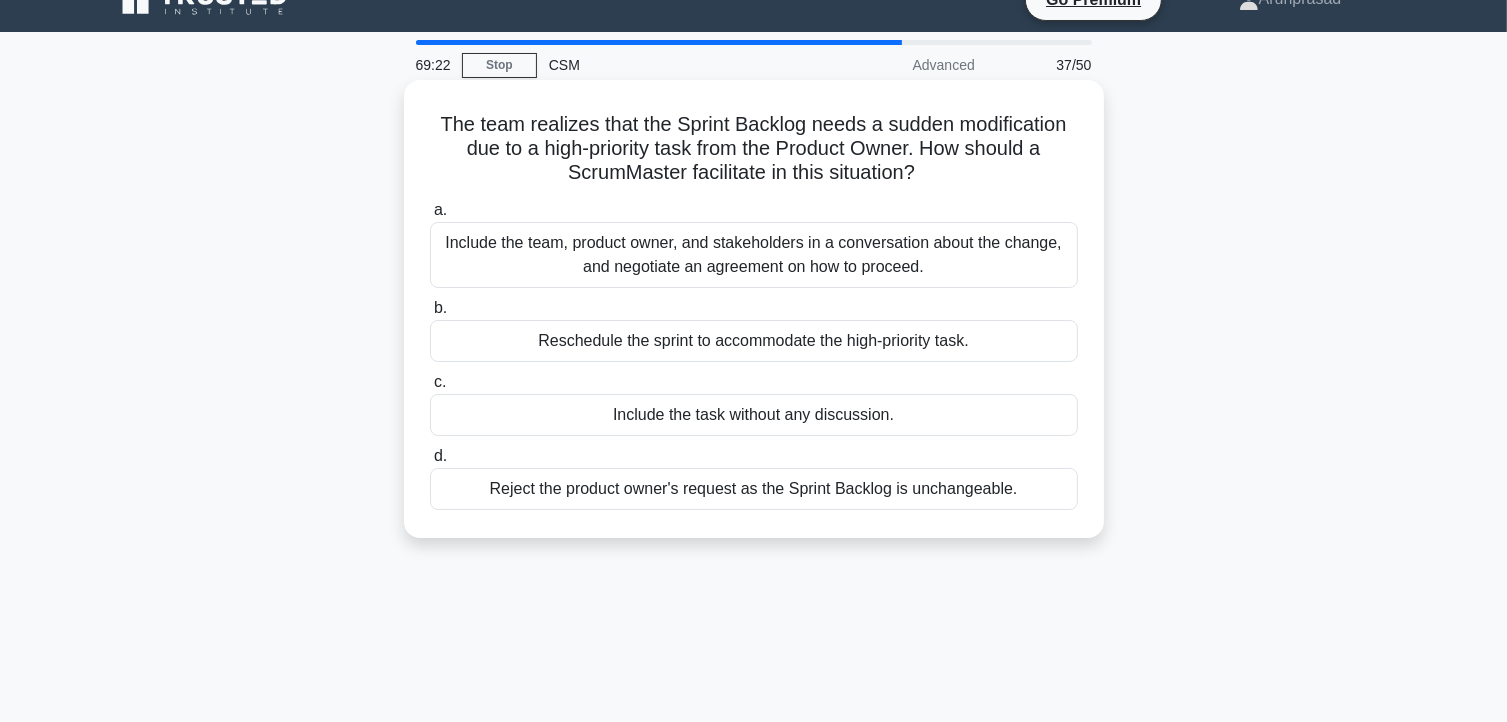 scroll, scrollTop: 48, scrollLeft: 0, axis: vertical 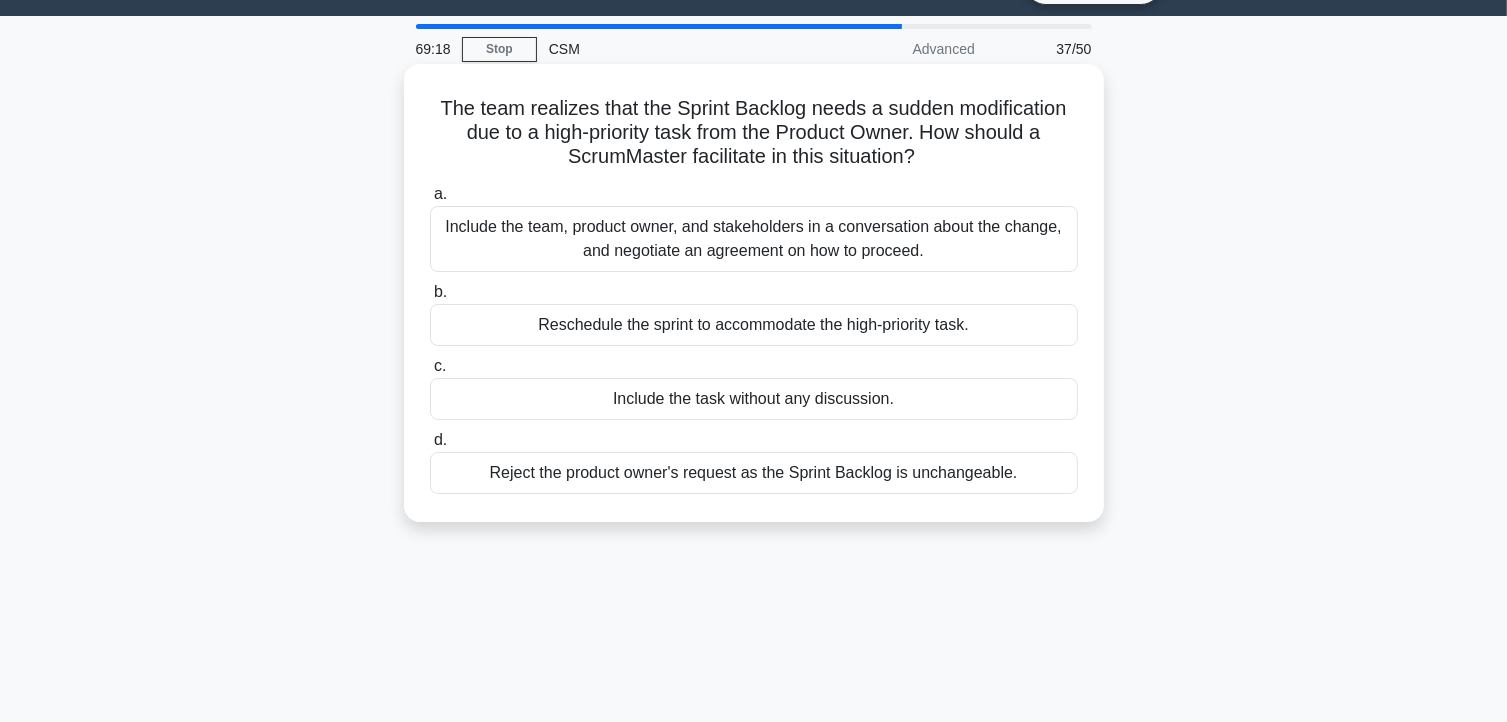 click on "Include the team, product owner, and stakeholders in a conversation about the change, and negotiate an agreement on how to proceed." at bounding box center (754, 239) 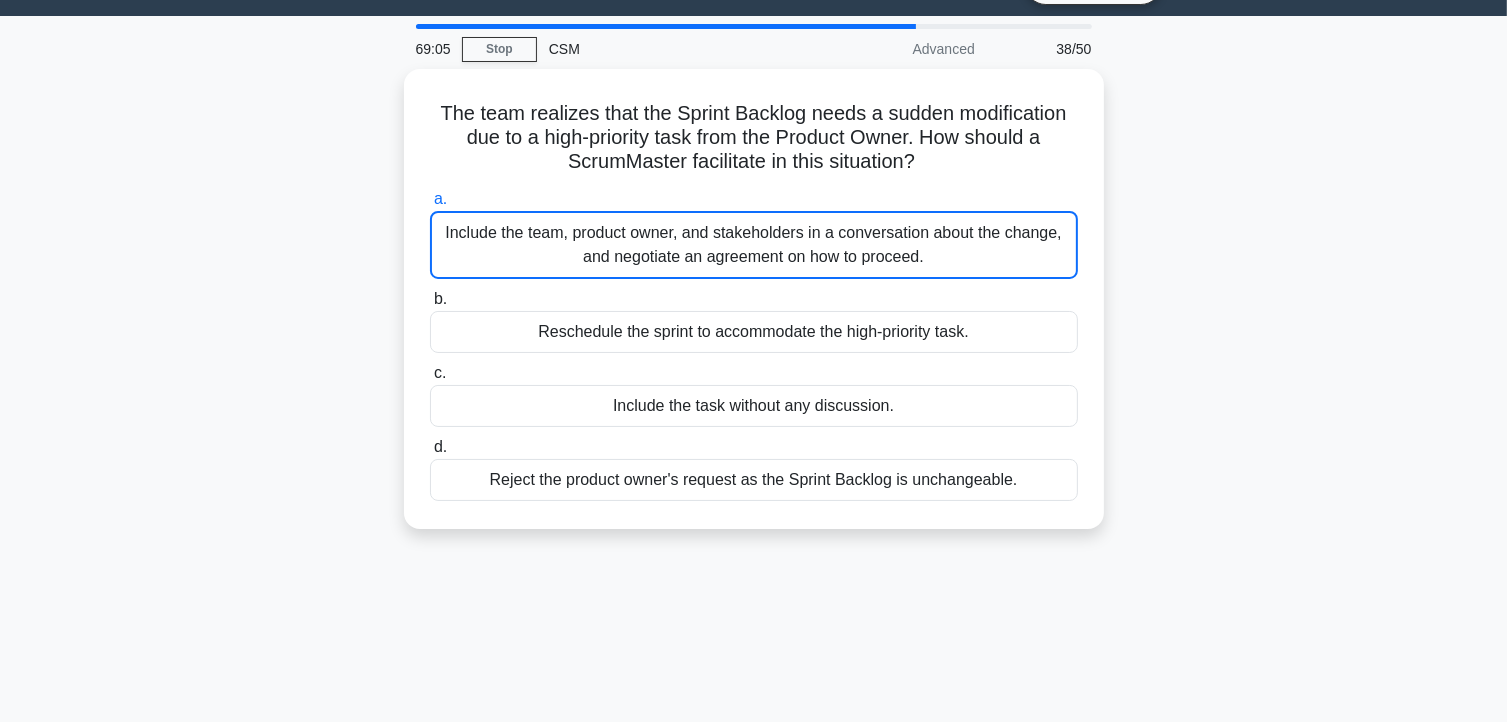 scroll, scrollTop: 0, scrollLeft: 0, axis: both 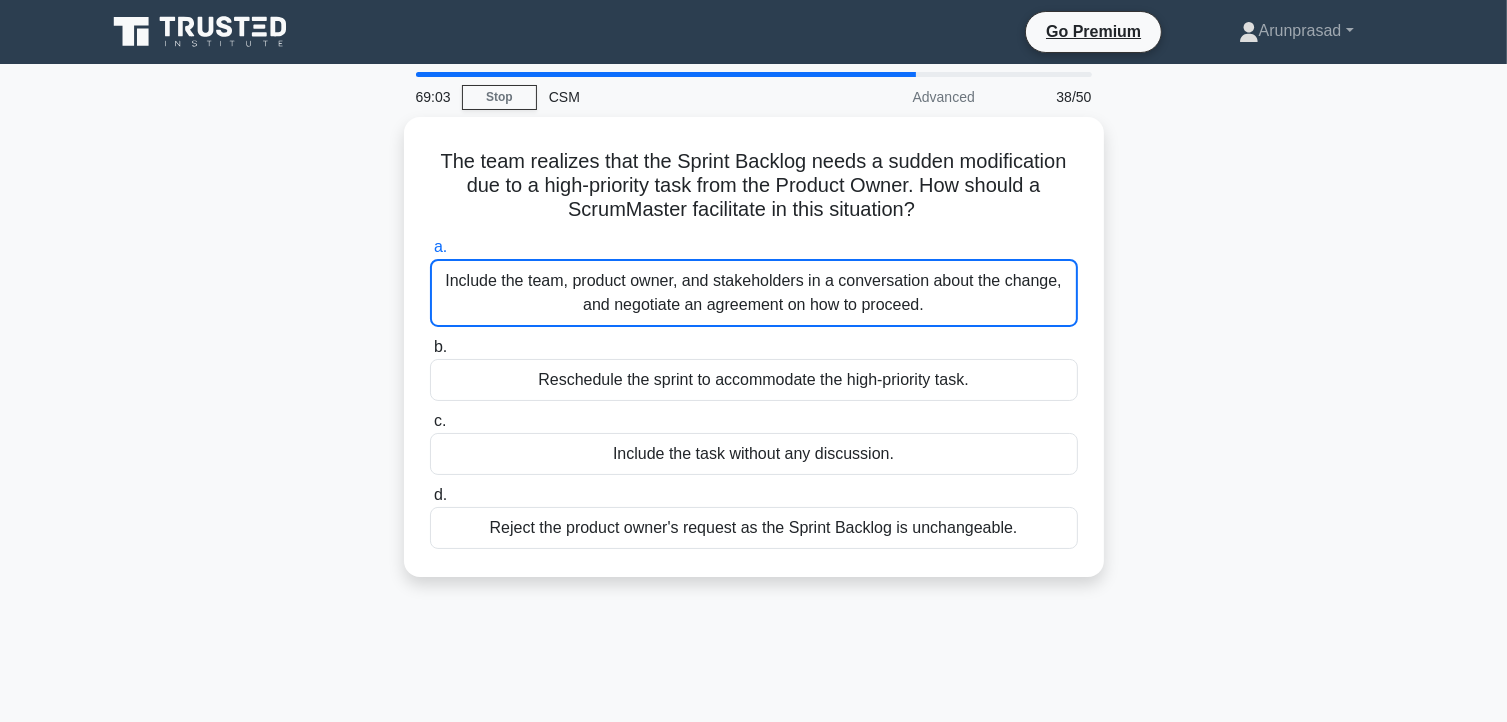 click on "The team realizes that the Sprint Backlog needs a sudden modification due to a high-priority task from the Product Owner. How should a ScrumMaster facilitate in this situation?
.spinner_0XTQ{transform-origin:center;animation:spinner_y6GP .75s linear infinite}@keyframes spinner_y6GP{100%{transform:rotate(360deg)}}
a.
b.
c. d." at bounding box center (754, 359) 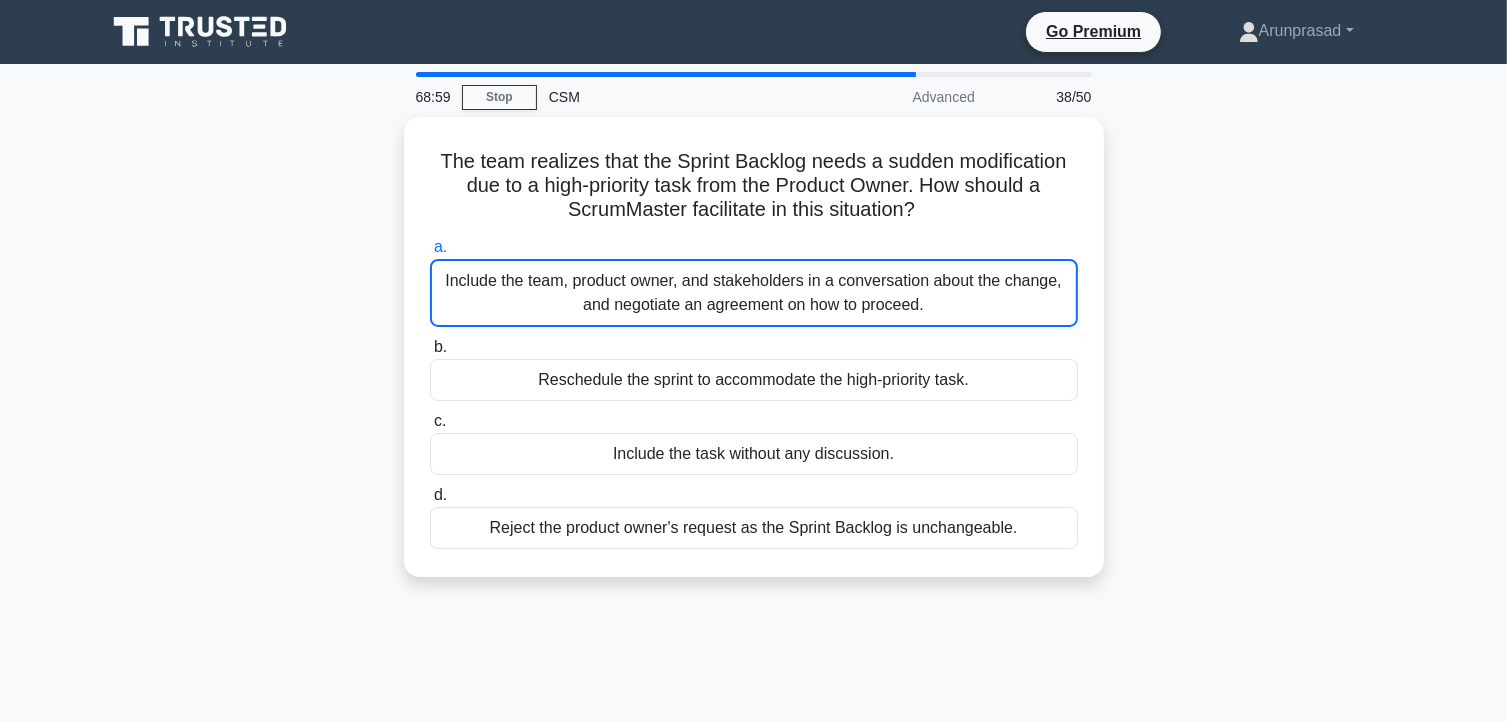 click on "The team realizes that the Sprint Backlog needs a sudden modification due to a high-priority task from the Product Owner. How should a ScrumMaster facilitate in this situation?
.spinner_0XTQ{transform-origin:center;animation:spinner_y6GP .75s linear infinite}@keyframes spinner_y6GP{100%{transform:rotate(360deg)}}
a.
b.
c. d." at bounding box center [754, 359] 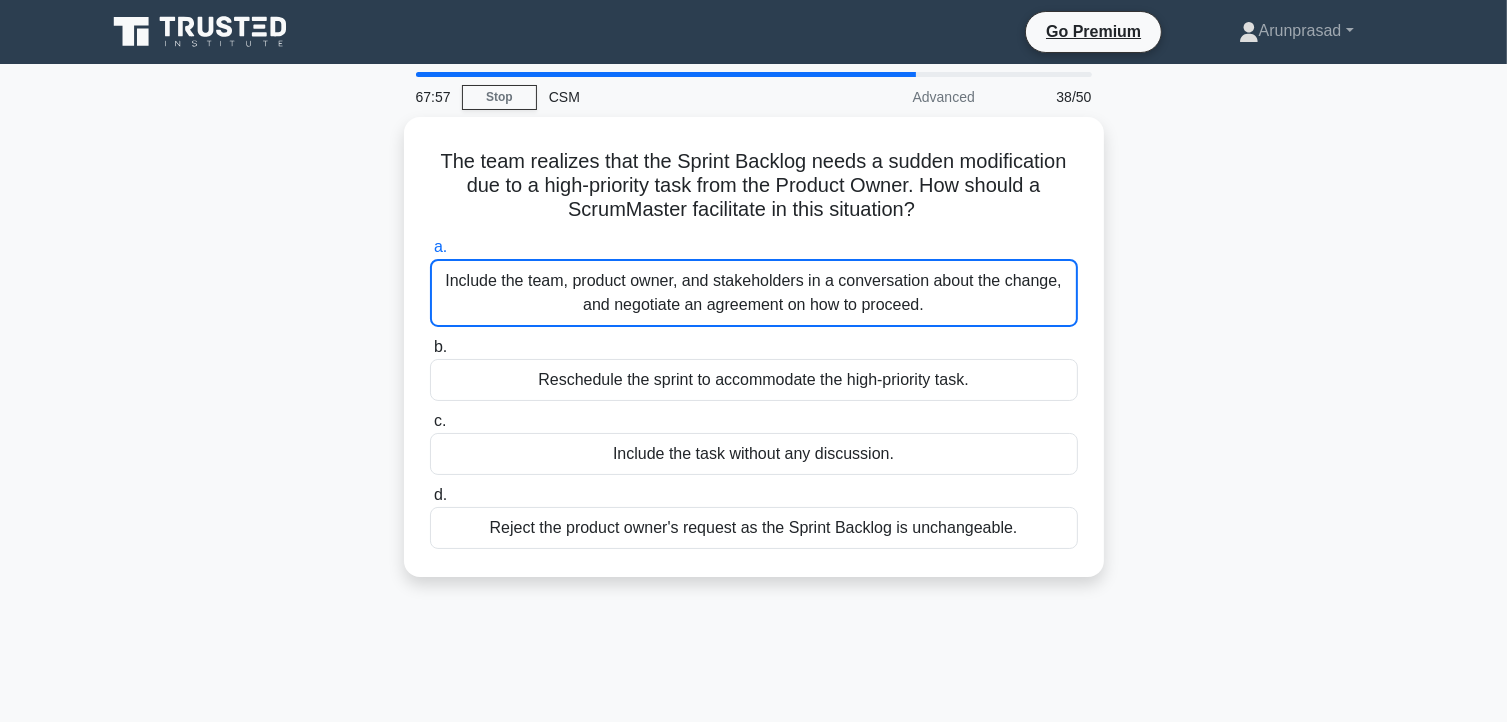click on "The team realizes that the Sprint Backlog needs a sudden modification due to a high-priority task from the Product Owner. How should a ScrumMaster facilitate in this situation?
.spinner_0XTQ{transform-origin:center;animation:spinner_y6GP .75s linear infinite}@keyframes spinner_y6GP{100%{transform:rotate(360deg)}}
a.
b.
c. d." at bounding box center (754, 359) 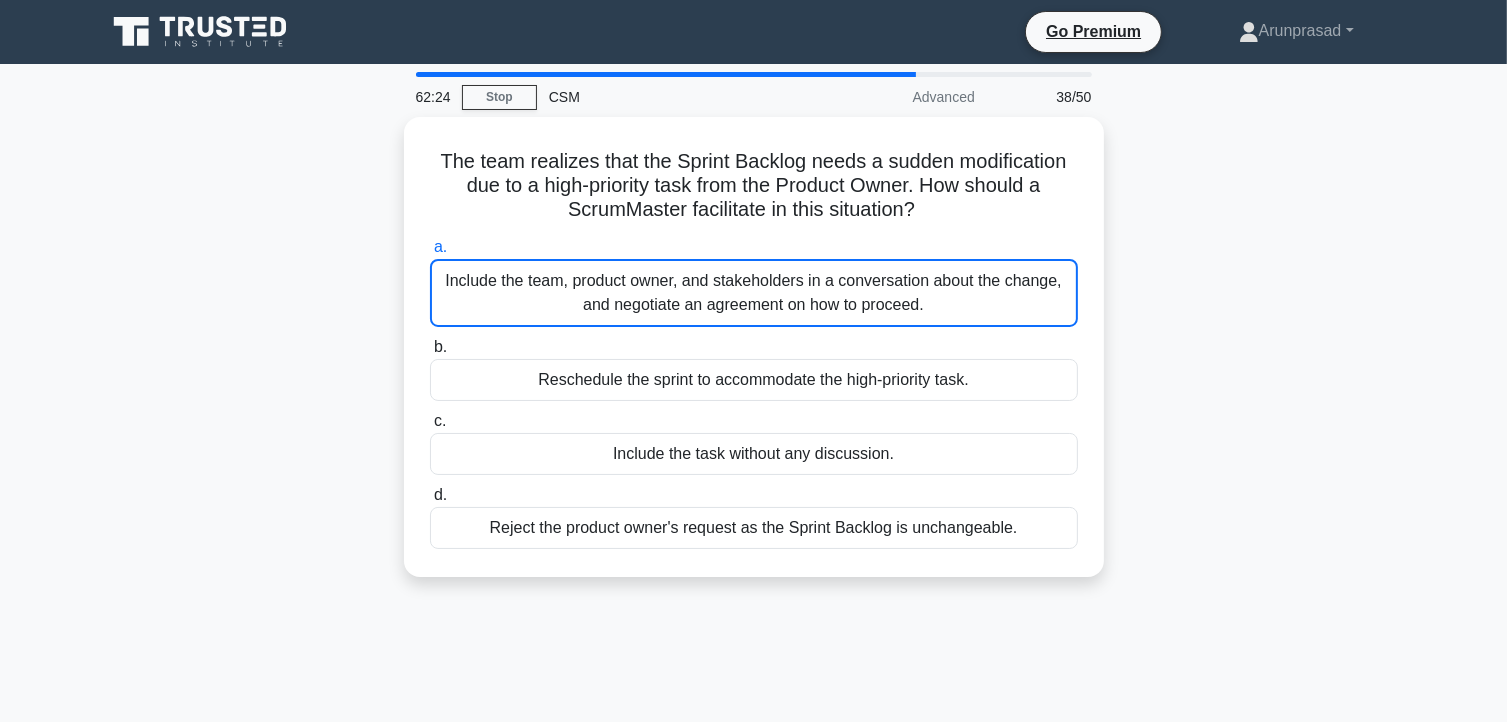 click on "The team realizes that the Sprint Backlog needs a sudden modification due to a high-priority task from the Product Owner. How should a ScrumMaster facilitate in this situation?
.spinner_0XTQ{transform-origin:center;animation:spinner_y6GP .75s linear infinite}@keyframes spinner_y6GP{100%{transform:rotate(360deg)}}
a.
b.
c. d." at bounding box center [754, 359] 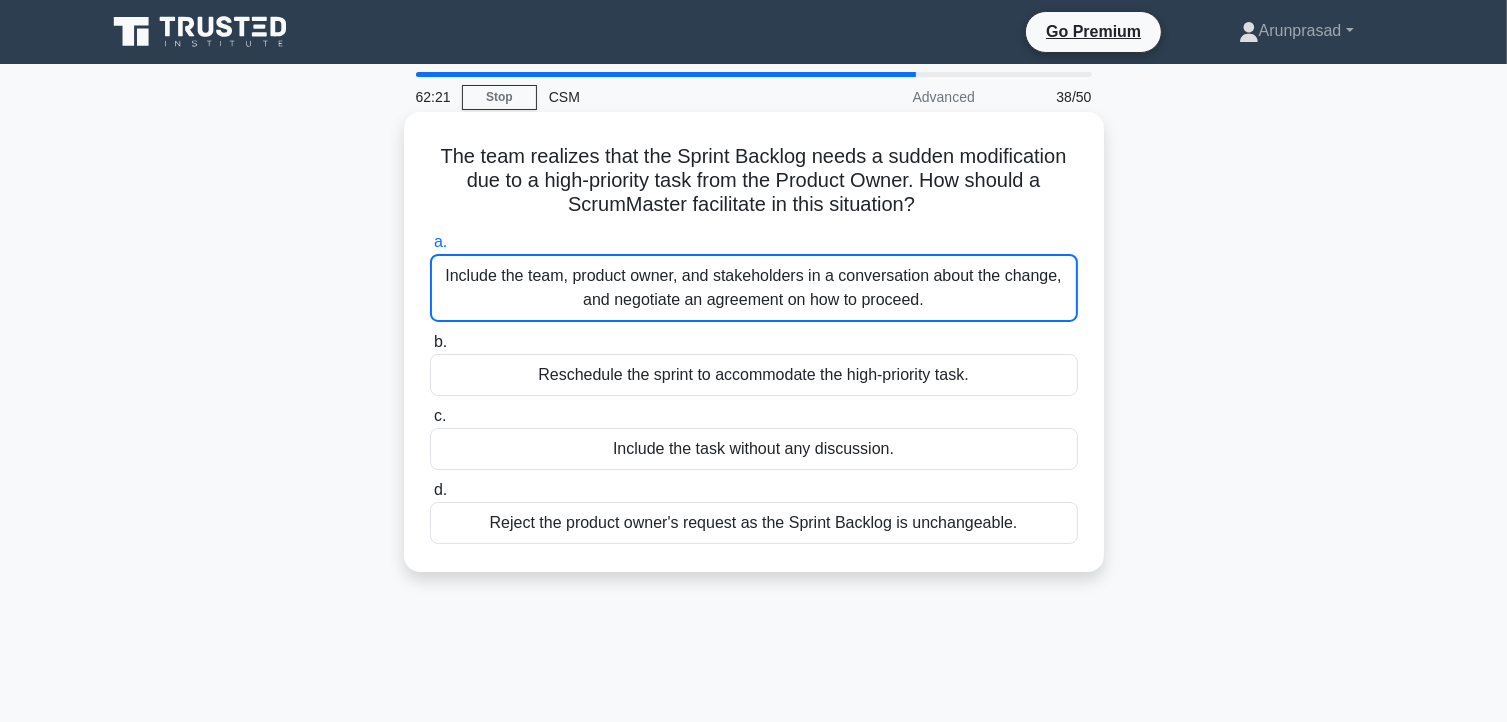 click on "Include the team, product owner, and stakeholders in a conversation about the change, and negotiate an agreement on how to proceed." at bounding box center [754, 288] 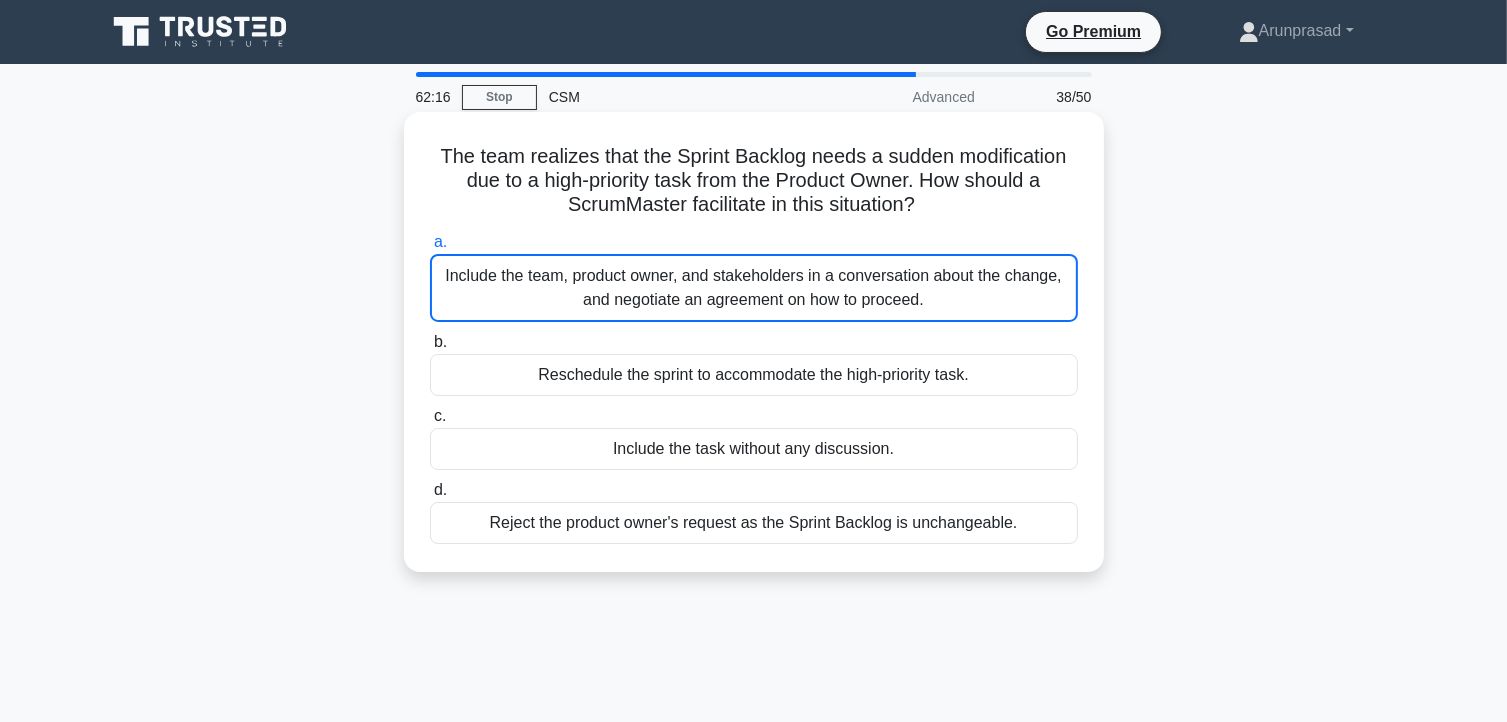 click on "Include the team, product owner, and stakeholders in a conversation about the change, and negotiate an agreement on how to proceed." at bounding box center (754, 288) 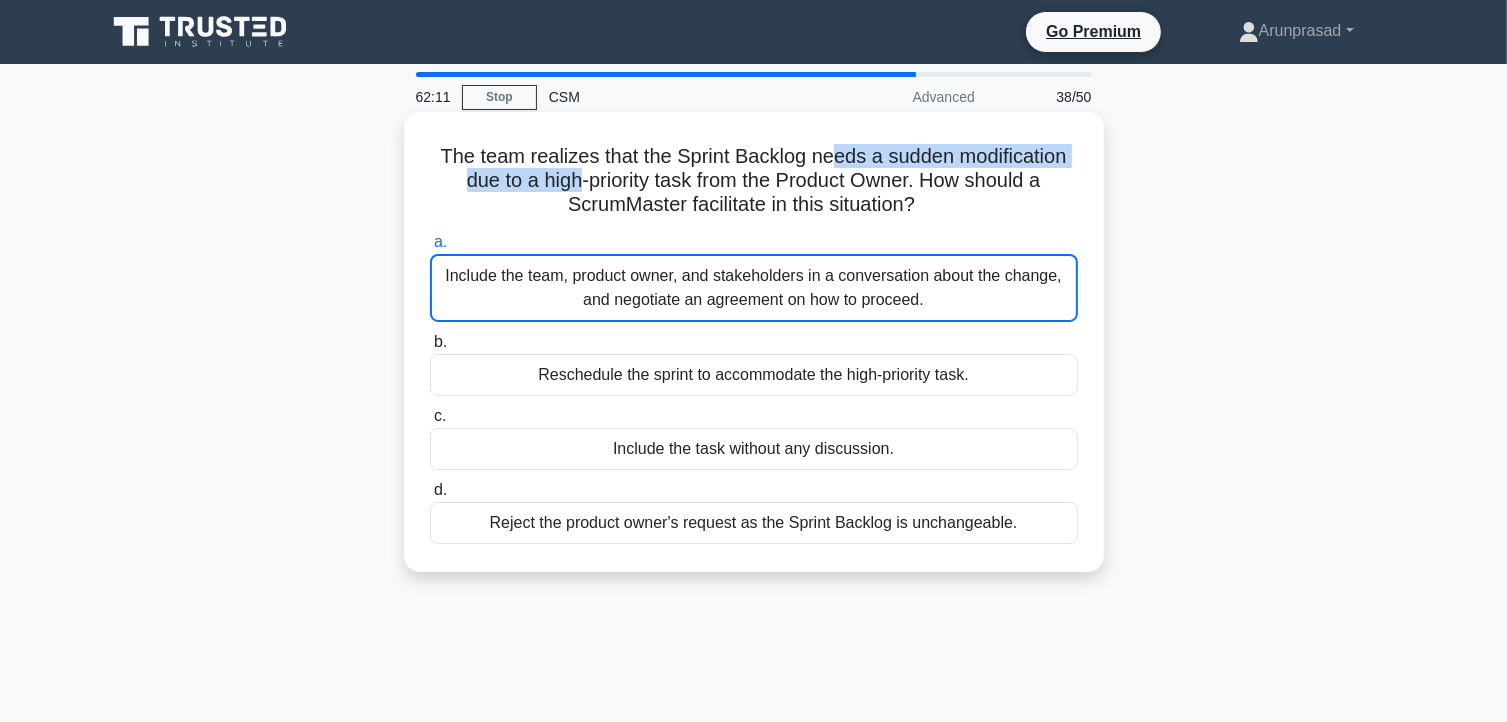 drag, startPoint x: 829, startPoint y: 161, endPoint x: 538, endPoint y: 169, distance: 291.10995 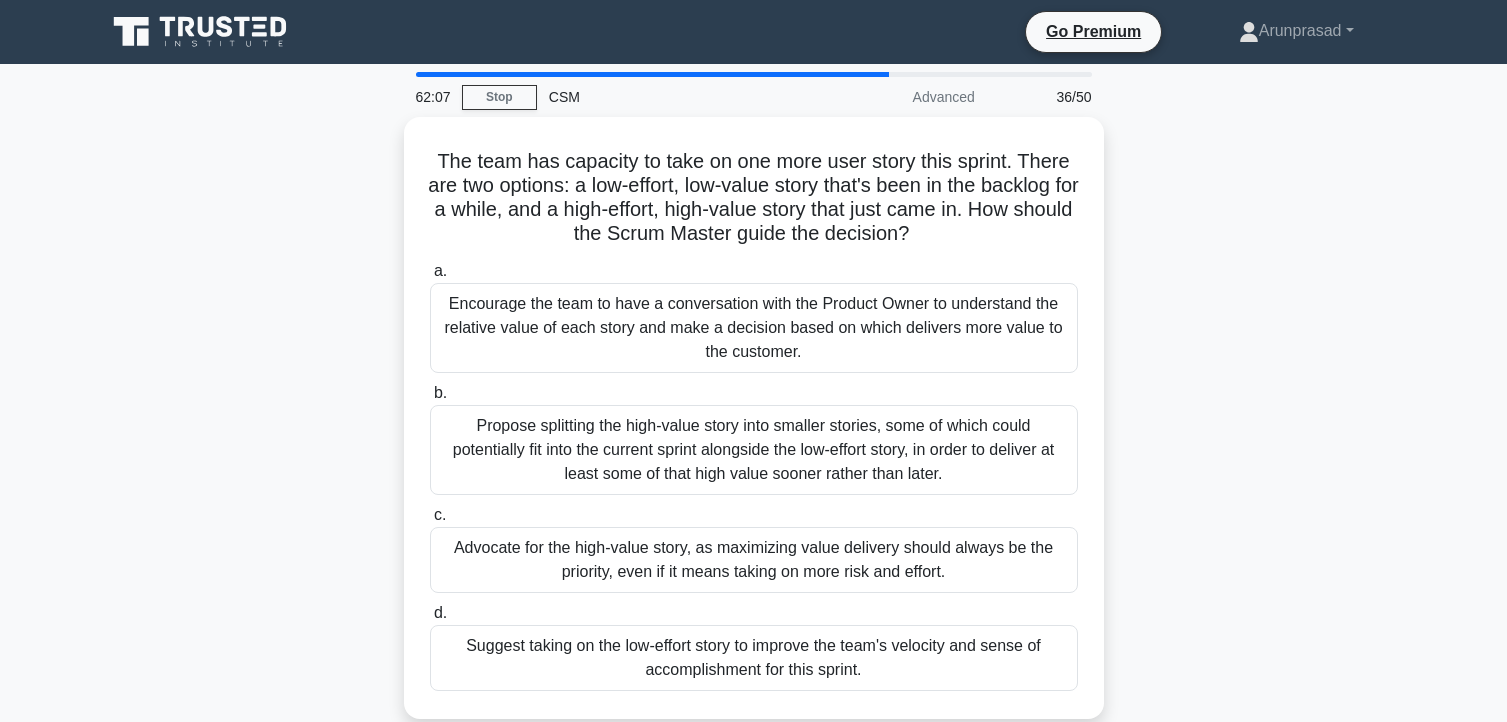 scroll, scrollTop: 0, scrollLeft: 0, axis: both 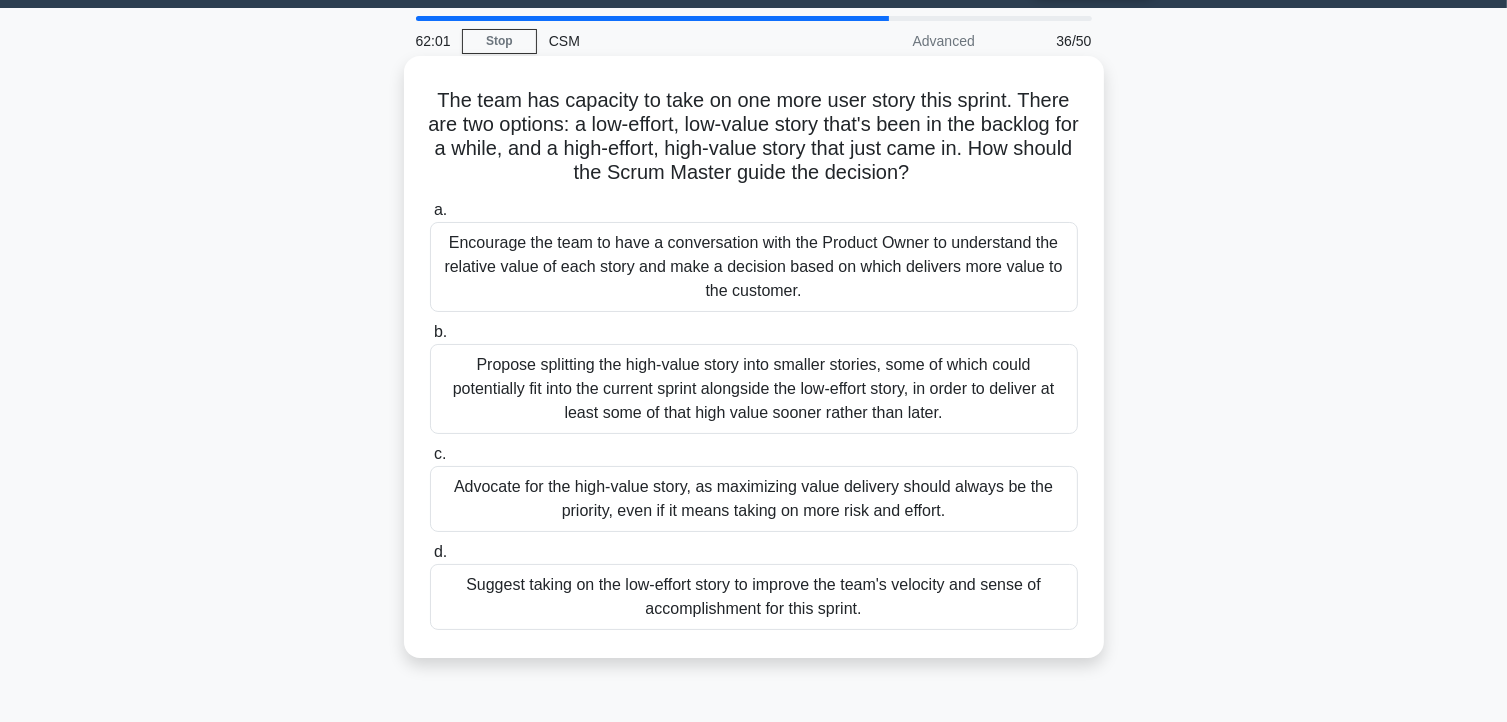 click on "Encourage the team to have a conversation with the Product Owner to understand the relative value of each story and make a decision based on which delivers more value to the customer." at bounding box center (754, 267) 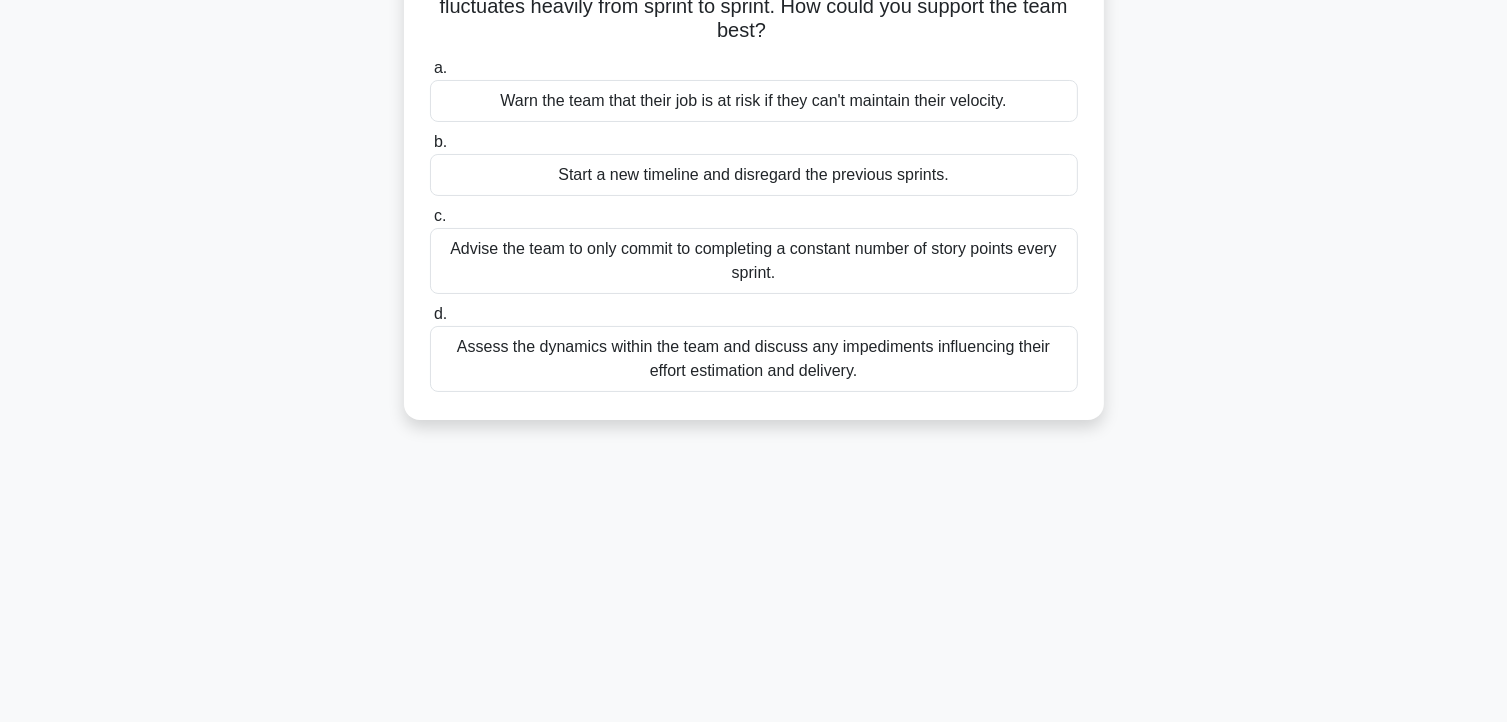 scroll, scrollTop: 176, scrollLeft: 0, axis: vertical 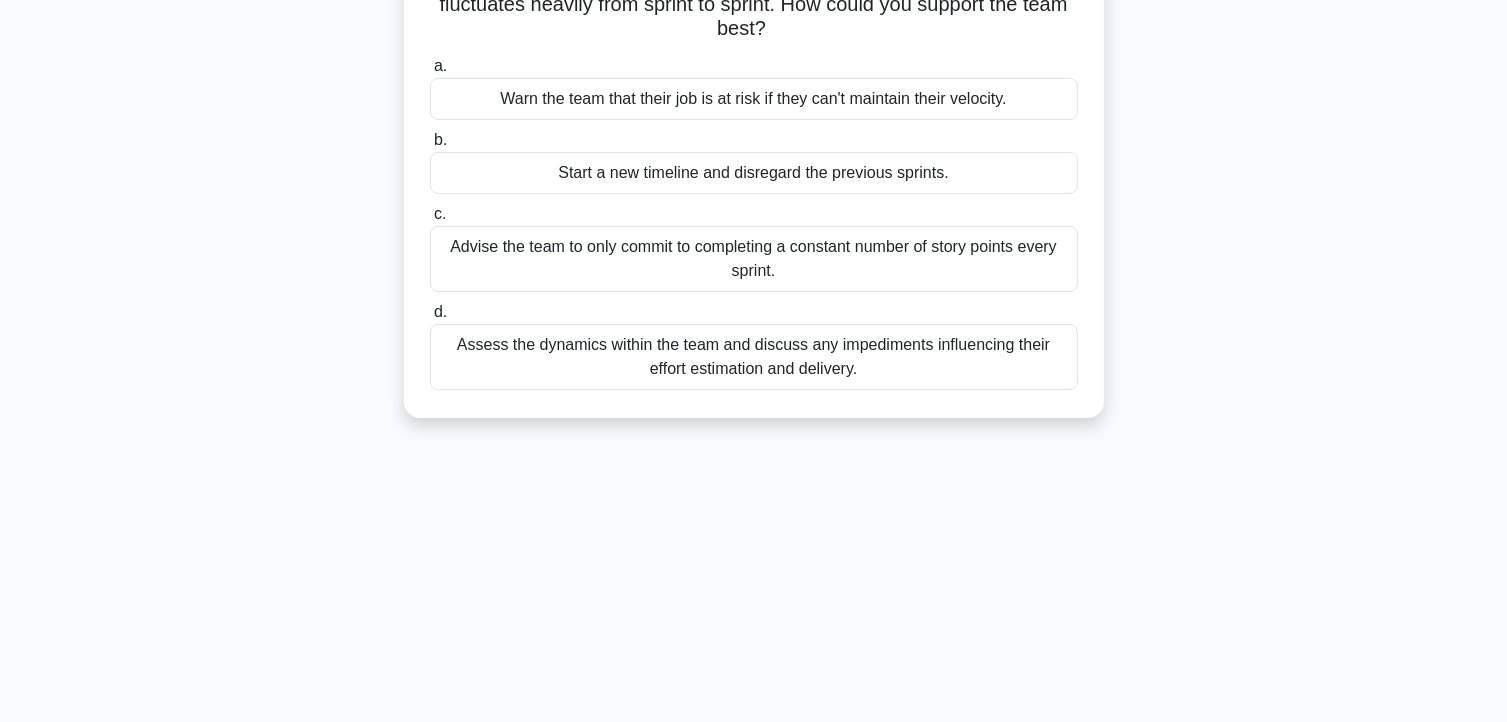 click on "Assess the dynamics within the team and discuss any impediments influencing their effort estimation and delivery." at bounding box center [754, 357] 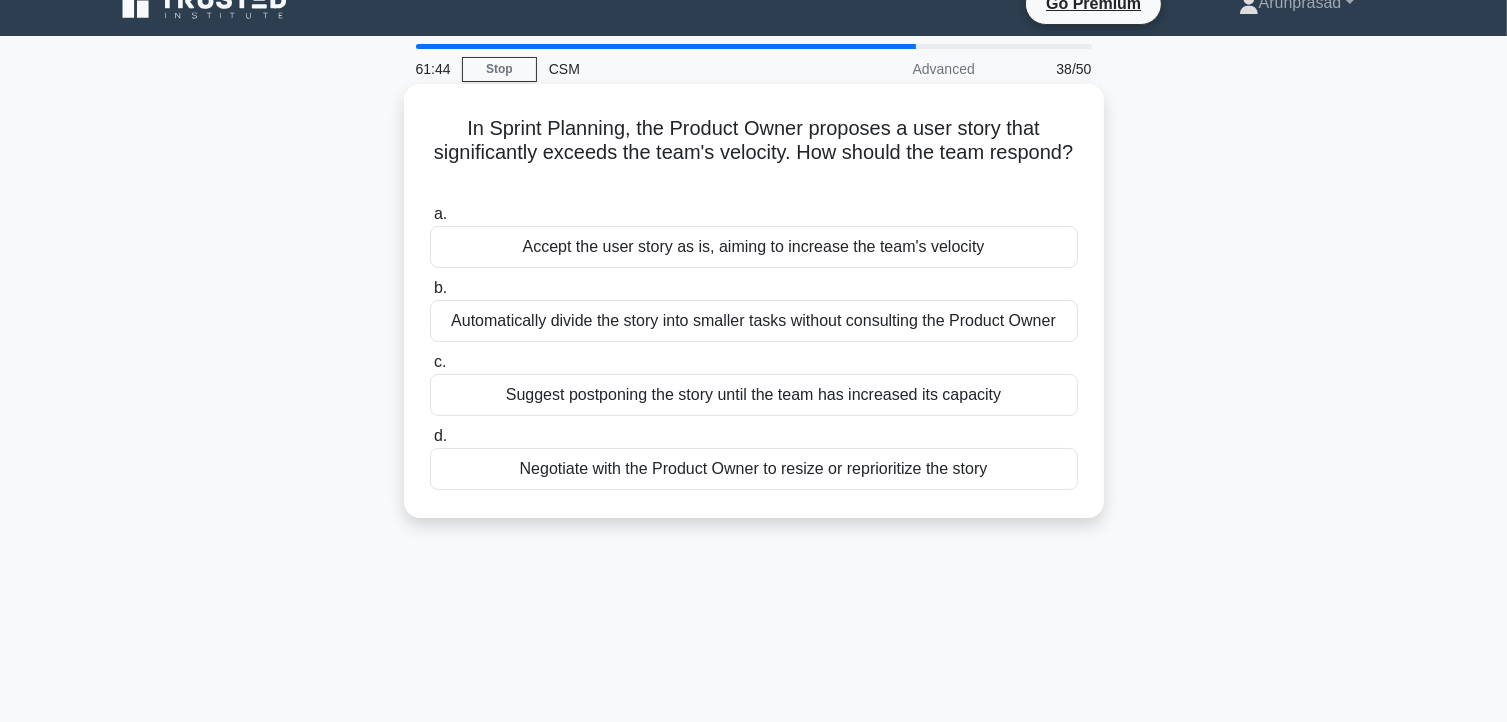 scroll, scrollTop: 0, scrollLeft: 0, axis: both 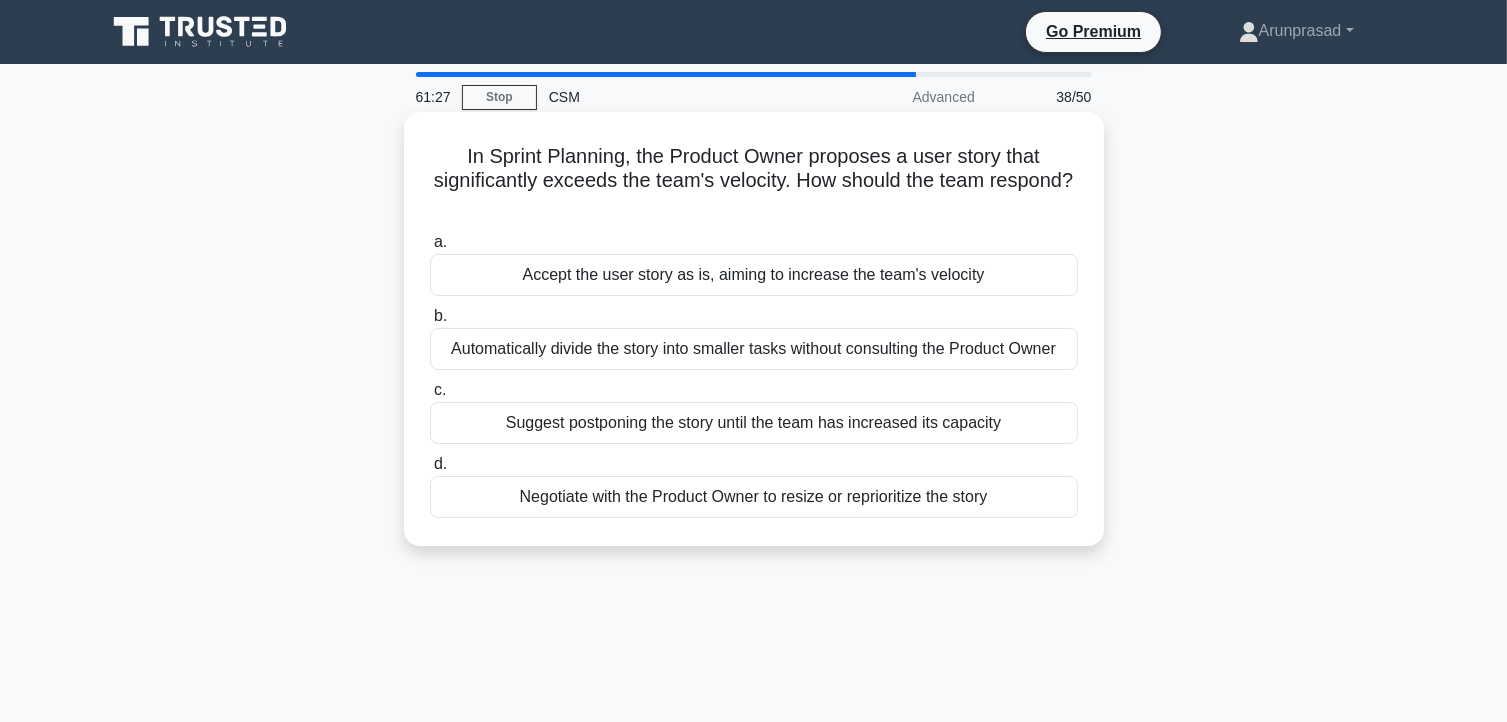 click on "Negotiate with the Product Owner to resize or reprioritize the story" at bounding box center (754, 497) 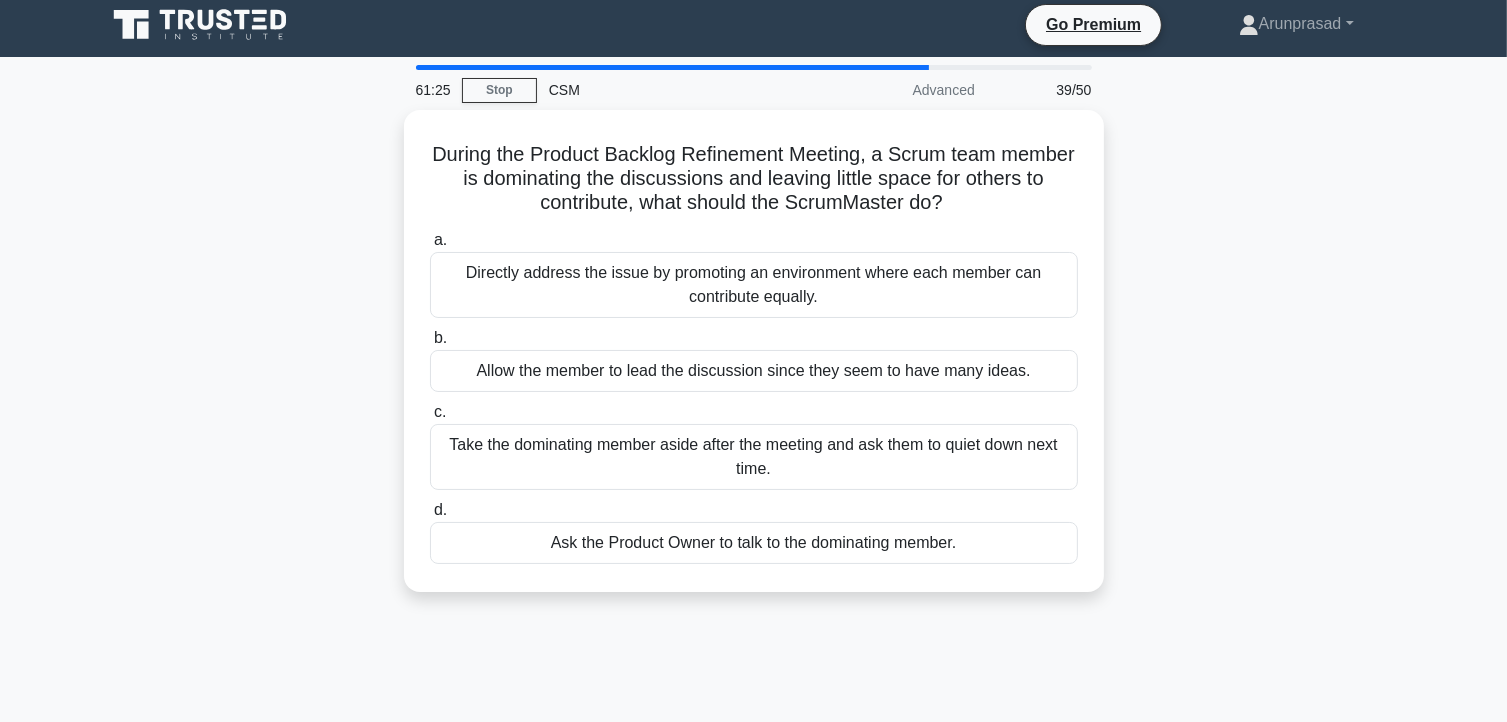 scroll, scrollTop: 0, scrollLeft: 0, axis: both 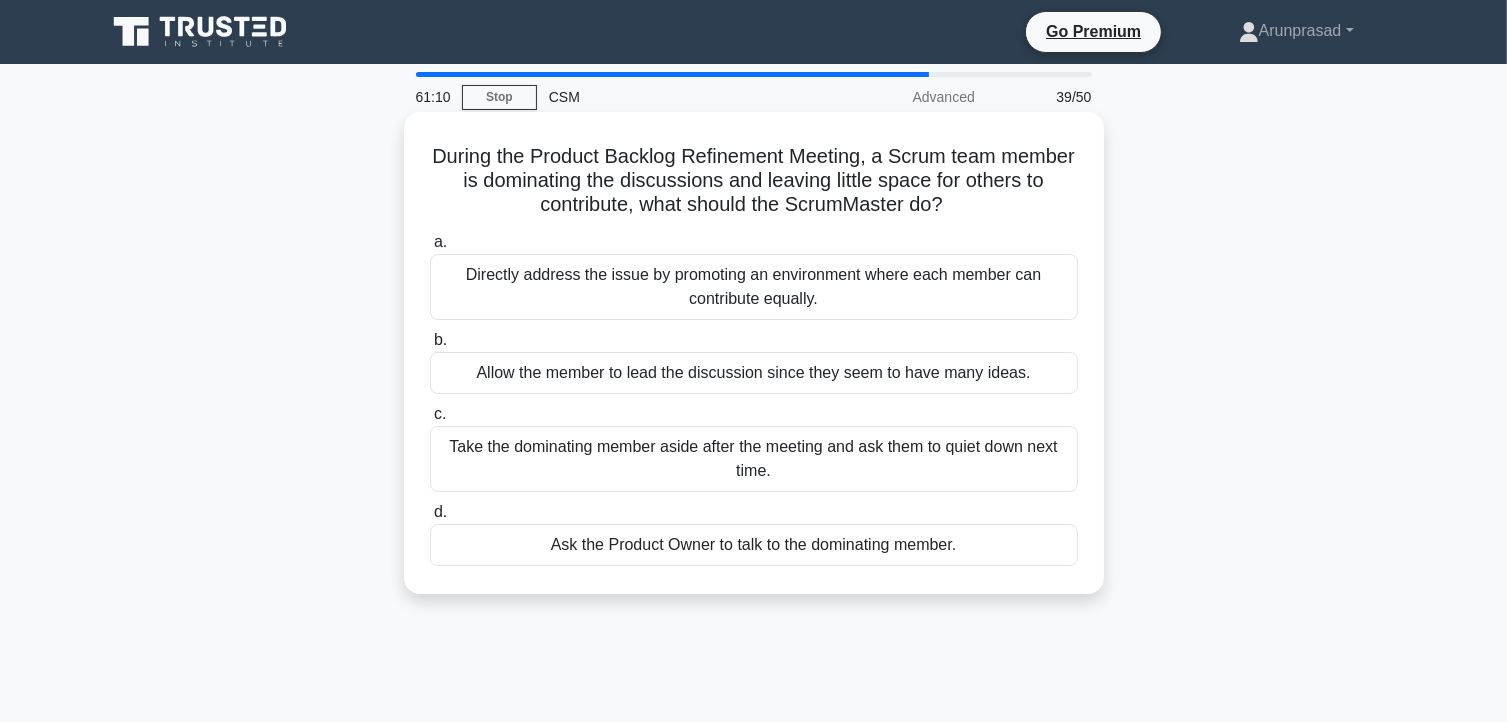 click on "Directly address the issue by promoting an environment where each member can contribute equally." at bounding box center (754, 287) 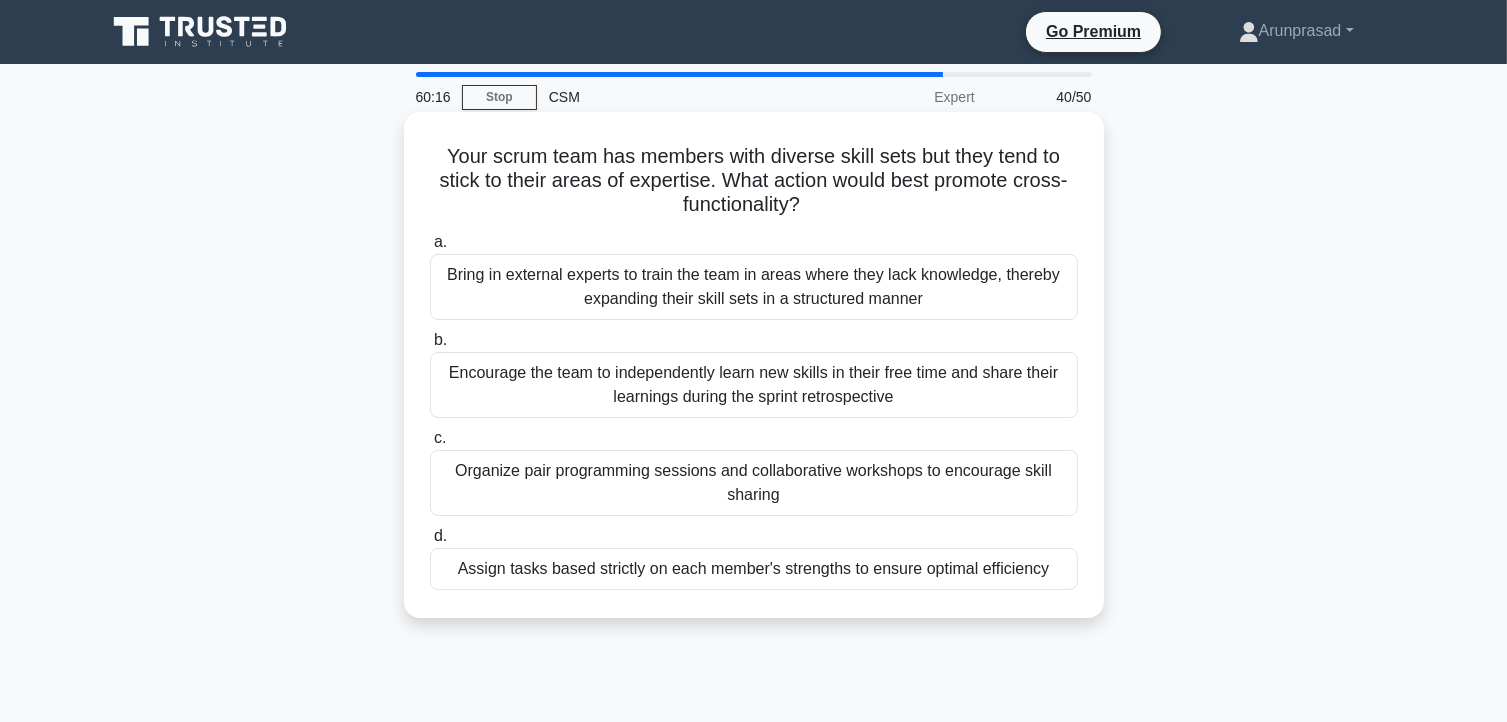 click on "Organize pair programming sessions and collaborative workshops to encourage skill sharing" at bounding box center (754, 483) 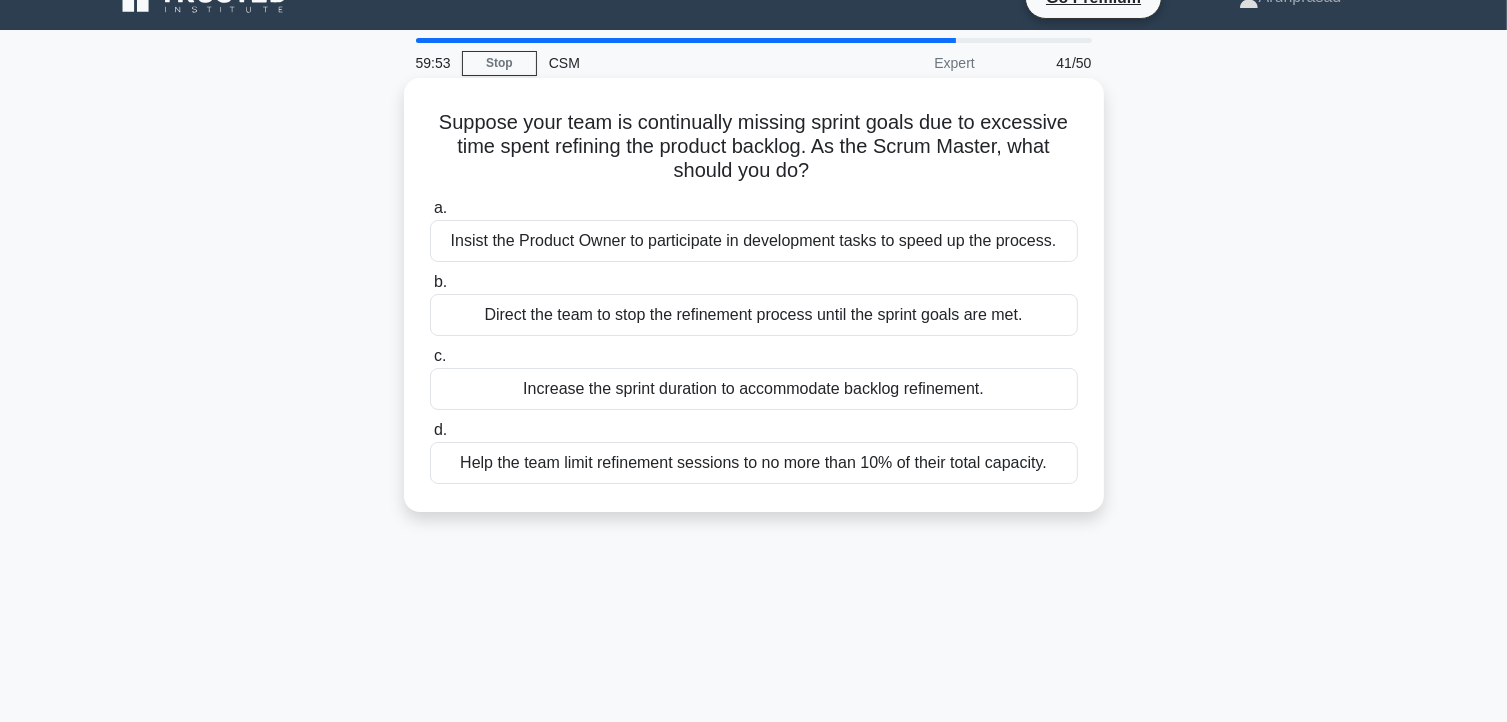 scroll, scrollTop: 35, scrollLeft: 0, axis: vertical 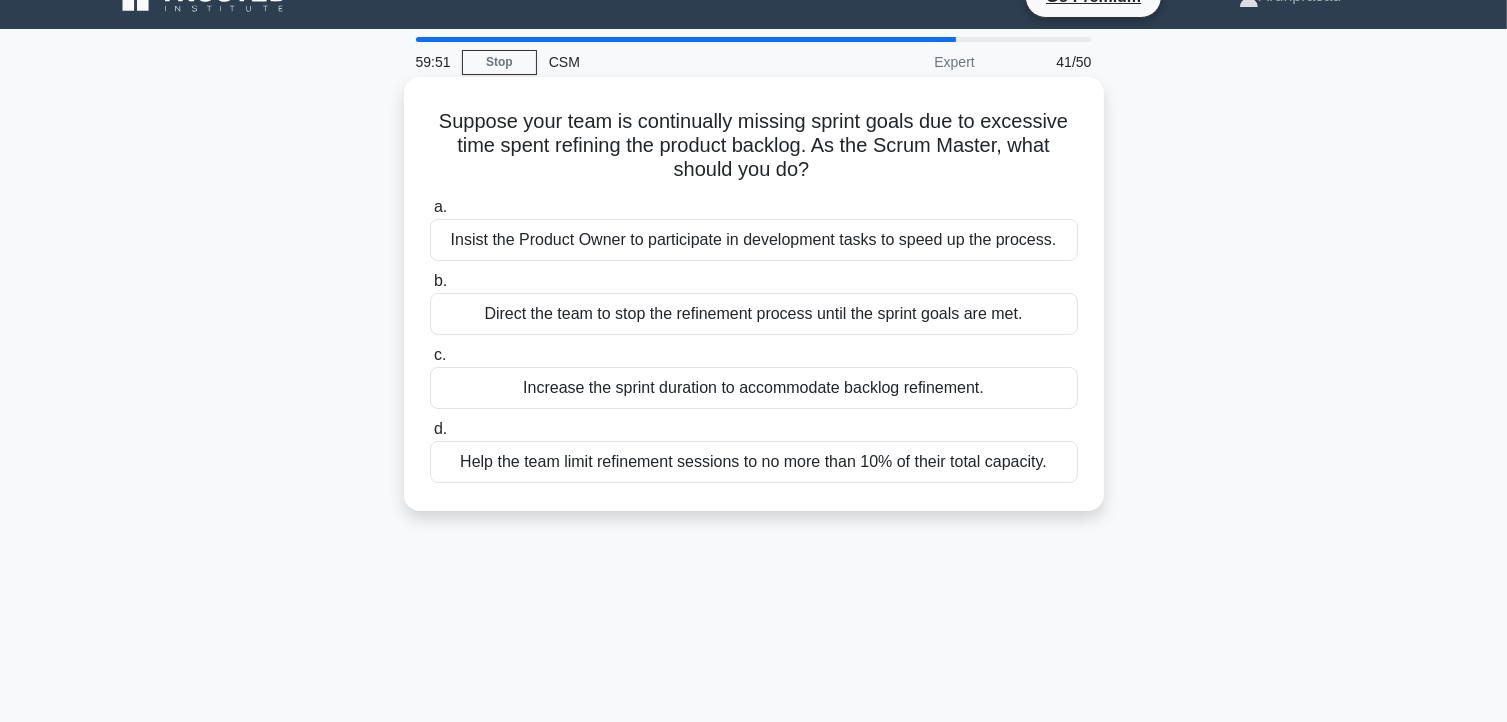 click on "Help the team limit refinement sessions to no more than 10% of their total capacity." at bounding box center [754, 462] 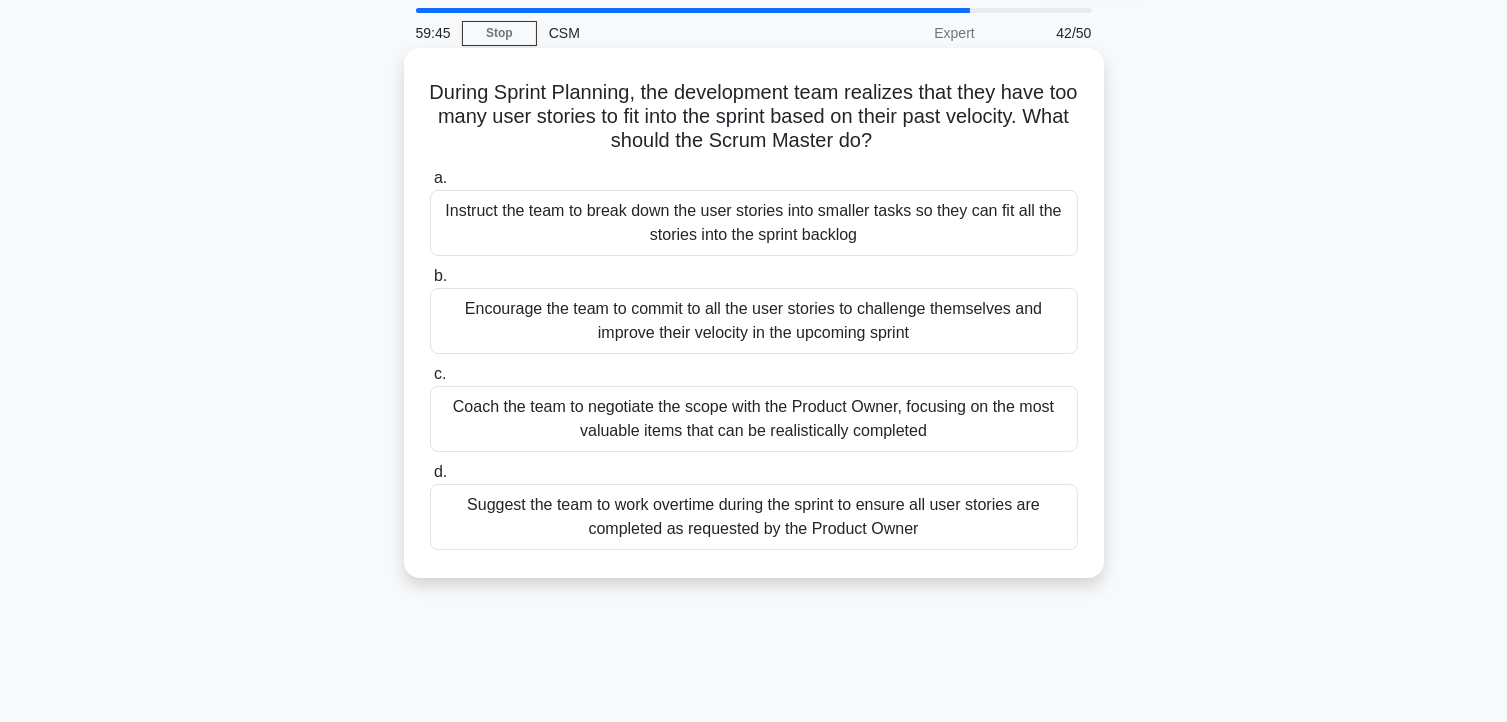 scroll, scrollTop: 68, scrollLeft: 0, axis: vertical 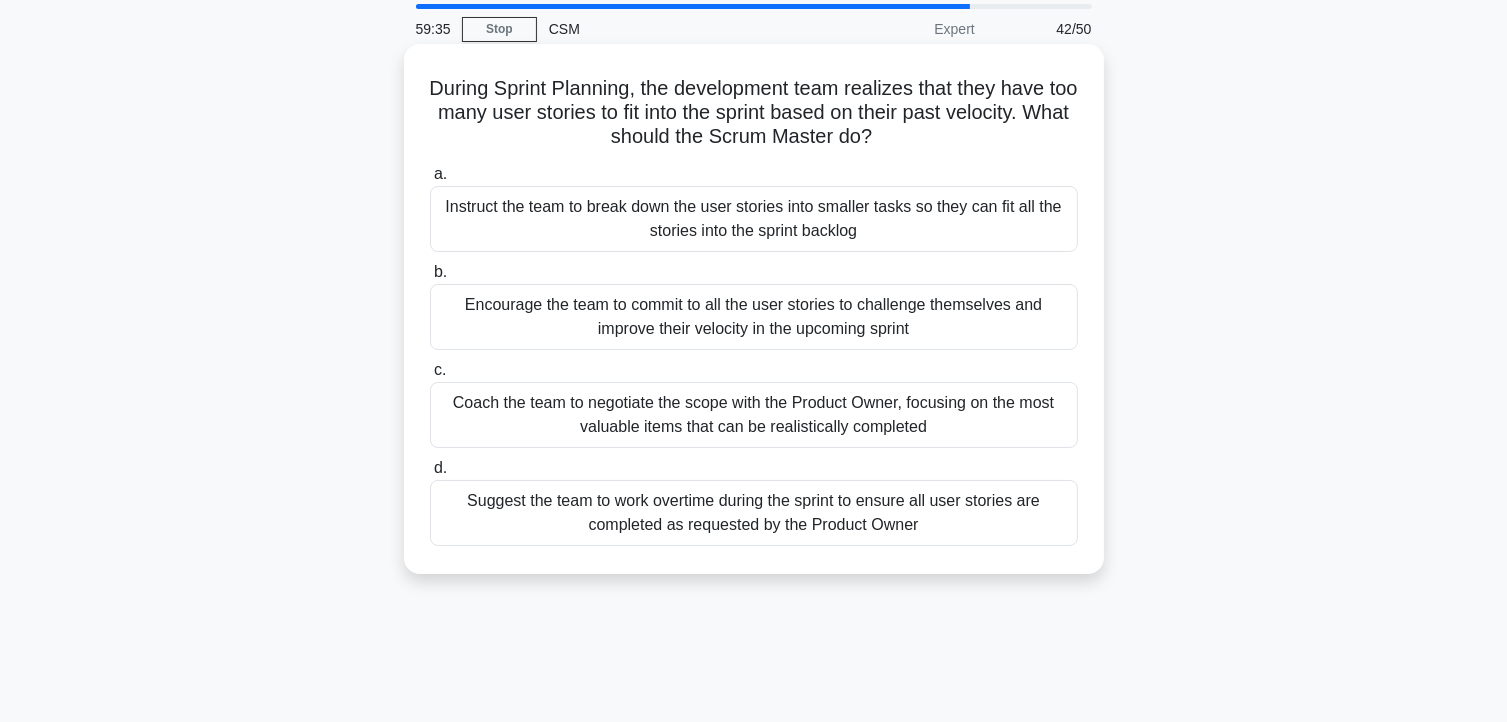 click on "Coach the team to negotiate the scope with the Product Owner, focusing on the most valuable items that can be realistically completed" at bounding box center (754, 415) 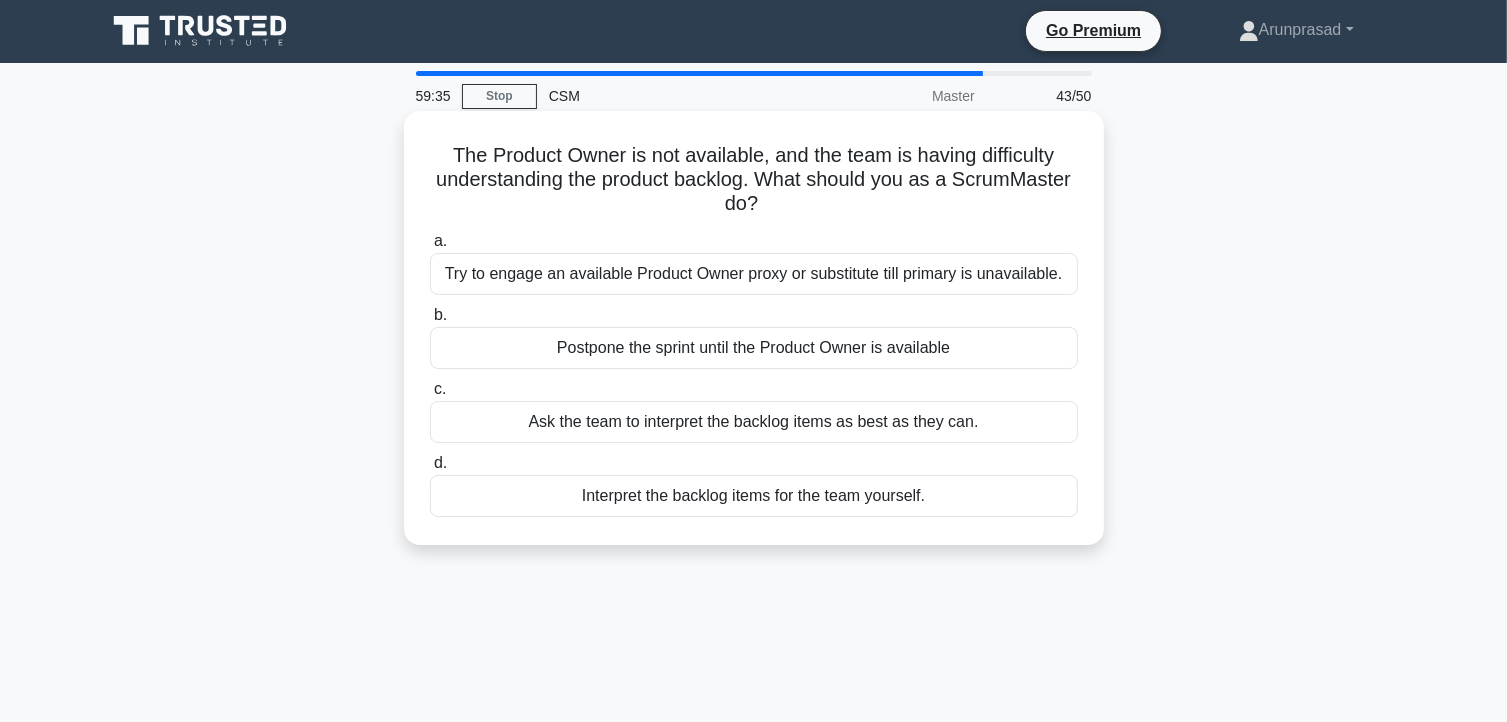 scroll, scrollTop: 0, scrollLeft: 0, axis: both 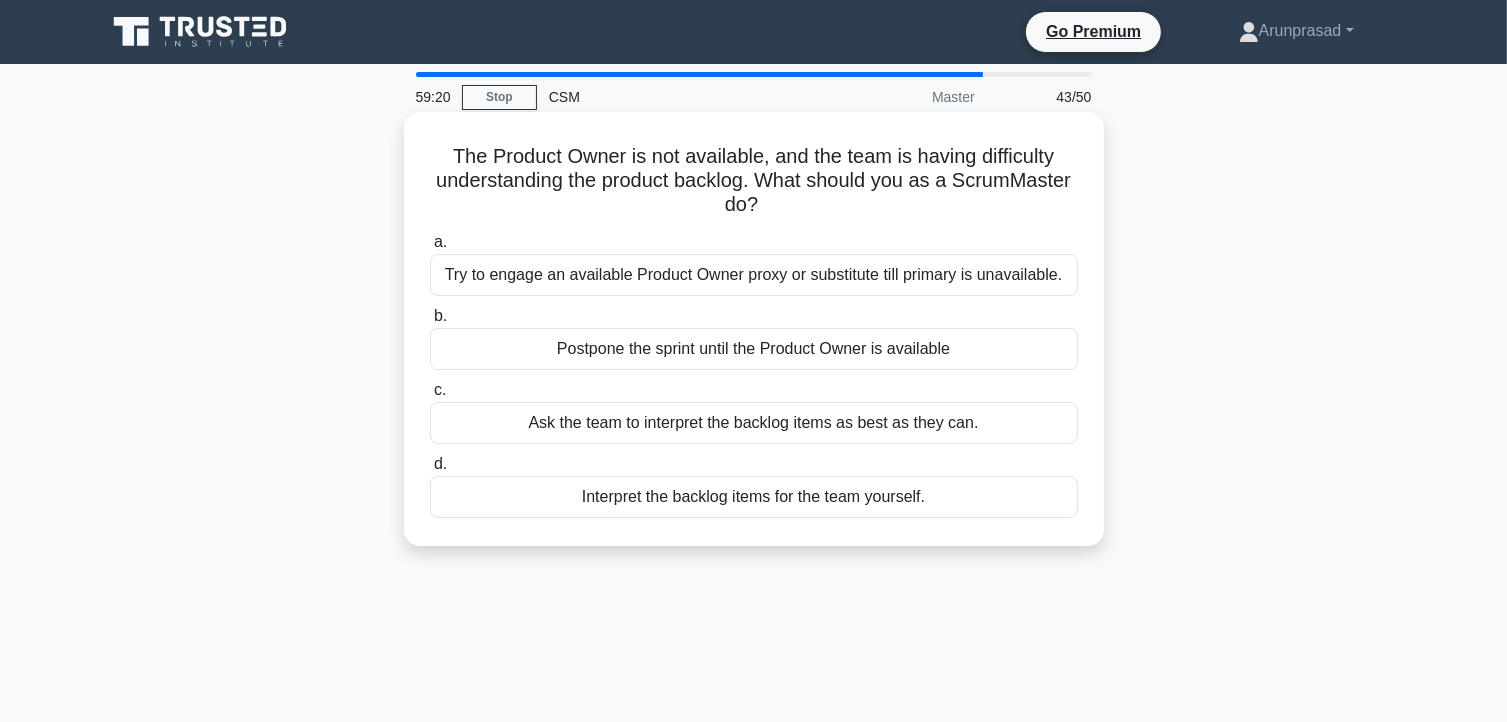 click on "Ask the team to interpret the backlog items as best as they can." at bounding box center [754, 423] 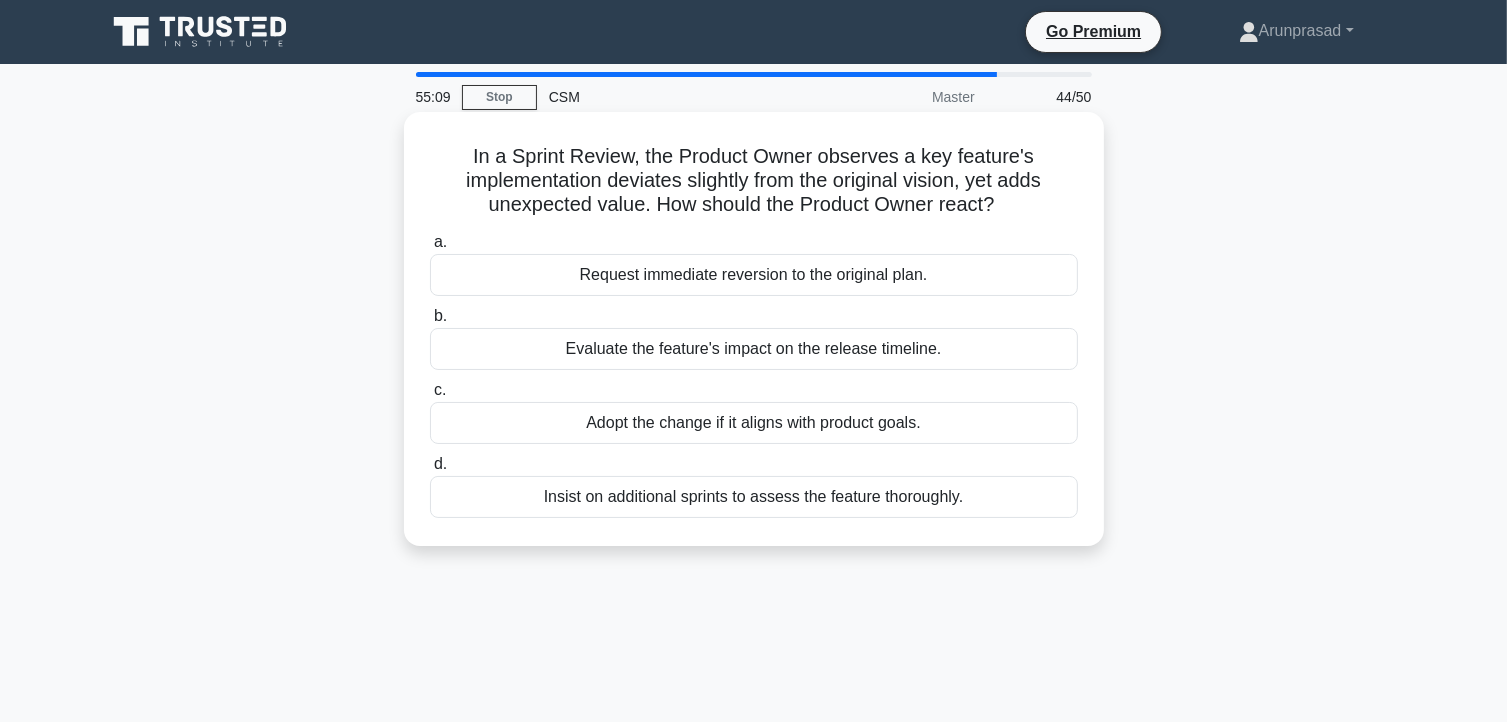click on "Adopt the change if it aligns with product goals." at bounding box center (754, 423) 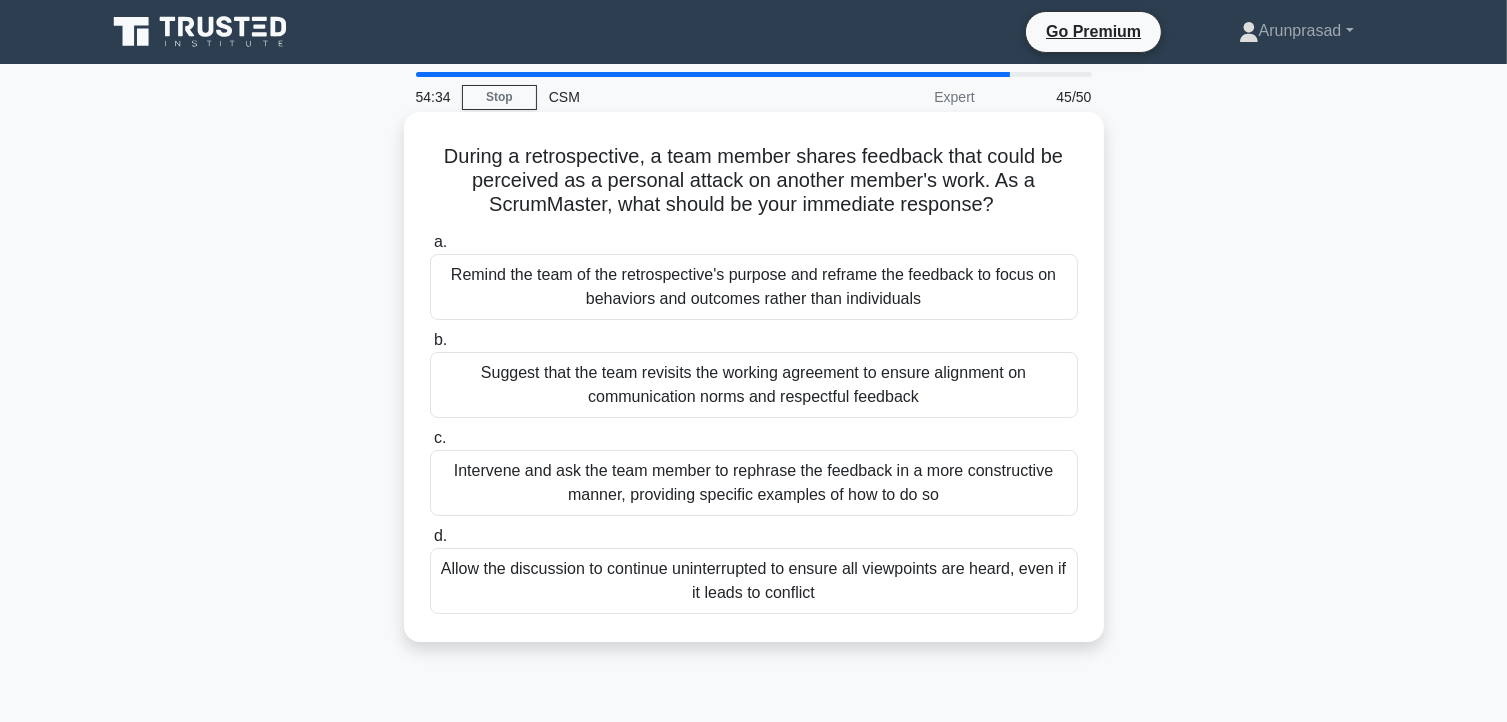 scroll, scrollTop: 18, scrollLeft: 0, axis: vertical 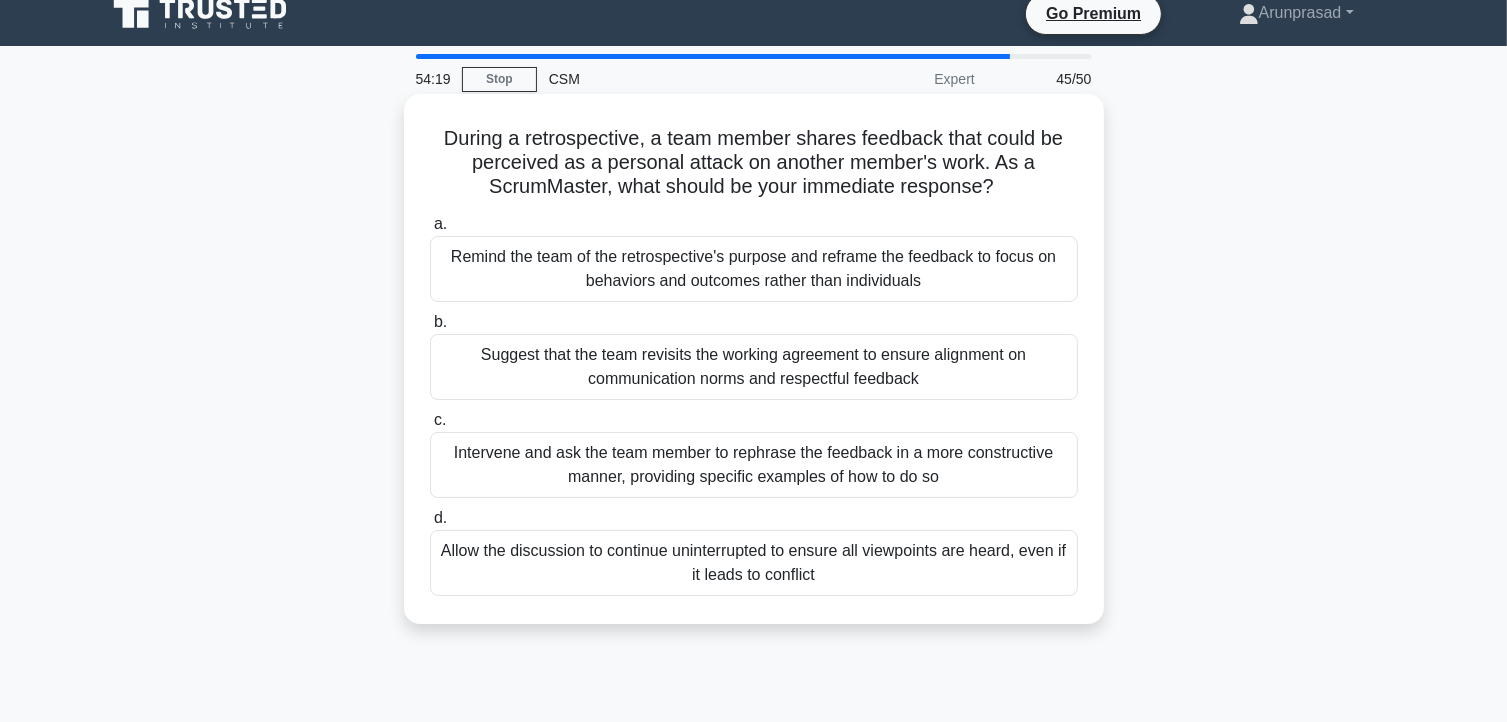 click on "Intervene and ask the team member to rephrase the feedback in a more constructive manner, providing specific examples of how to do so" at bounding box center (754, 465) 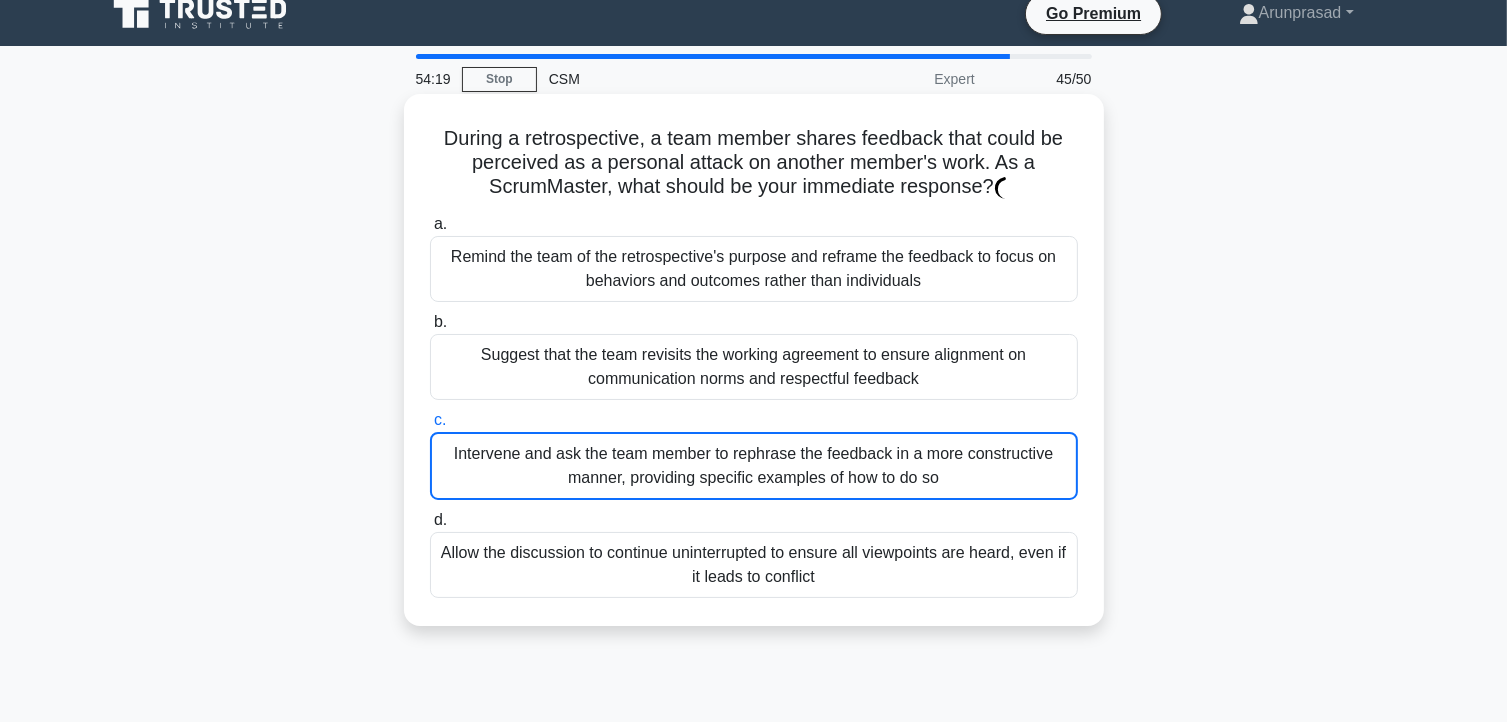 scroll, scrollTop: 0, scrollLeft: 0, axis: both 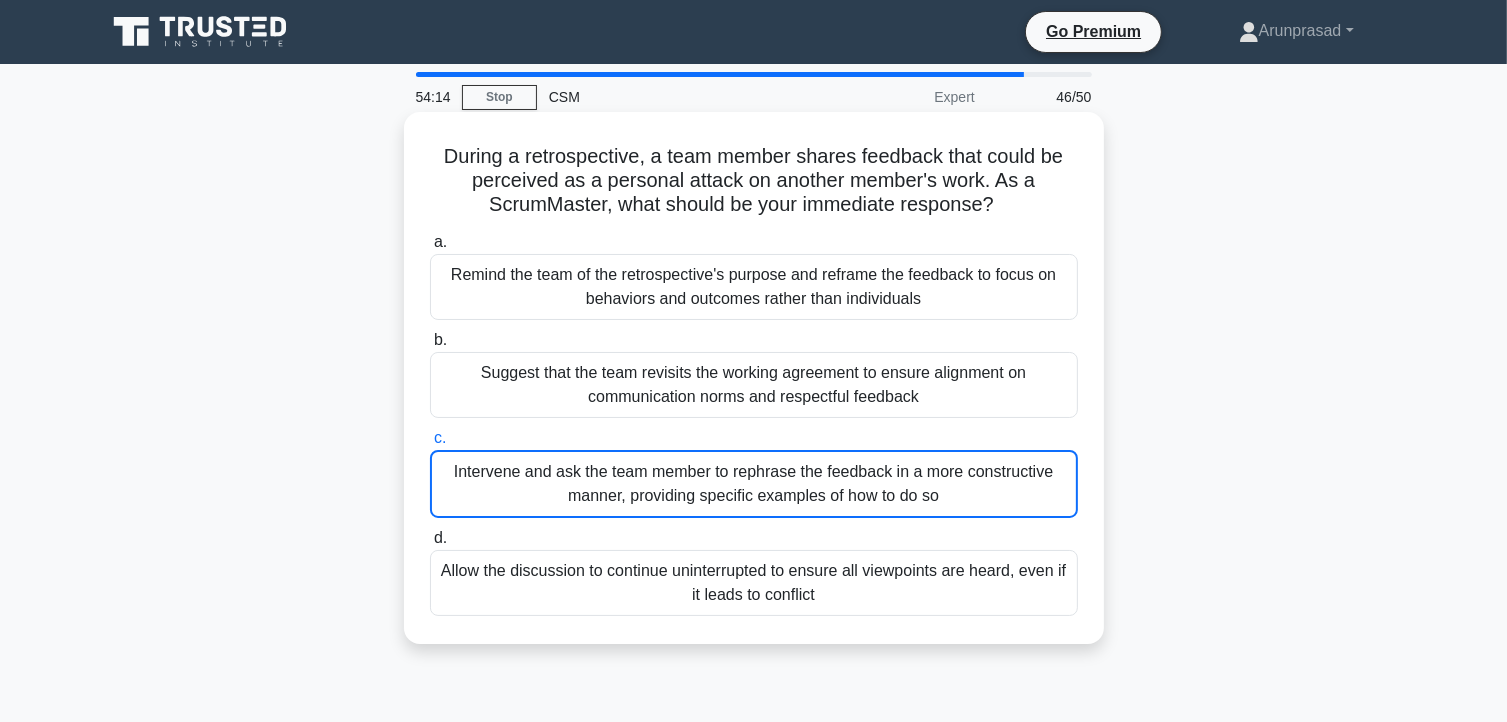 click on "Intervene and ask the team member to rephrase the feedback in a more constructive manner, providing specific examples of how to do so" at bounding box center (754, 484) 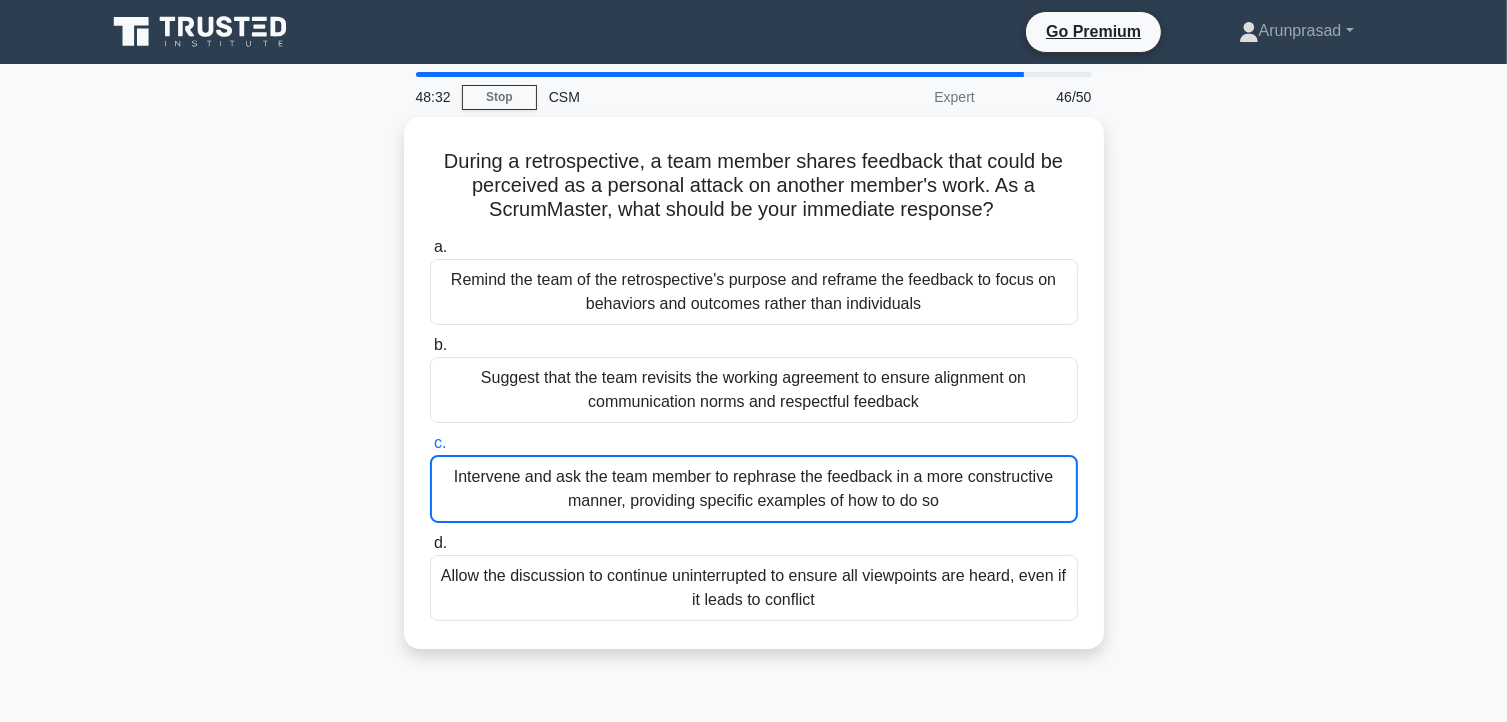 click on "During a retrospective, a team member shares feedback that could be perceived as a personal attack on another member's work. As a ScrumMaster, what should be your immediate response?
.spinner_0XTQ{transform-origin:center;animation:spinner_y6GP .75s linear infinite}@keyframes spinner_y6GP{100%{transform:rotate(360deg)}}
a.
b.
c. d." at bounding box center (754, 395) 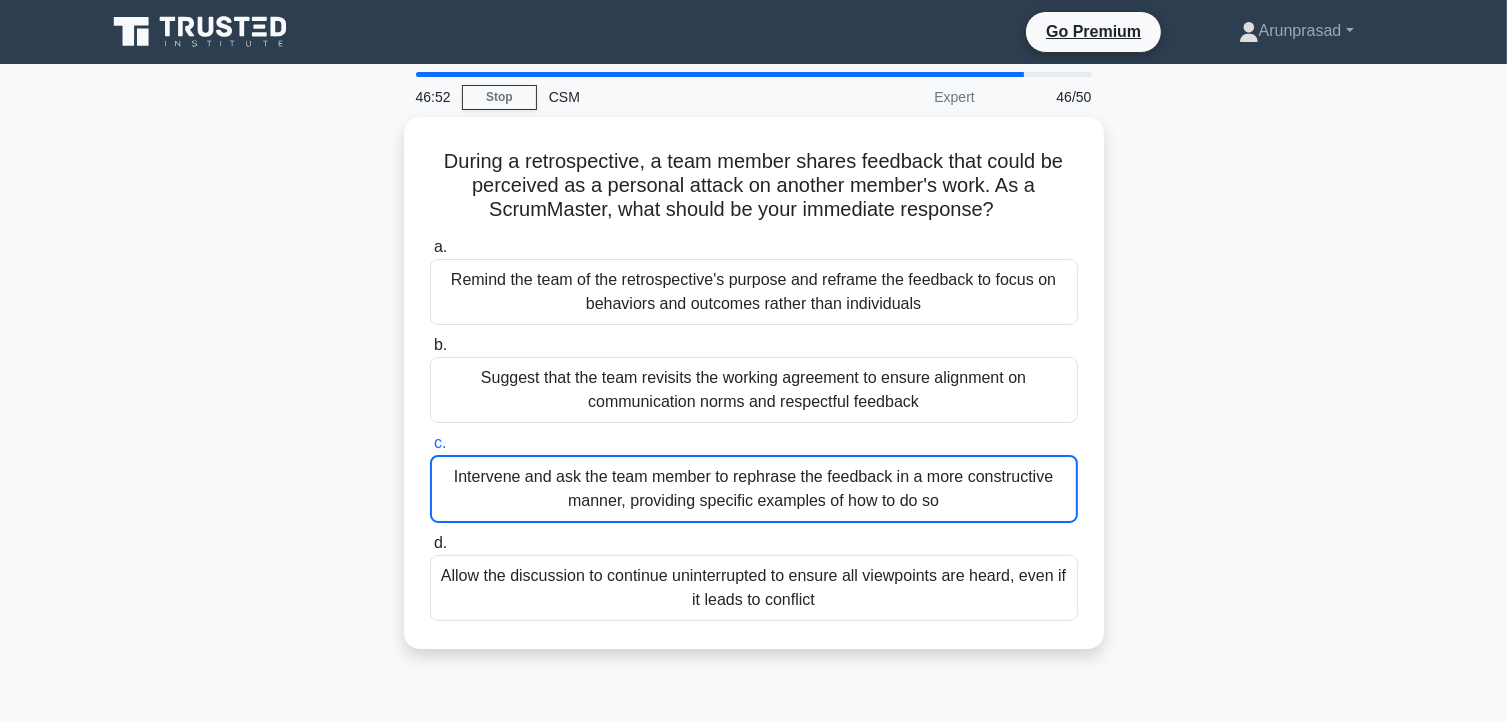click on "During a retrospective, a team member shares feedback that could be perceived as a personal attack on another member's work. As a ScrumMaster, what should be your immediate response?
.spinner_0XTQ{transform-origin:center;animation:spinner_y6GP .75s linear infinite}@keyframes spinner_y6GP{100%{transform:rotate(360deg)}}
a.
b.
c. d." at bounding box center [754, 395] 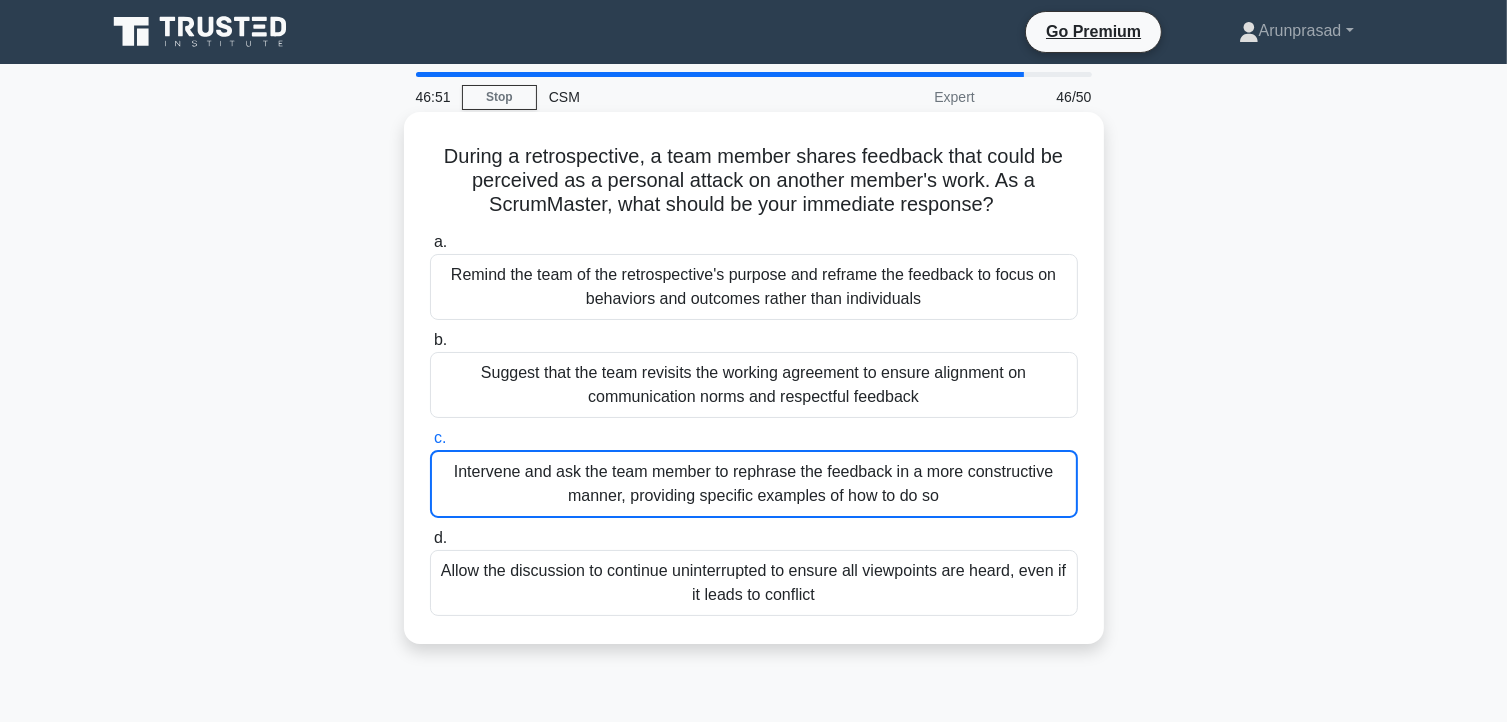 click on "Intervene and ask the team member to rephrase the feedback in a more constructive manner, providing specific examples of how to do so" at bounding box center (754, 484) 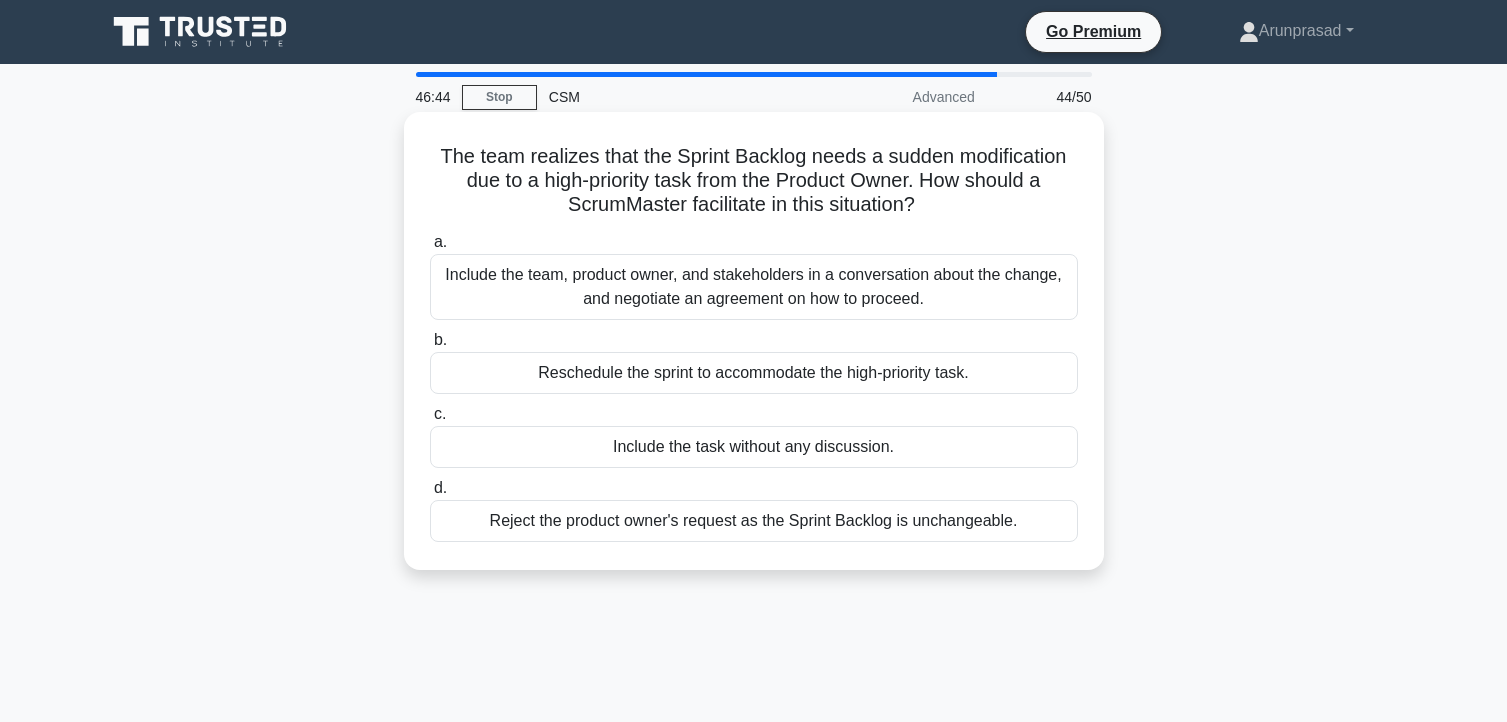 scroll, scrollTop: 0, scrollLeft: 0, axis: both 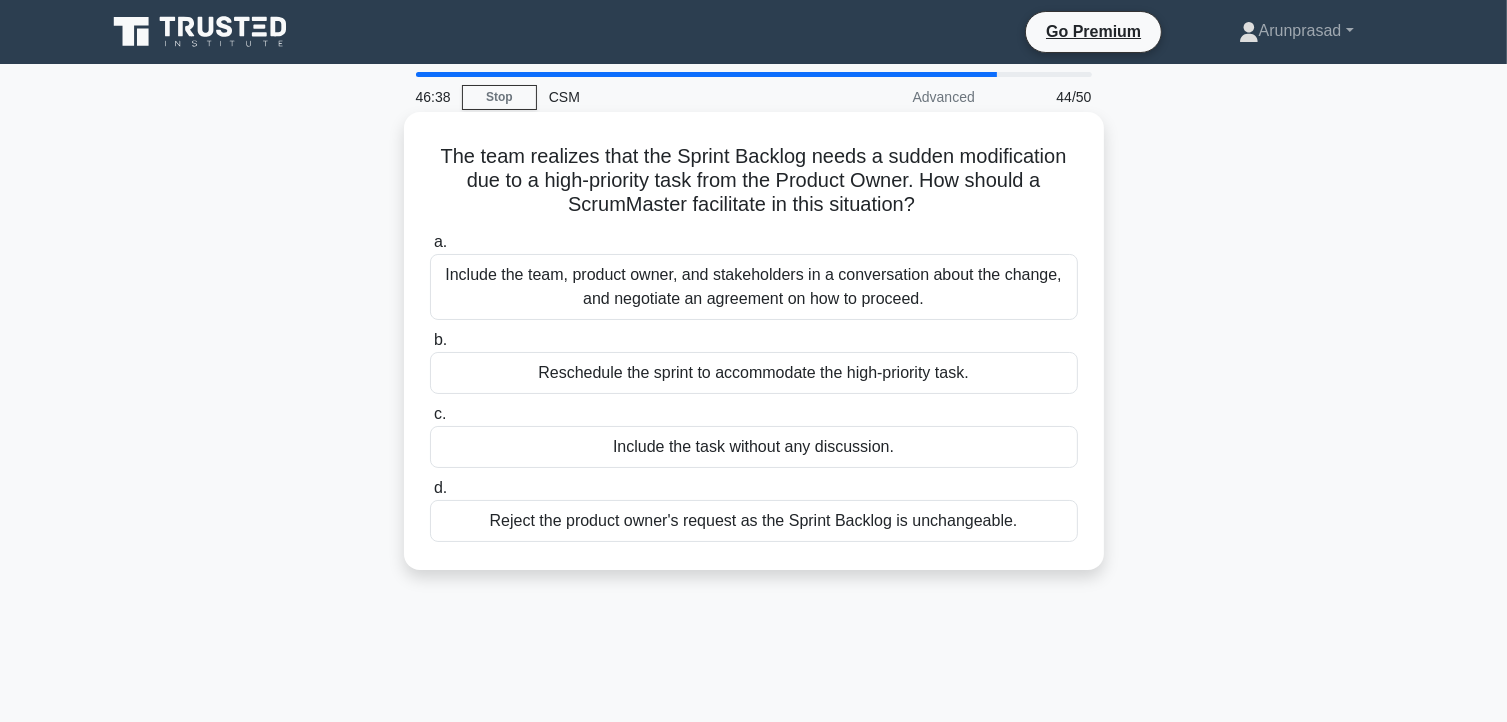click on "Include the team, product owner, and stakeholders in a conversation about the change, and negotiate an agreement on how to proceed." at bounding box center [754, 287] 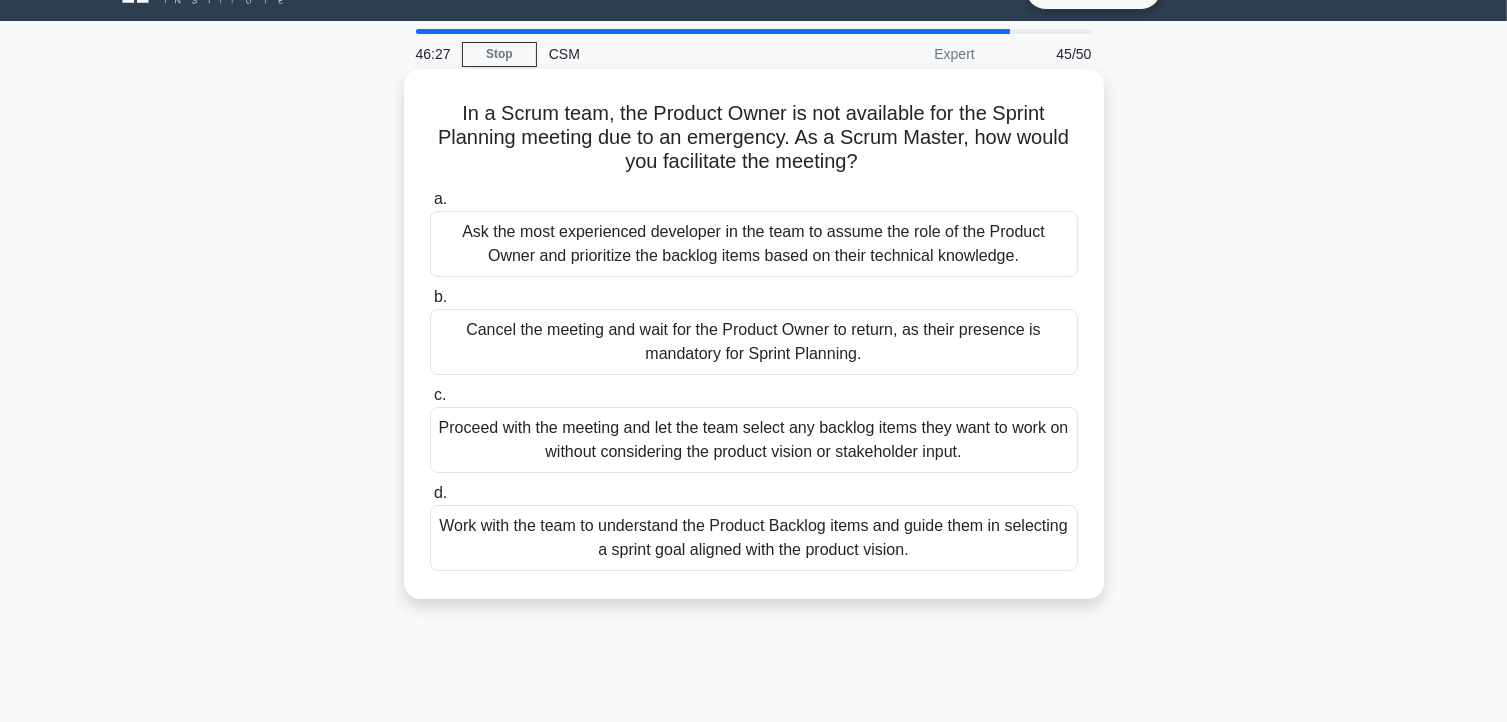 scroll, scrollTop: 44, scrollLeft: 0, axis: vertical 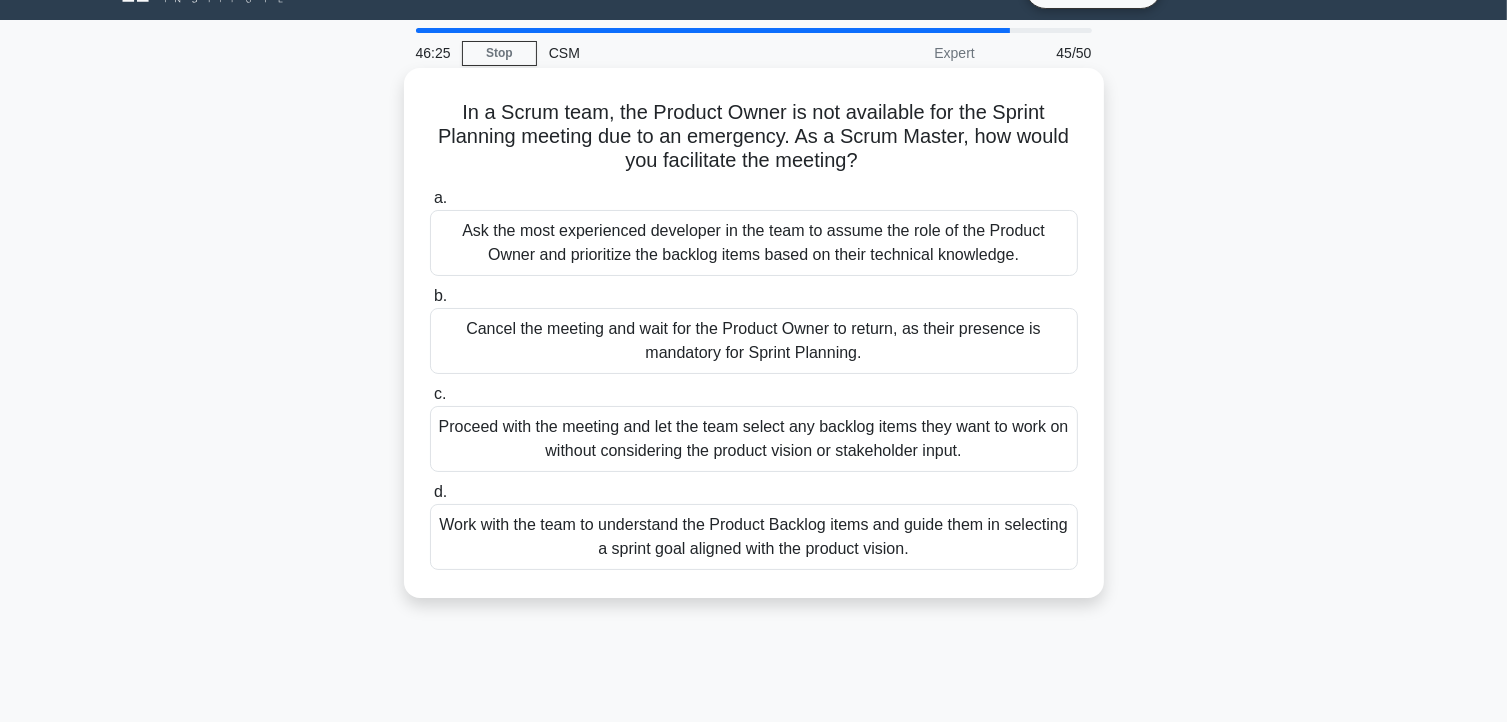 click on "Work with the team to understand the Product Backlog items and guide them in selecting a sprint goal aligned with the product vision." at bounding box center [754, 537] 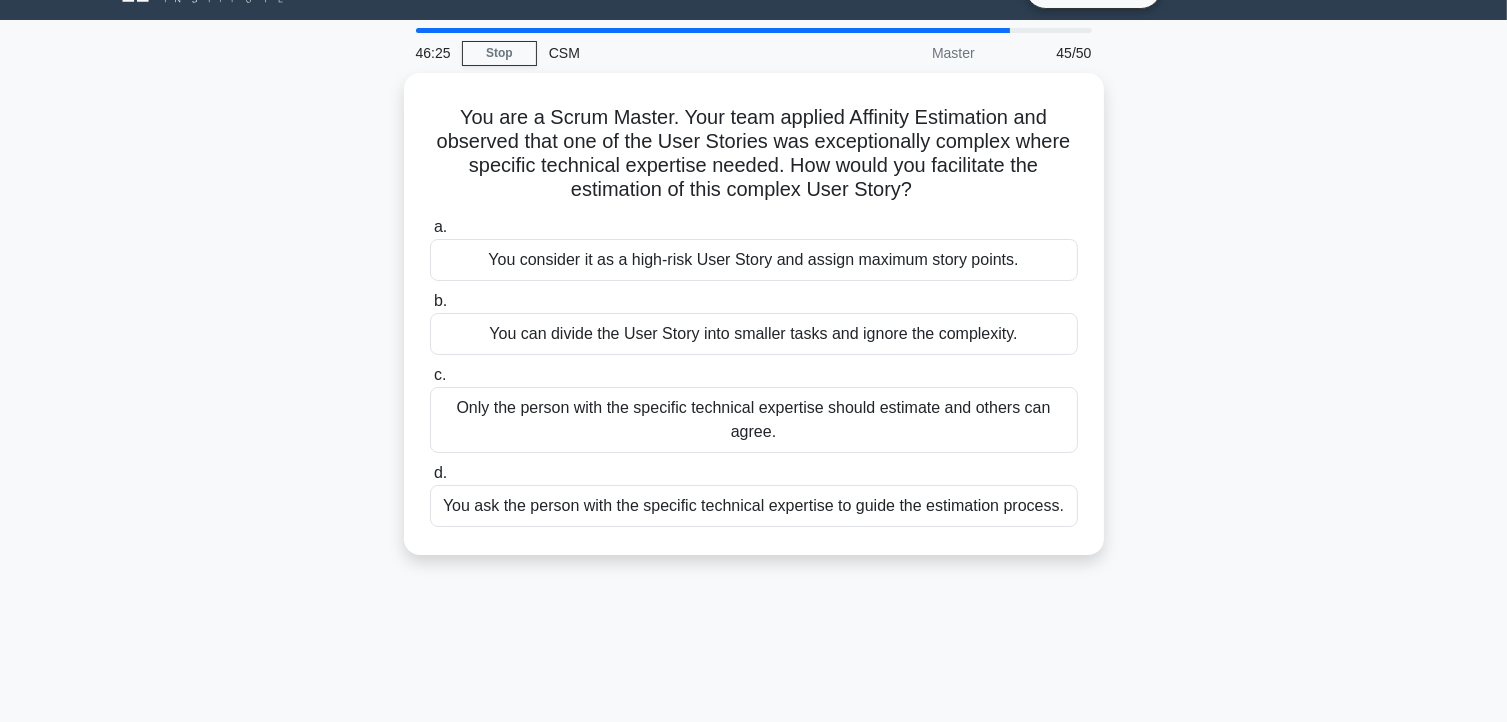 scroll, scrollTop: 0, scrollLeft: 0, axis: both 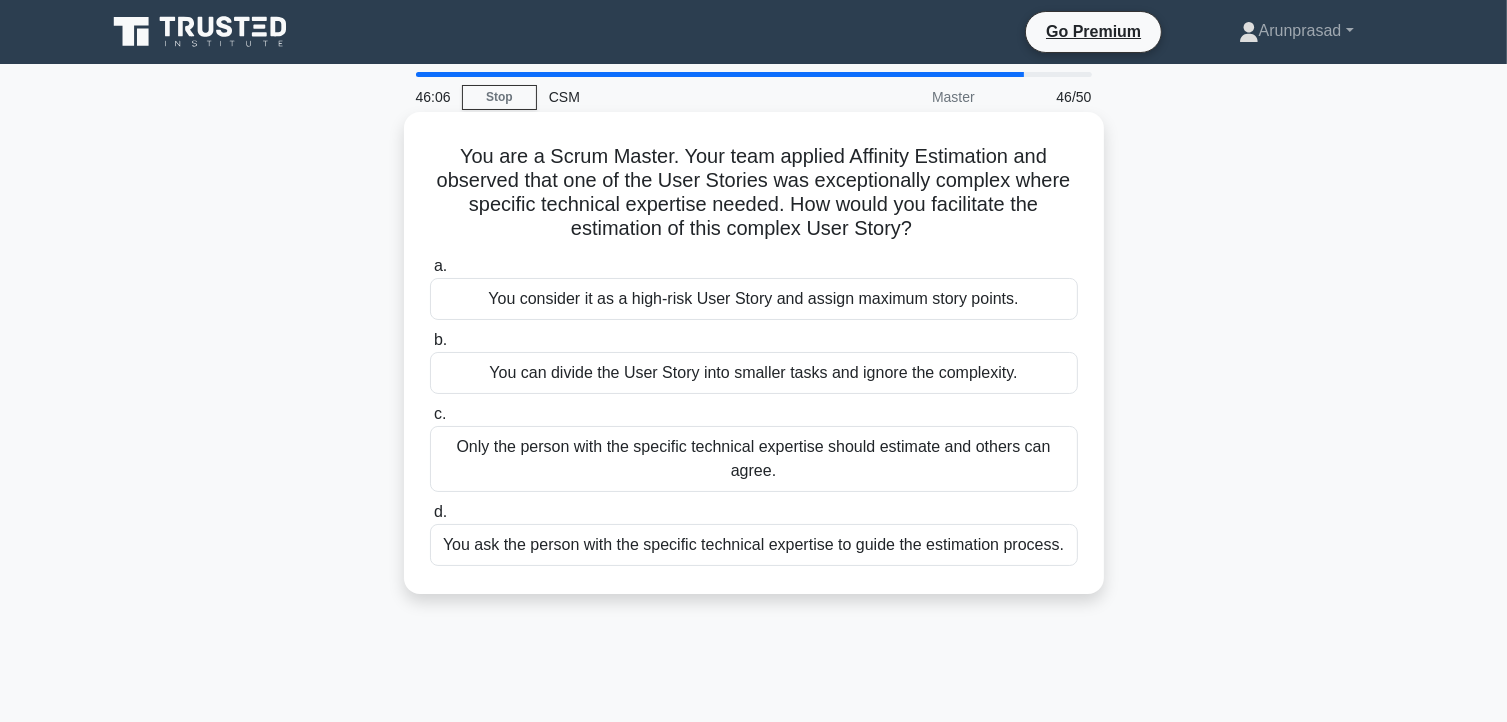 click on "You ask the person with the specific technical expertise to guide the estimation process." at bounding box center (754, 545) 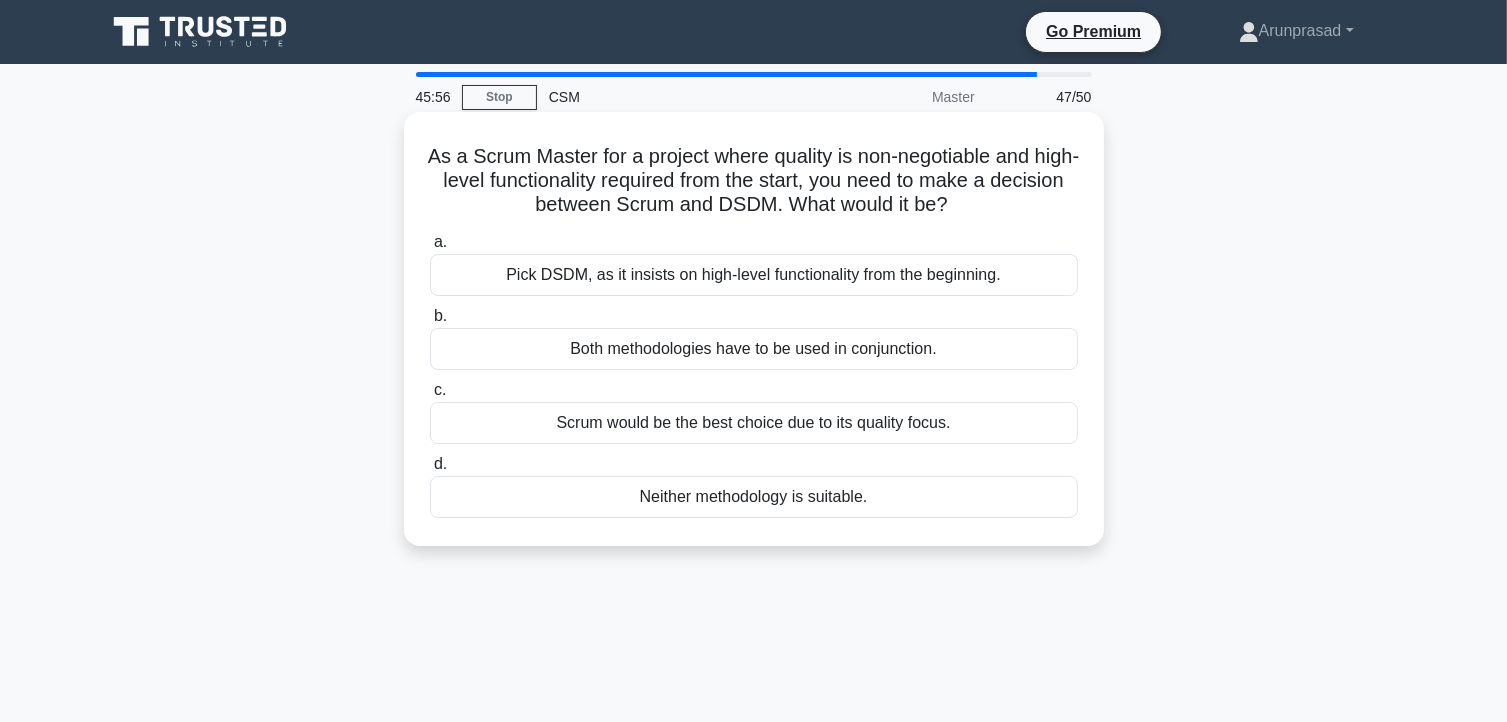 click on "Both methodologies have to be used in conjunction." at bounding box center (754, 349) 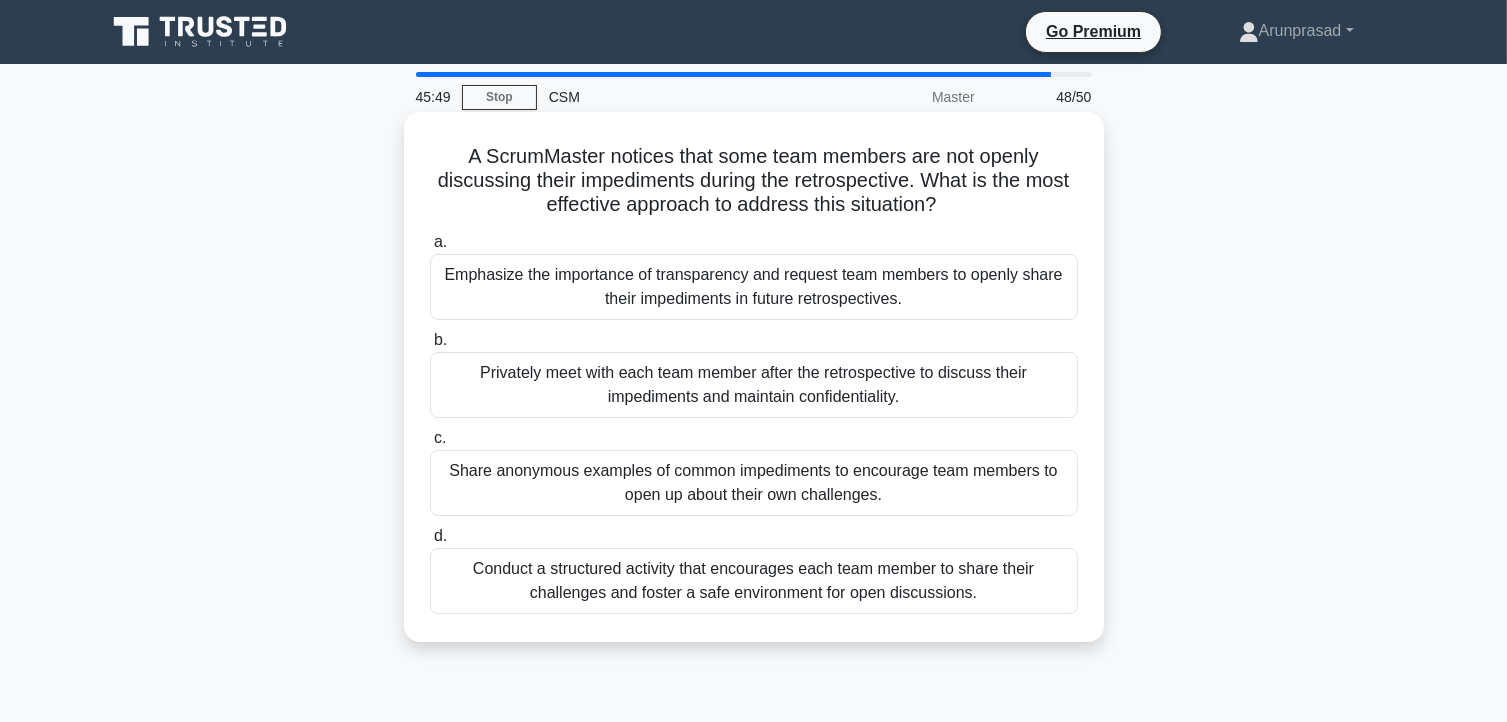 click on "Emphasize the importance of transparency and request team members to openly share their impediments in future retrospectives." at bounding box center (754, 287) 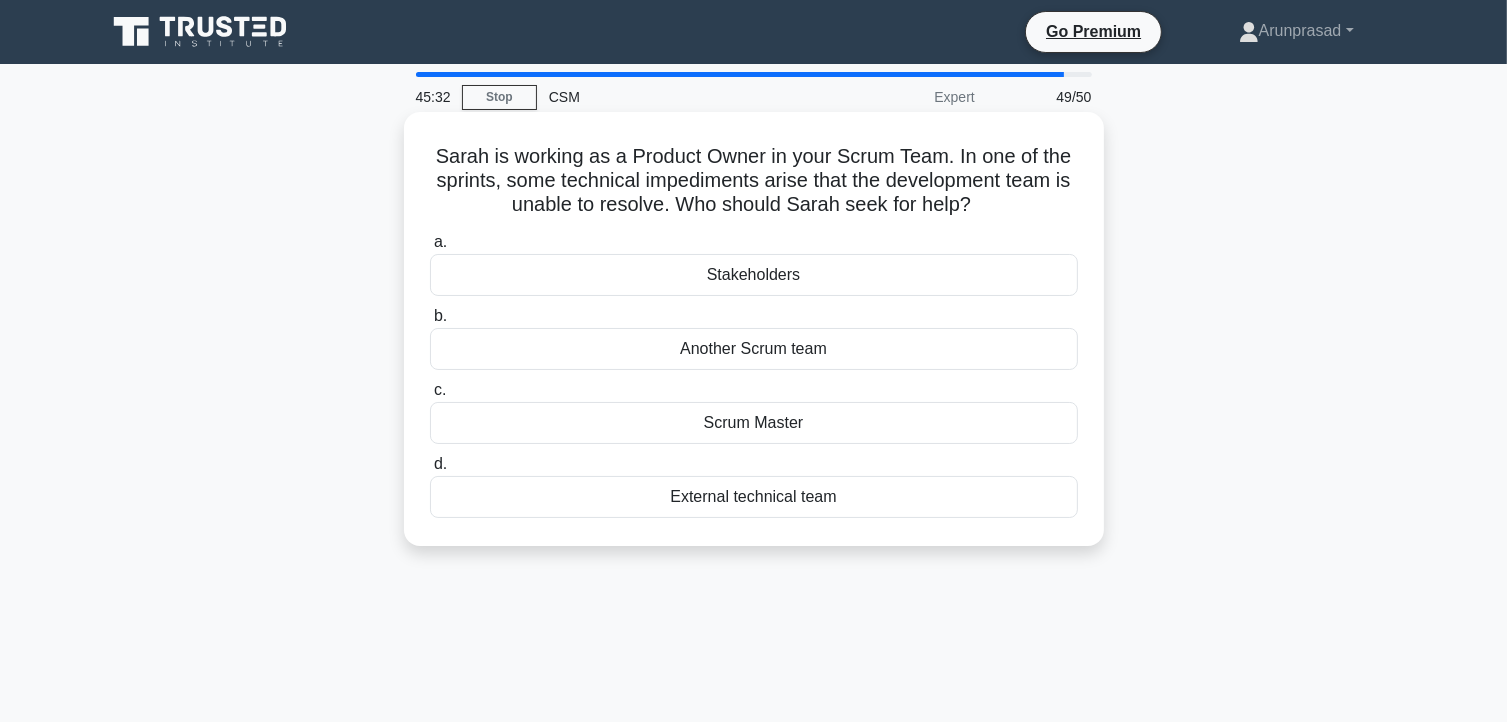 click on "Another Scrum team" at bounding box center [754, 349] 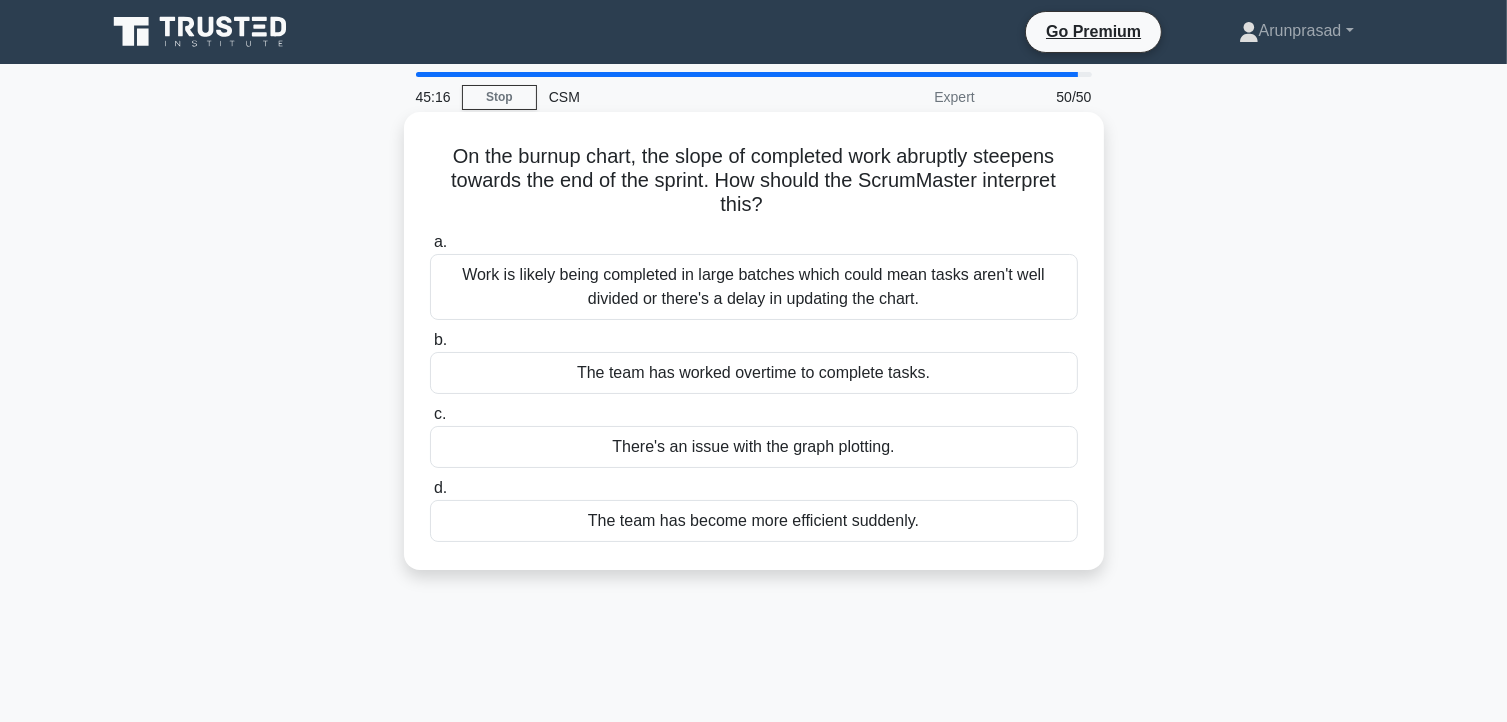 click on "The team has become more efficient suddenly." at bounding box center (754, 521) 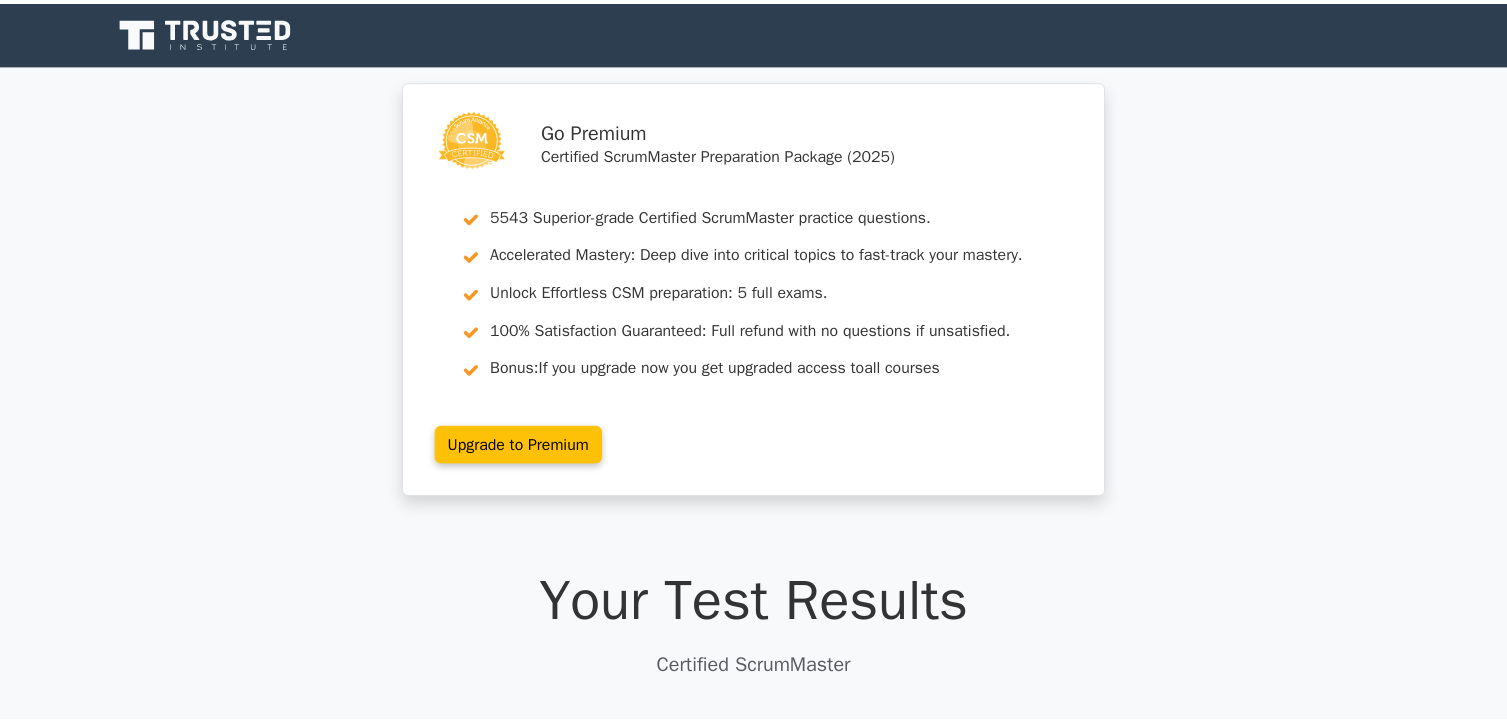 scroll, scrollTop: 0, scrollLeft: 0, axis: both 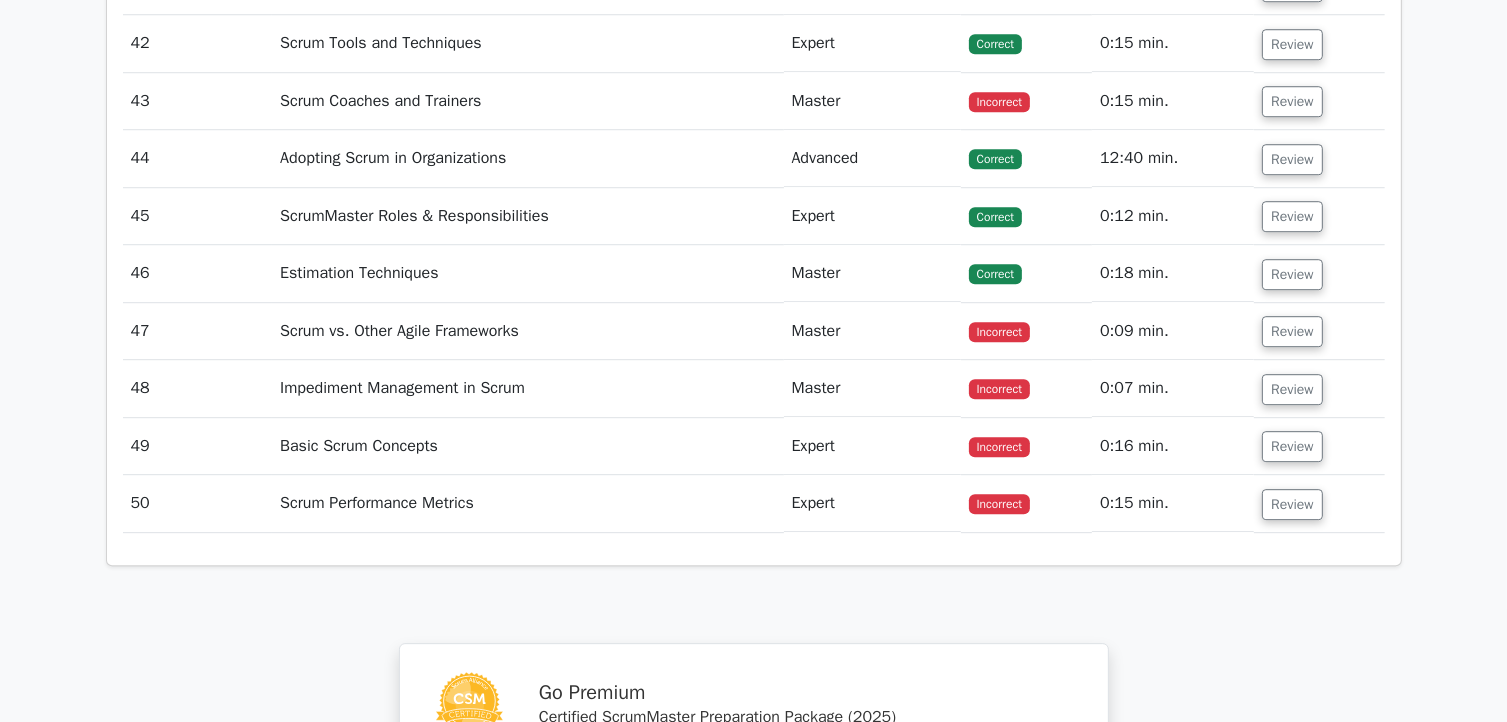 click on "Review" at bounding box center (1319, 331) 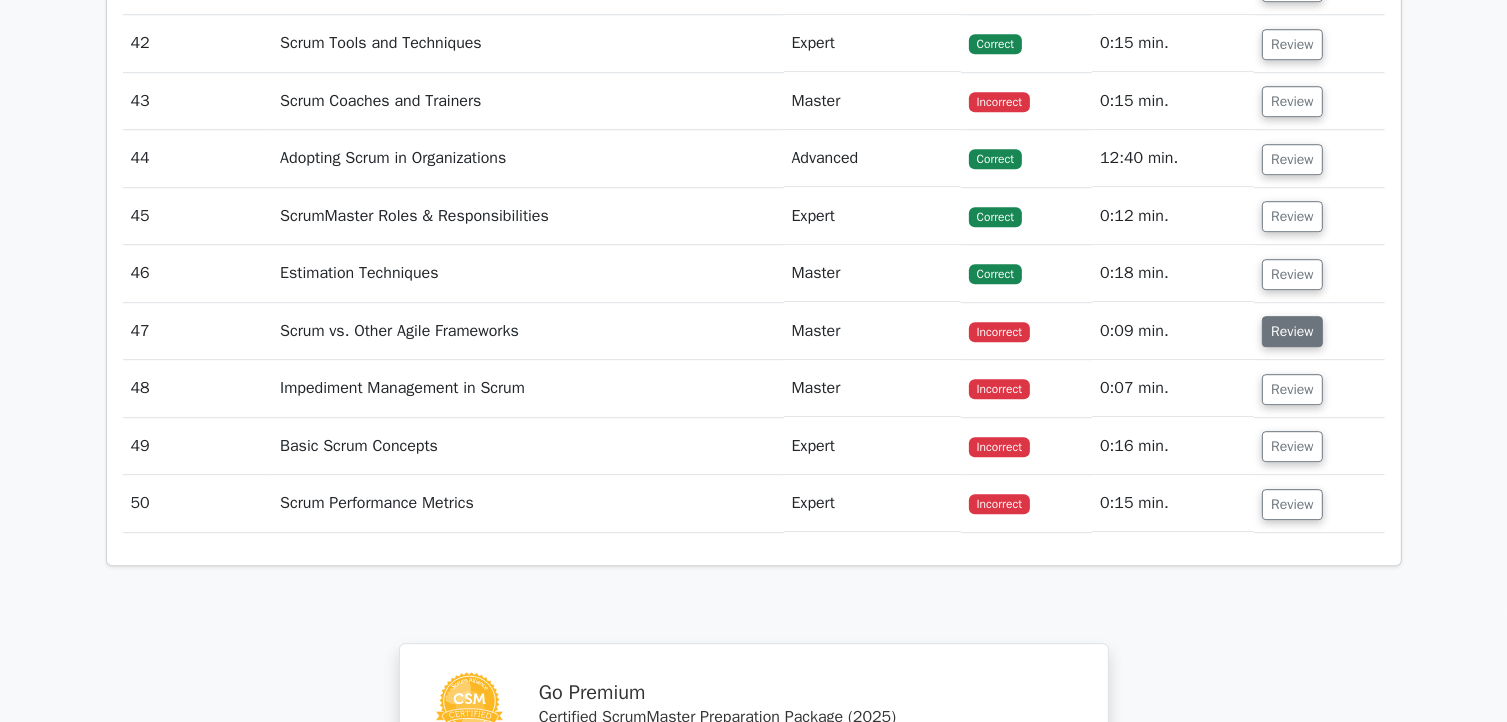 click on "Review" at bounding box center (1292, 331) 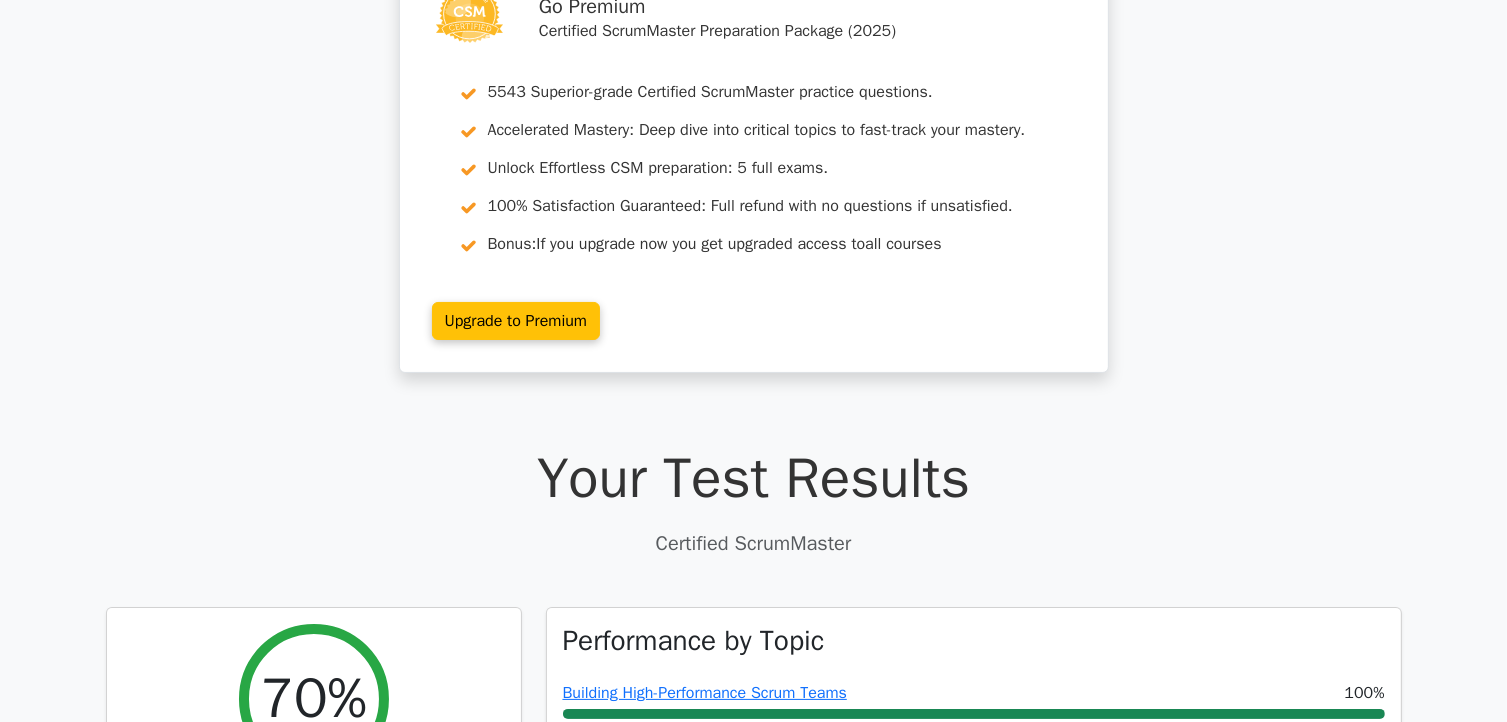 scroll, scrollTop: 0, scrollLeft: 0, axis: both 